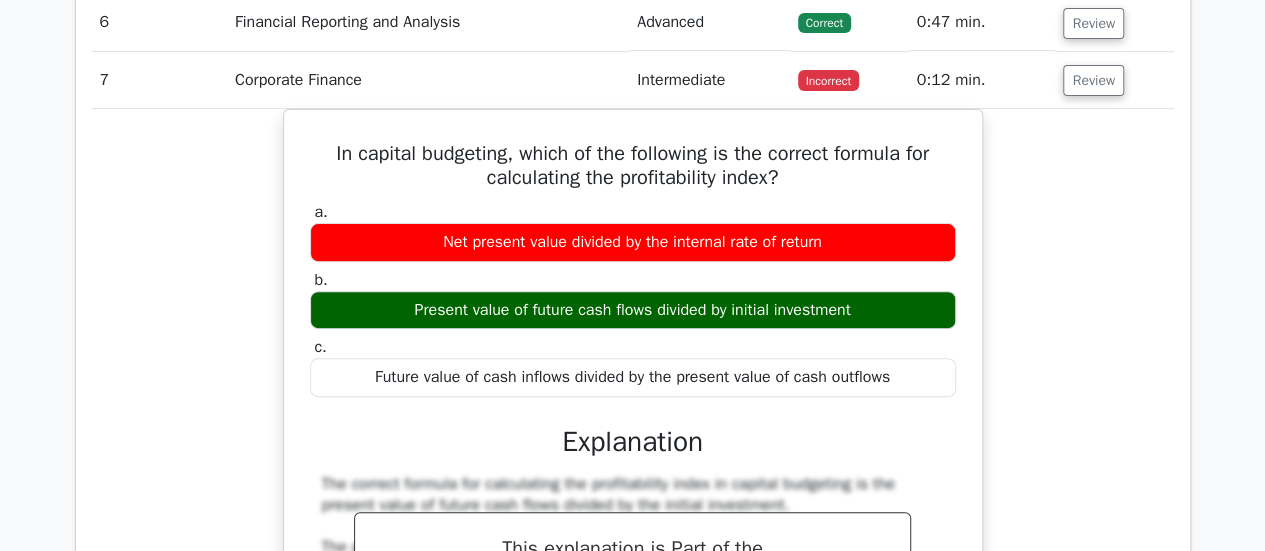 scroll, scrollTop: 0, scrollLeft: 0, axis: both 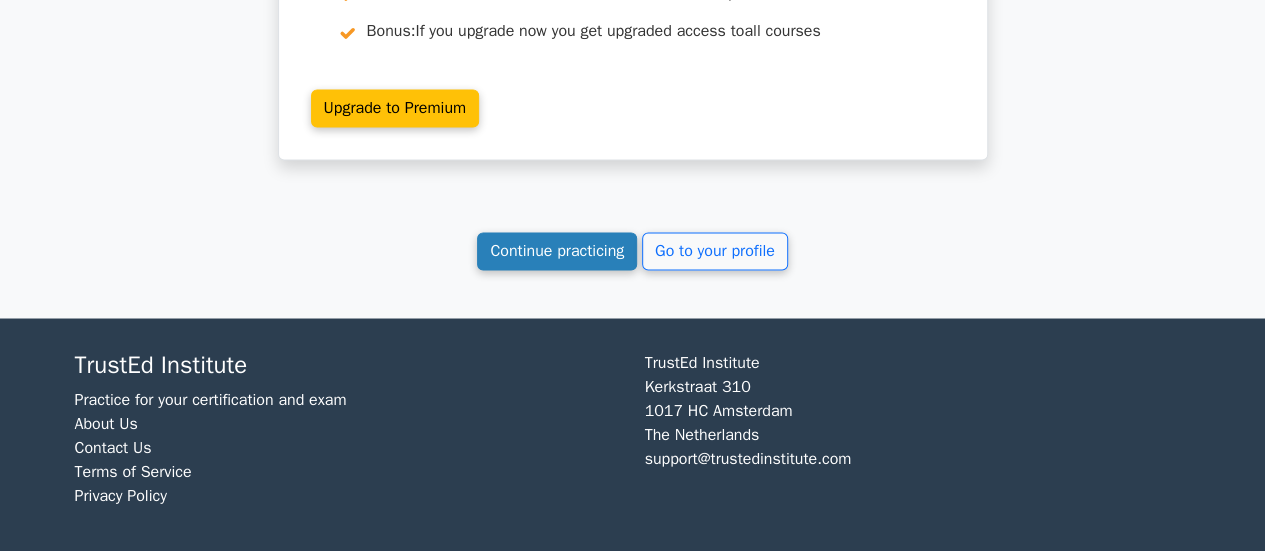 click on "Continue practicing" at bounding box center [557, 251] 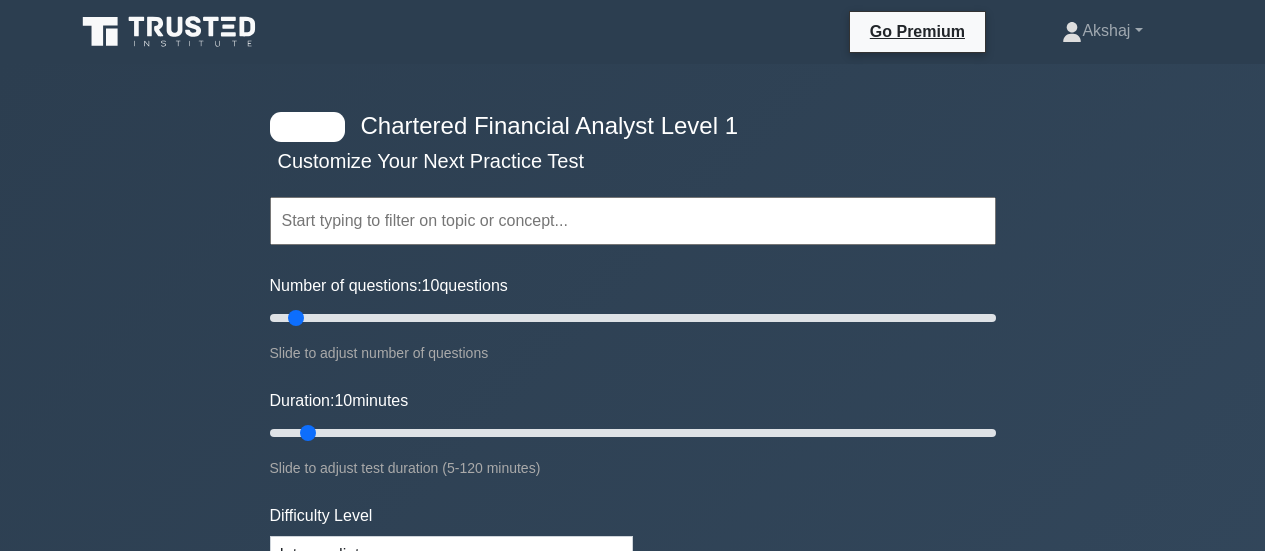 scroll, scrollTop: 0, scrollLeft: 0, axis: both 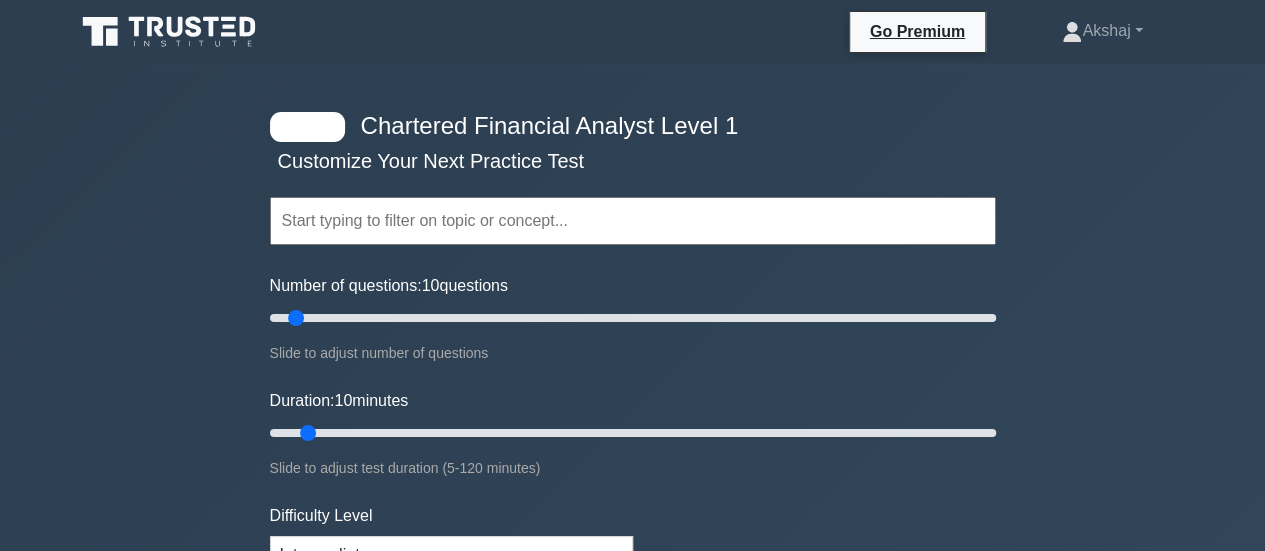 click at bounding box center [633, 221] 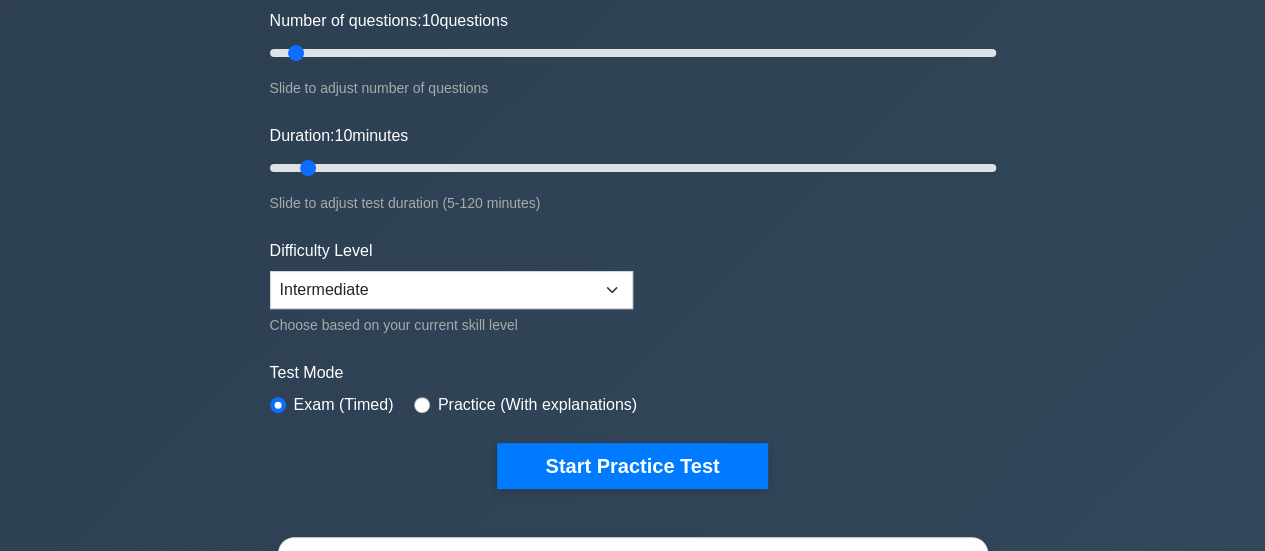 scroll, scrollTop: 360, scrollLeft: 0, axis: vertical 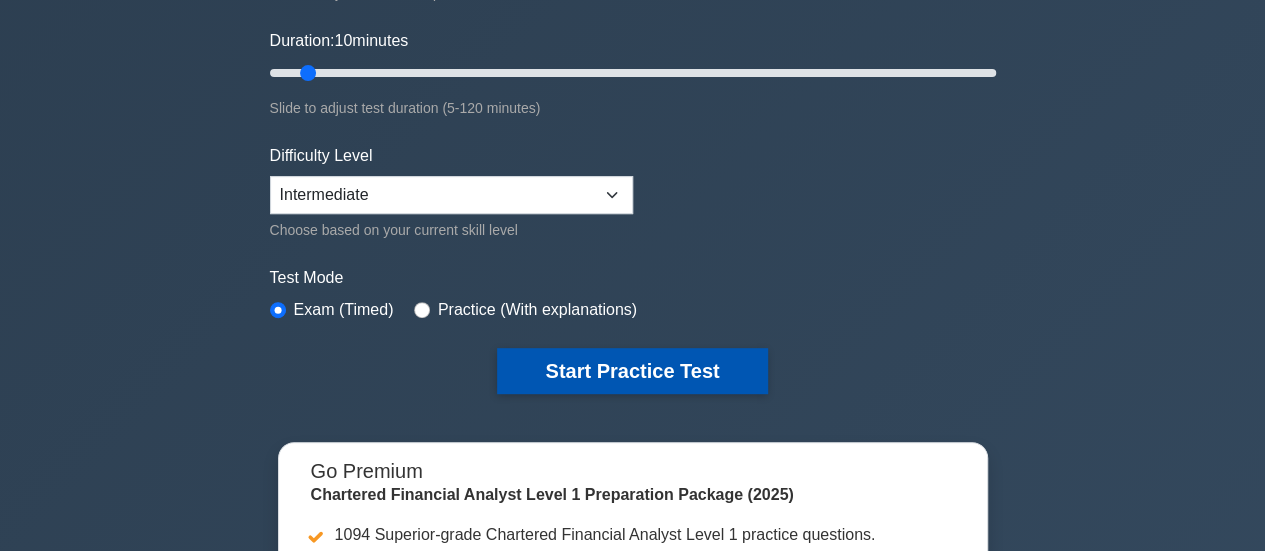 click on "Start Practice Test" at bounding box center (632, 371) 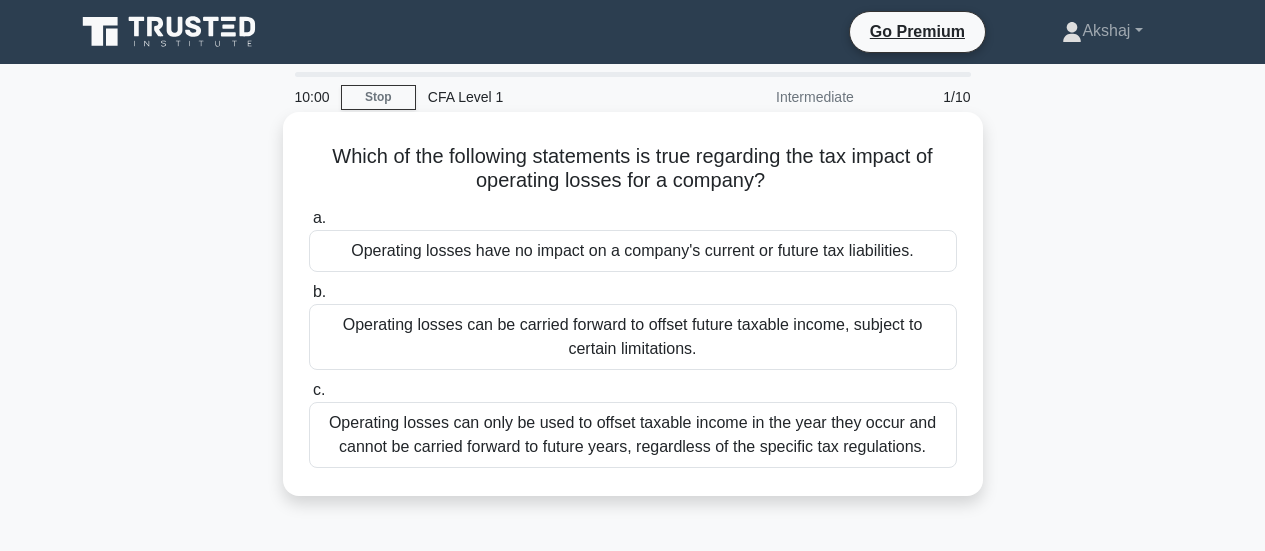 scroll, scrollTop: 0, scrollLeft: 0, axis: both 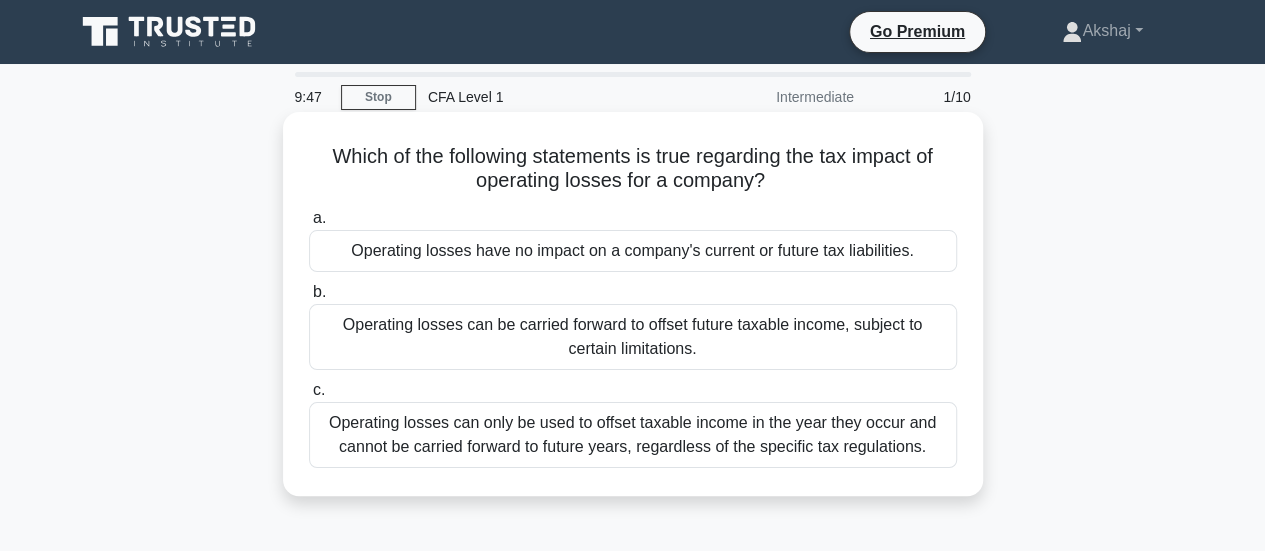 click on "Operating losses can be carried forward to offset future taxable income, subject to certain limitations." at bounding box center [633, 337] 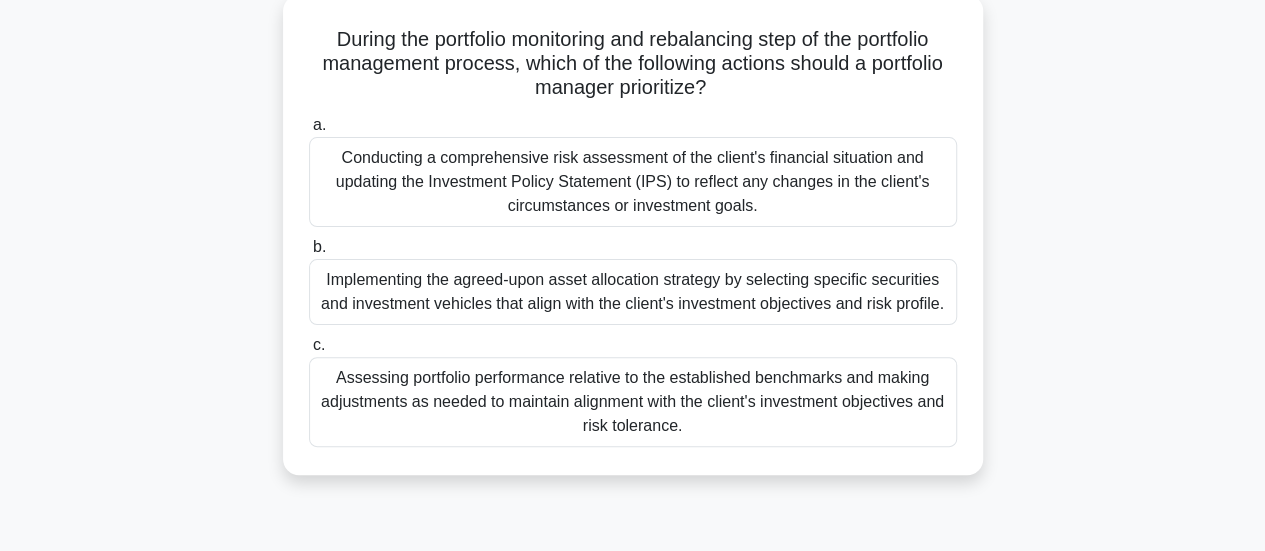 scroll, scrollTop: 141, scrollLeft: 0, axis: vertical 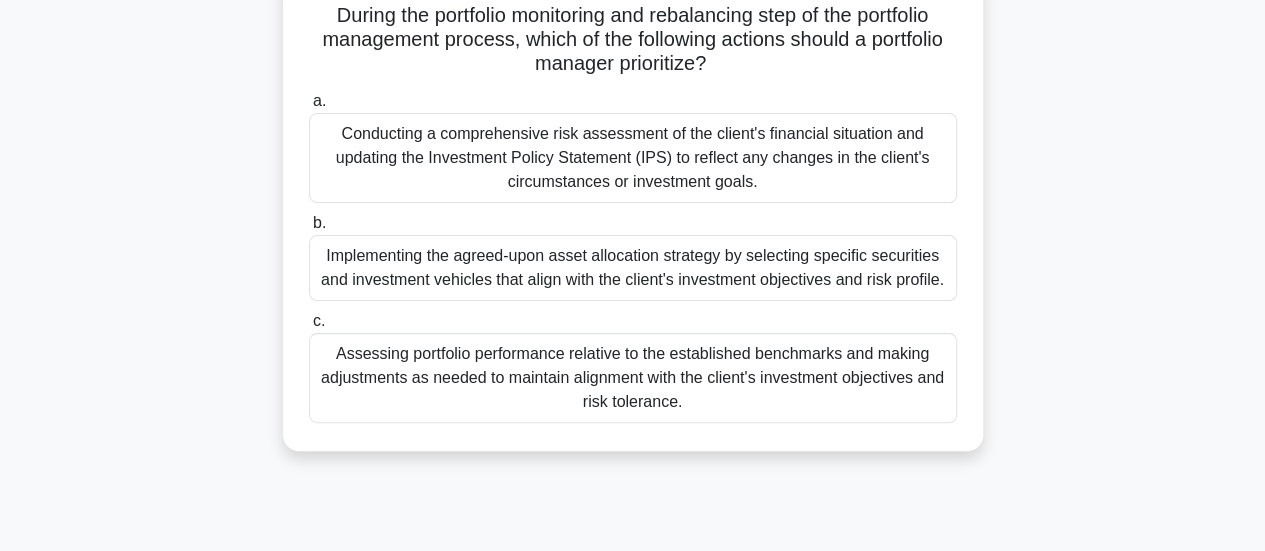 click on "Conducting a comprehensive risk assessment of the client's financial situation and updating the Investment Policy Statement (IPS) to reflect any changes in the client's circumstances or investment goals." at bounding box center (633, 158) 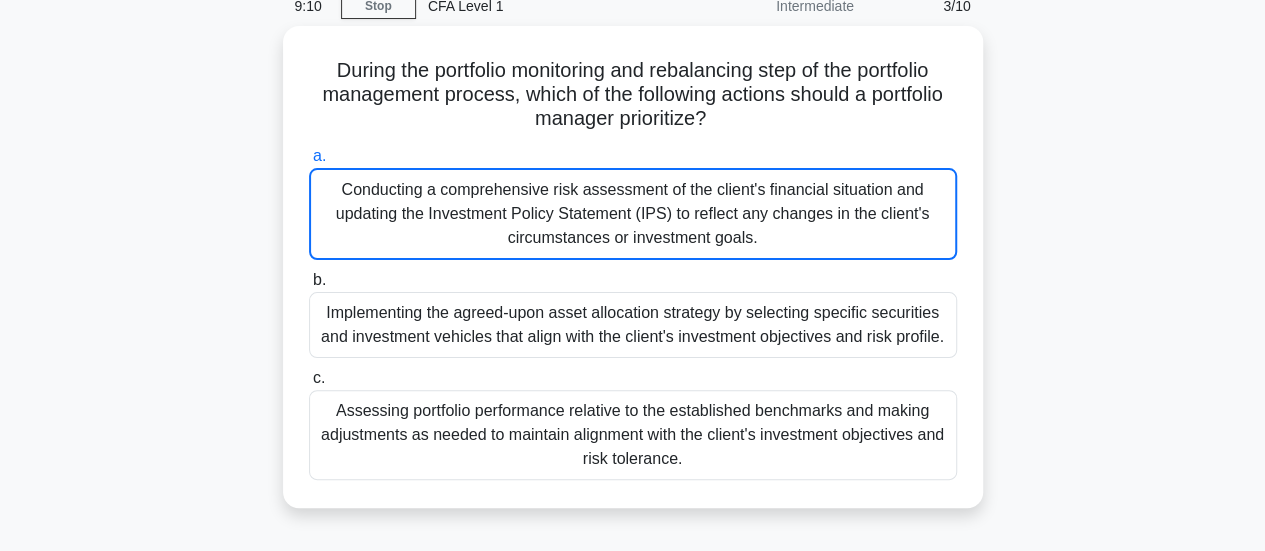 scroll, scrollTop: 0, scrollLeft: 0, axis: both 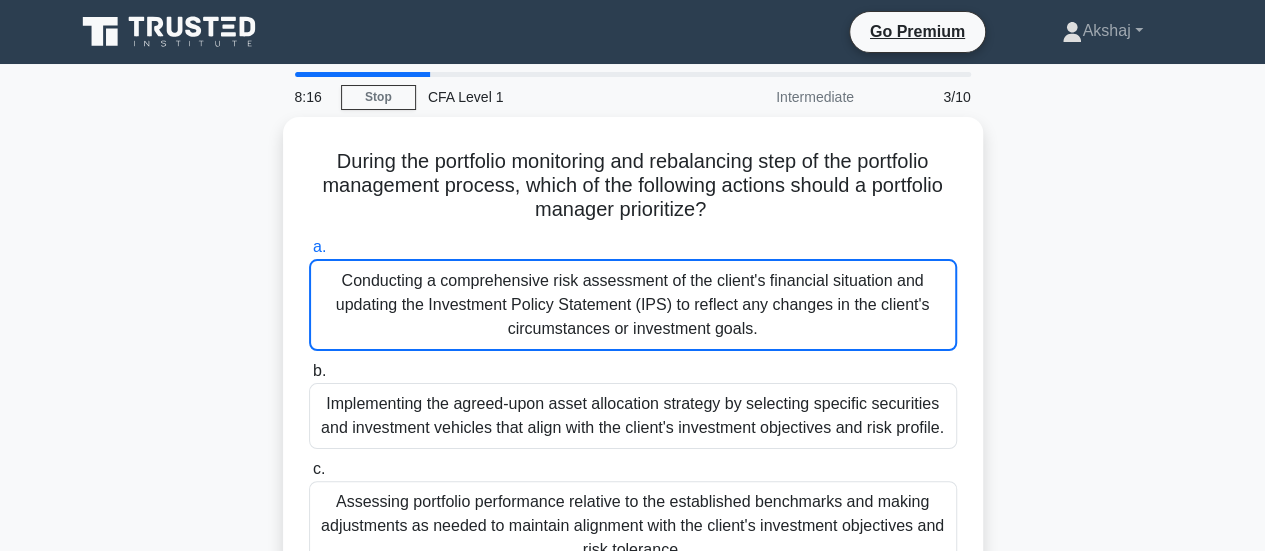 click on "During the portfolio monitoring and rebalancing step of the portfolio management process, which of the following actions should a portfolio manager prioritize?
.spinner_0XTQ{transform-origin:center;animation:spinner_y6GP .75s linear infinite}@keyframes spinner_y6GP{100%{transform:rotate(360deg)}}
a.
b.
c." at bounding box center (633, 370) 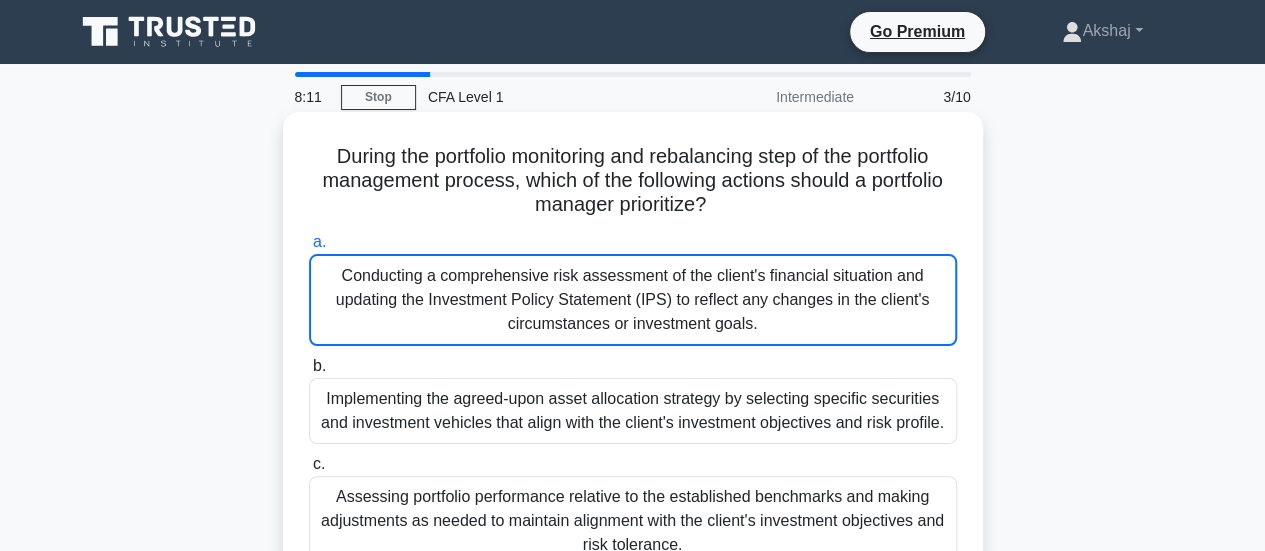 click on "Conducting a comprehensive risk assessment of the client's financial situation and updating the Investment Policy Statement (IPS) to reflect any changes in the client's circumstances or investment goals." at bounding box center (633, 300) 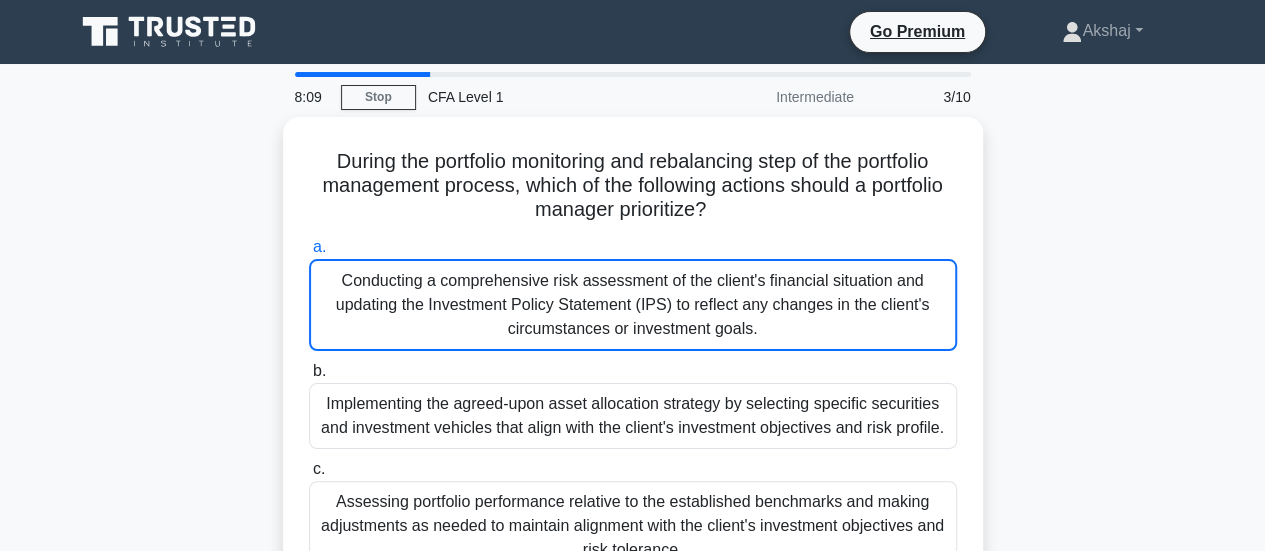 click on "During the portfolio monitoring and rebalancing step of the portfolio management process, which of the following actions should a portfolio manager prioritize?
.spinner_0XTQ{transform-origin:center;animation:spinner_y6GP .75s linear infinite}@keyframes spinner_y6GP{100%{transform:rotate(360deg)}}
a.
b.
c." at bounding box center [633, 370] 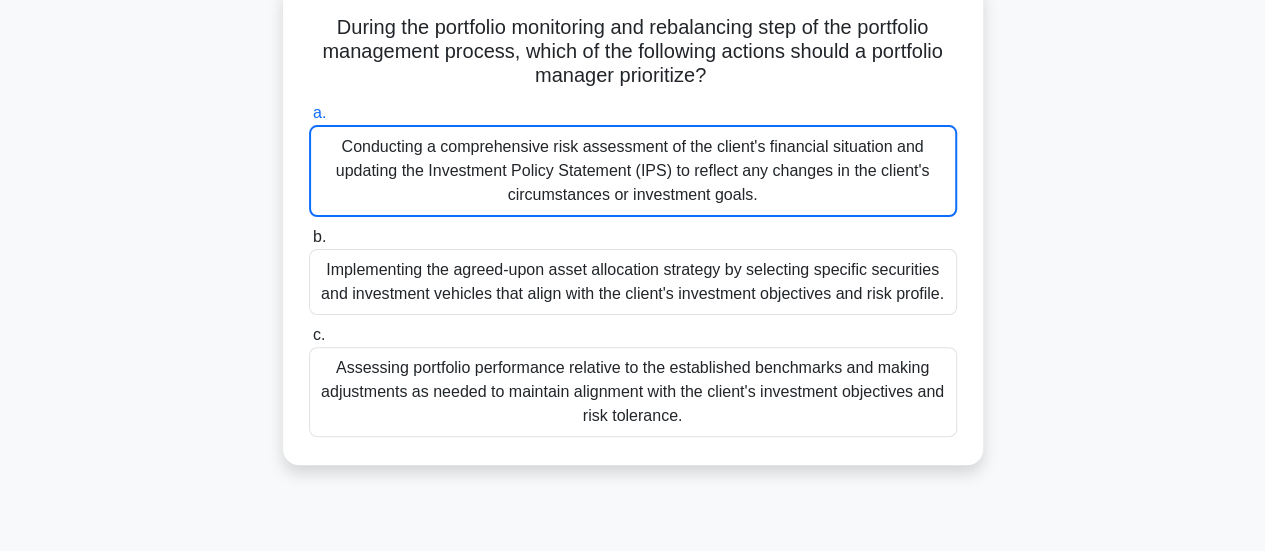 scroll, scrollTop: 0, scrollLeft: 0, axis: both 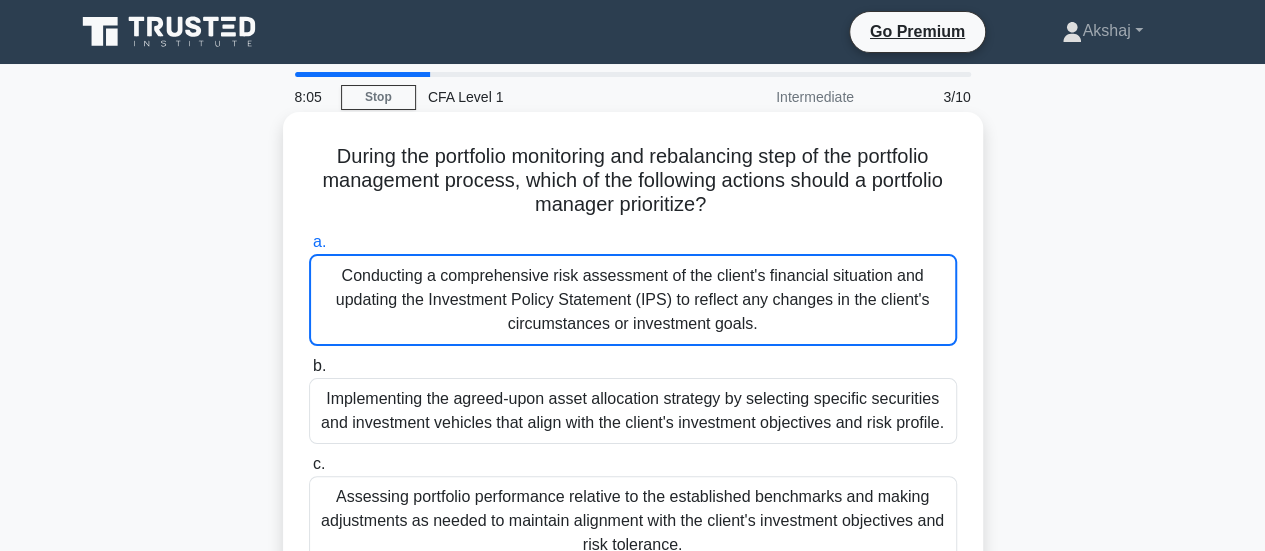 click on "Conducting a comprehensive risk assessment of the client's financial situation and updating the Investment Policy Statement (IPS) to reflect any changes in the client's circumstances or investment goals." at bounding box center [633, 300] 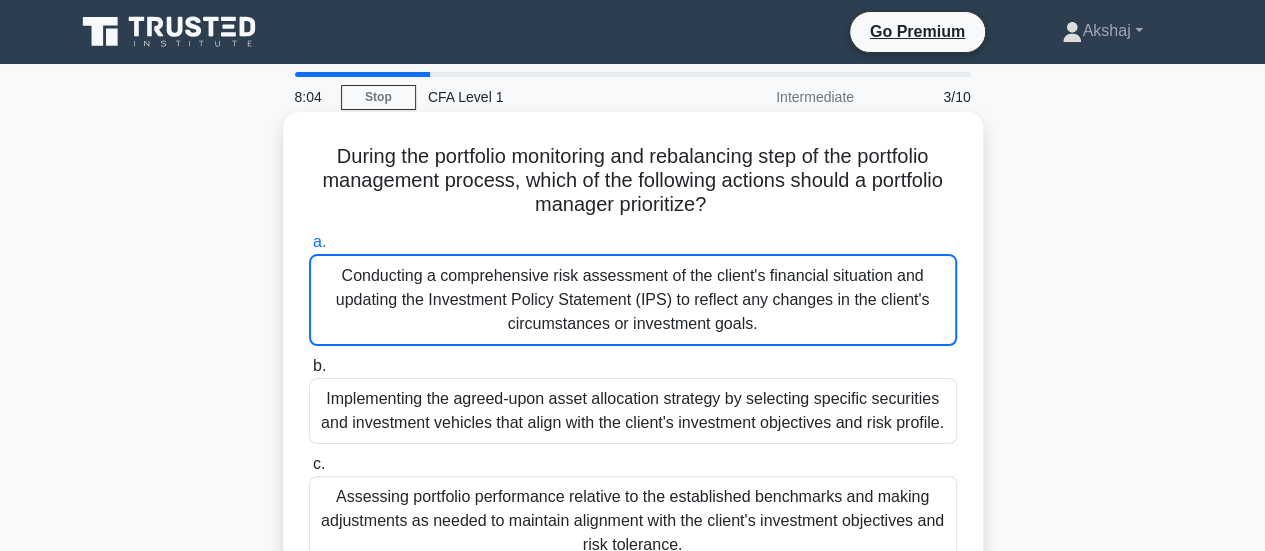 click on "Conducting a comprehensive risk assessment of the client's financial situation and updating the Investment Policy Statement (IPS) to reflect any changes in the client's circumstances or investment goals." at bounding box center (633, 300) 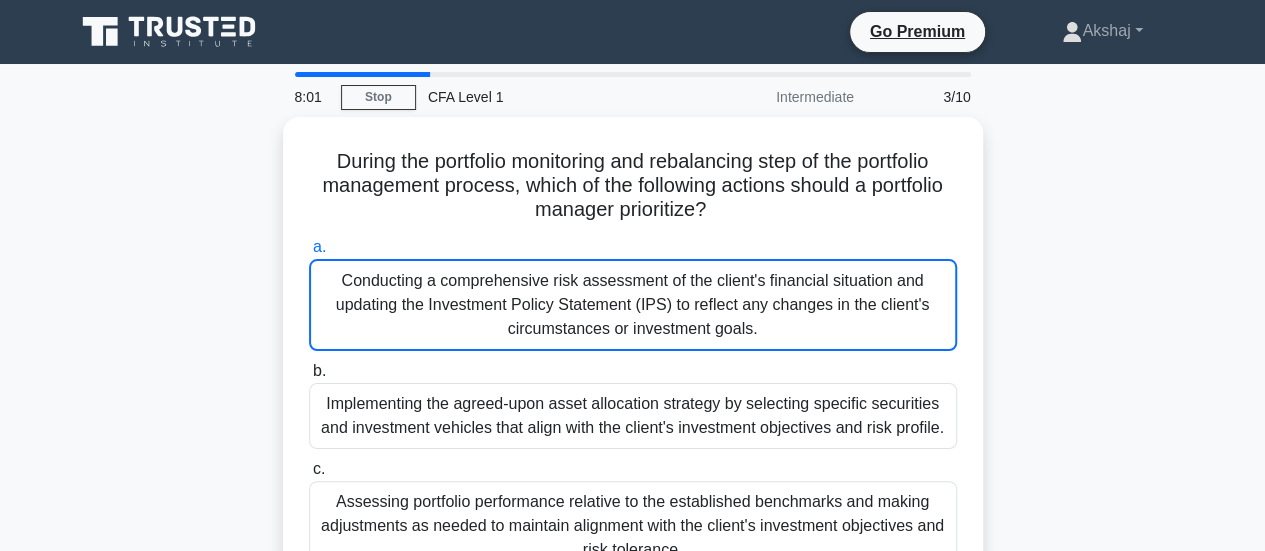 click on "During the portfolio monitoring and rebalancing step of the portfolio management process, which of the following actions should a portfolio manager prioritize?
.spinner_0XTQ{transform-origin:center;animation:spinner_y6GP .75s linear infinite}@keyframes spinner_y6GP{100%{transform:rotate(360deg)}}
a.
b.
c." at bounding box center (633, 370) 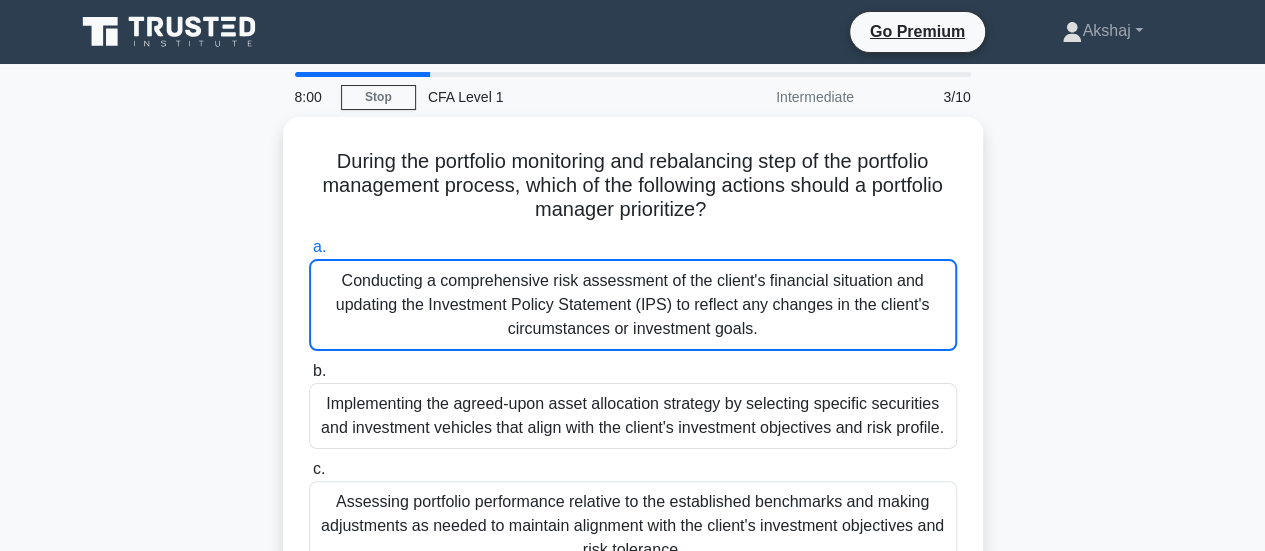 click on "During the portfolio monitoring and rebalancing step of the portfolio management process, which of the following actions should a portfolio manager prioritize?
.spinner_0XTQ{transform-origin:center;animation:spinner_y6GP .75s linear infinite}@keyframes spinner_y6GP{100%{transform:rotate(360deg)}}
a.
b.
c." at bounding box center (633, 370) 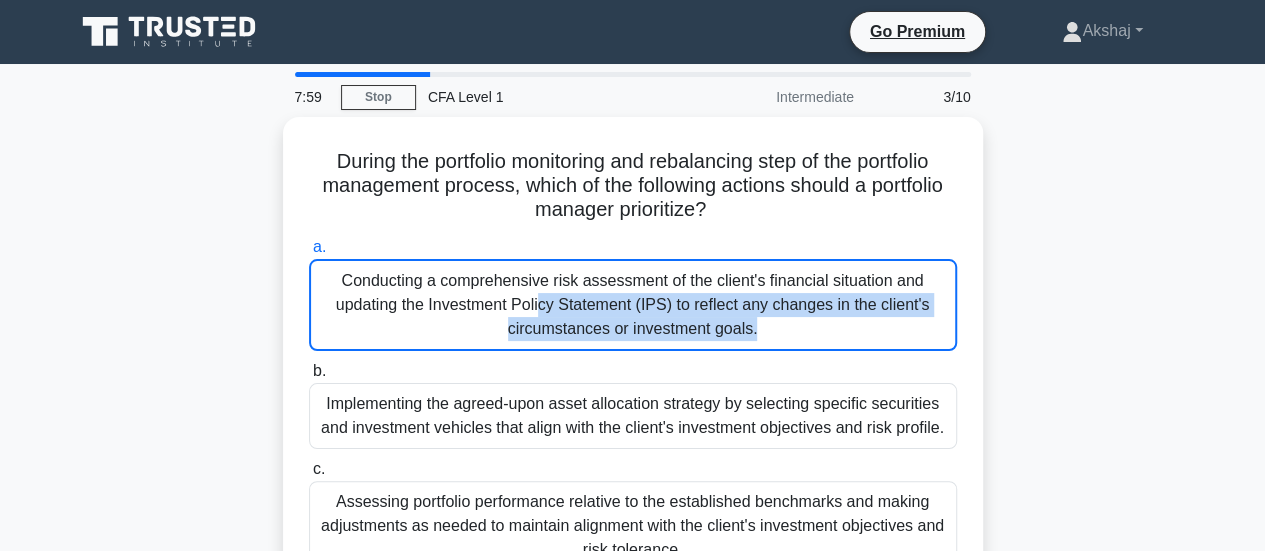 click on "During the portfolio monitoring and rebalancing step of the portfolio management process, which of the following actions should a portfolio manager prioritize?
.spinner_0XTQ{transform-origin:center;animation:spinner_y6GP .75s linear infinite}@keyframes spinner_y6GP{100%{transform:rotate(360deg)}}
a.
b.
c." at bounding box center (633, 370) 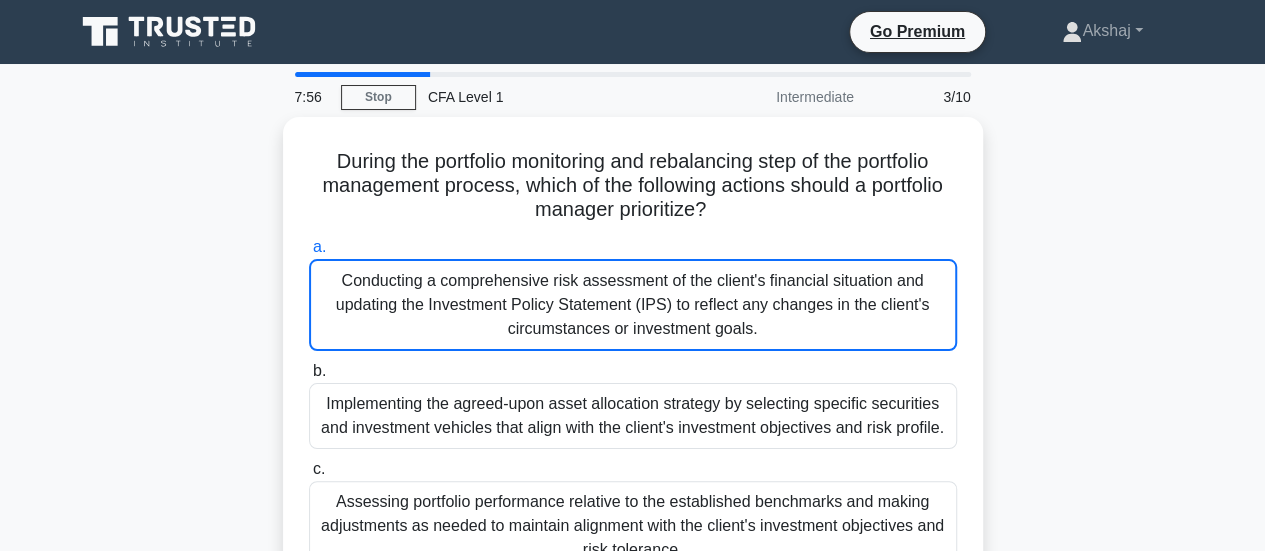 click on "During the portfolio monitoring and rebalancing step of the portfolio management process, which of the following actions should a portfolio manager prioritize?
.spinner_0XTQ{transform-origin:center;animation:spinner_y6GP .75s linear infinite}@keyframes spinner_y6GP{100%{transform:rotate(360deg)}}
a.
b.
c." at bounding box center (633, 370) 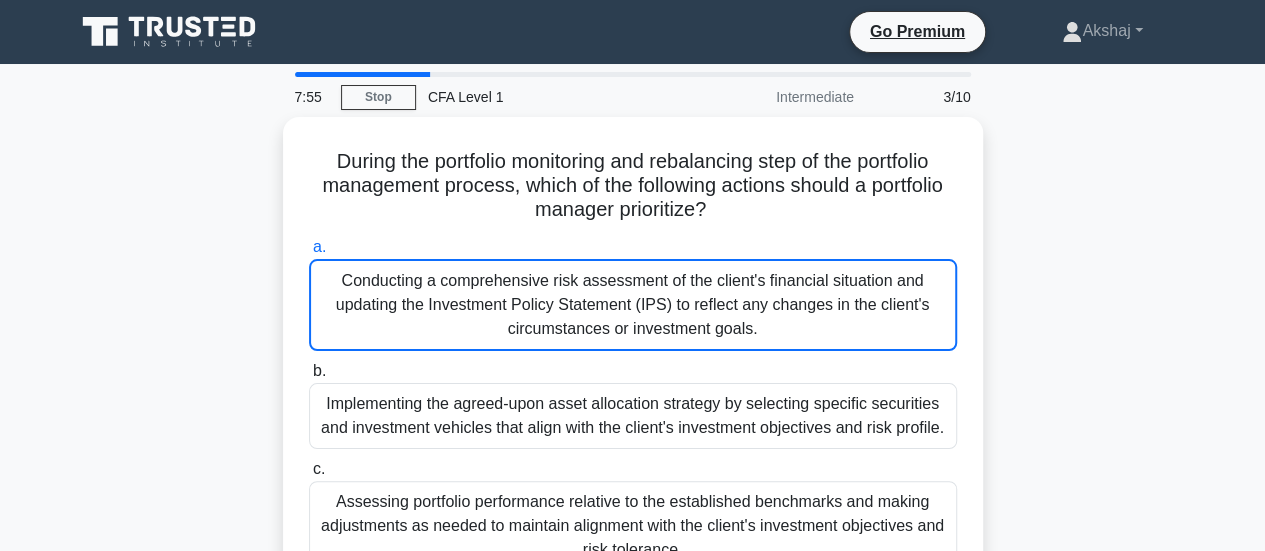 click on "During the portfolio monitoring and rebalancing step of the portfolio management process, which of the following actions should a portfolio manager prioritize?
.spinner_0XTQ{transform-origin:center;animation:spinner_y6GP .75s linear infinite}@keyframes spinner_y6GP{100%{transform:rotate(360deg)}}
a.
b.
c." at bounding box center [633, 370] 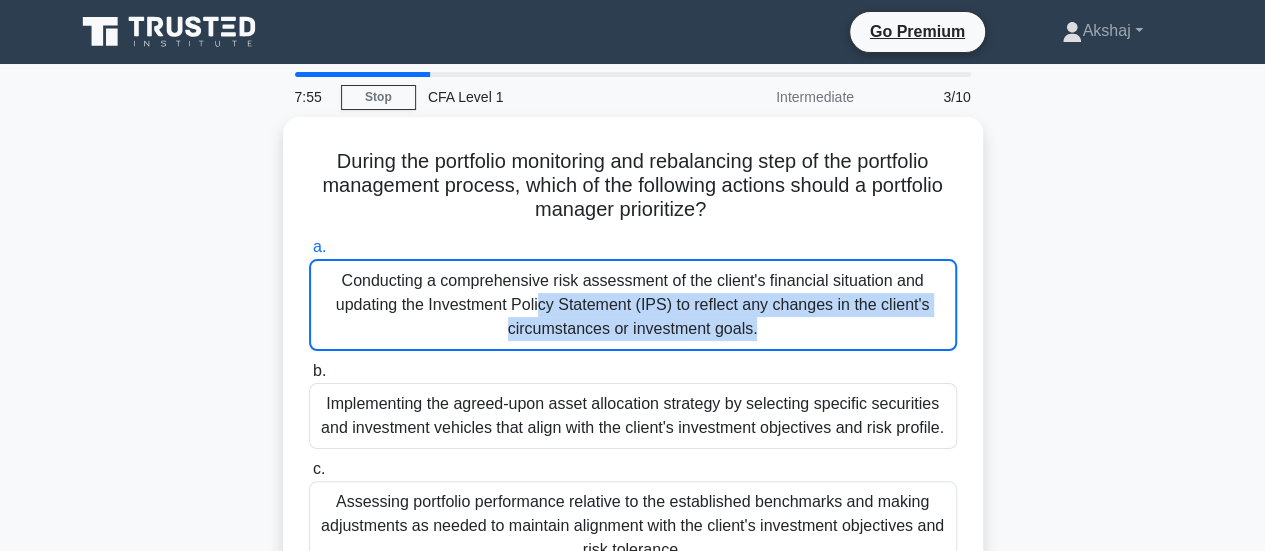 click on "During the portfolio monitoring and rebalancing step of the portfolio management process, which of the following actions should a portfolio manager prioritize?
.spinner_0XTQ{transform-origin:center;animation:spinner_y6GP .75s linear infinite}@keyframes spinner_y6GP{100%{transform:rotate(360deg)}}
a.
b.
c." at bounding box center [633, 370] 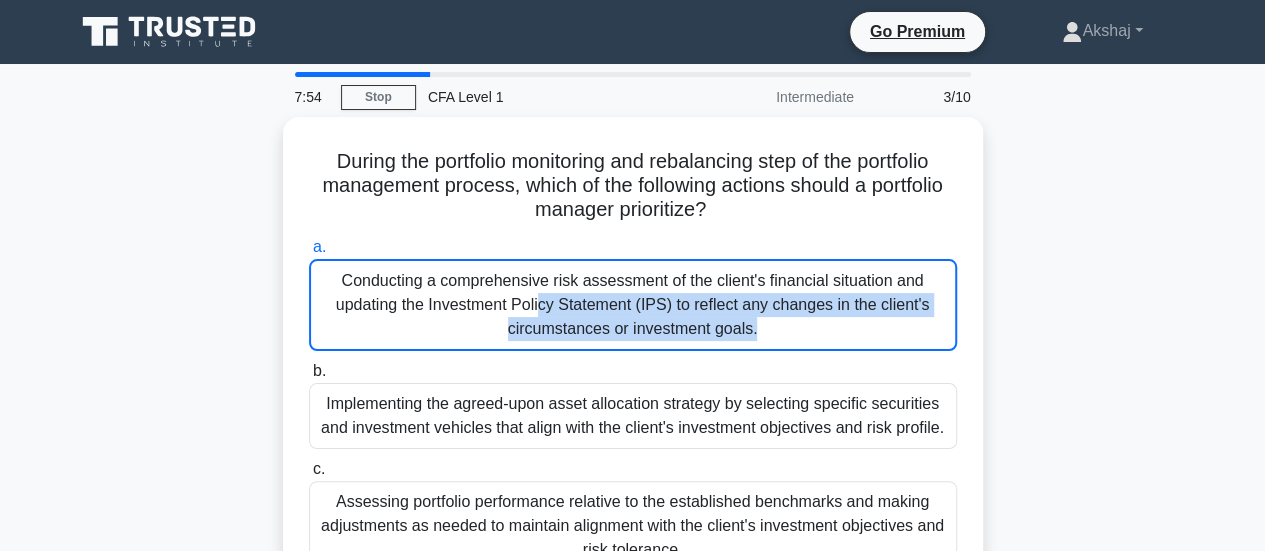 click on "During the portfolio monitoring and rebalancing step of the portfolio management process, which of the following actions should a portfolio manager prioritize?
.spinner_0XTQ{transform-origin:center;animation:spinner_y6GP .75s linear infinite}@keyframes spinner_y6GP{100%{transform:rotate(360deg)}}
a.
b.
c." at bounding box center (633, 370) 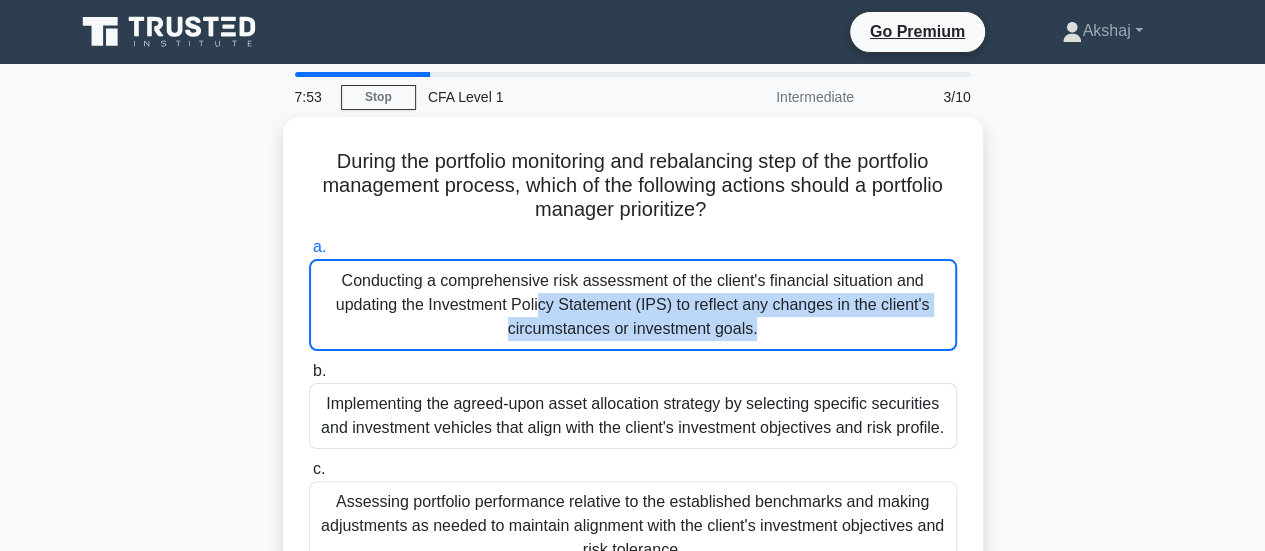 click on "During the portfolio monitoring and rebalancing step of the portfolio management process, which of the following actions should a portfolio manager prioritize?
.spinner_0XTQ{transform-origin:center;animation:spinner_y6GP .75s linear infinite}@keyframes spinner_y6GP{100%{transform:rotate(360deg)}}
a.
b.
c." at bounding box center [633, 370] 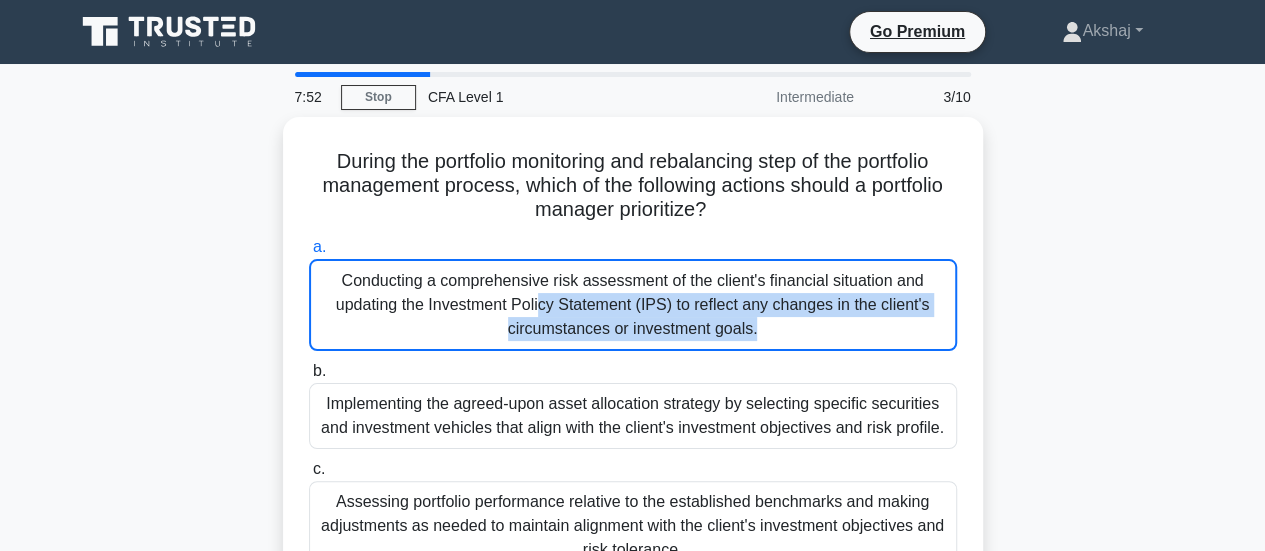 click on "During the portfolio monitoring and rebalancing step of the portfolio management process, which of the following actions should a portfolio manager prioritize?
.spinner_0XTQ{transform-origin:center;animation:spinner_y6GP .75s linear infinite}@keyframes spinner_y6GP{100%{transform:rotate(360deg)}}
a.
b.
c." at bounding box center [633, 370] 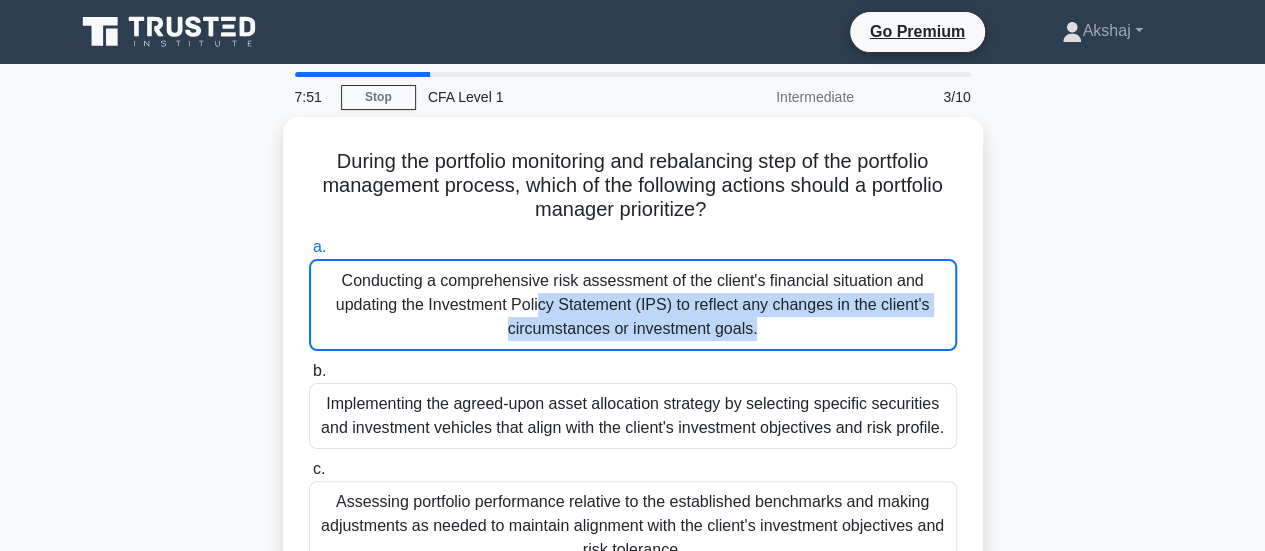 click on "During the portfolio monitoring and rebalancing step of the portfolio management process, which of the following actions should a portfolio manager prioritize?
.spinner_0XTQ{transform-origin:center;animation:spinner_y6GP .75s linear infinite}@keyframes spinner_y6GP{100%{transform:rotate(360deg)}}
a.
b.
c." at bounding box center (633, 370) 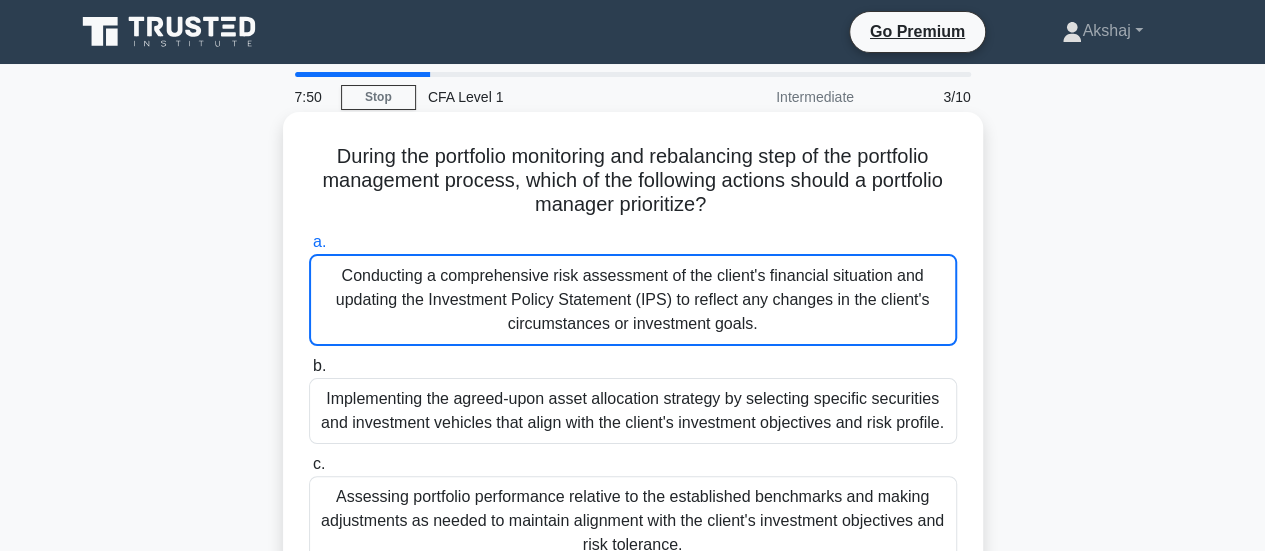 click on "Conducting a comprehensive risk assessment of the client's financial situation and updating the Investment Policy Statement (IPS) to reflect any changes in the client's circumstances or investment goals." at bounding box center [633, 300] 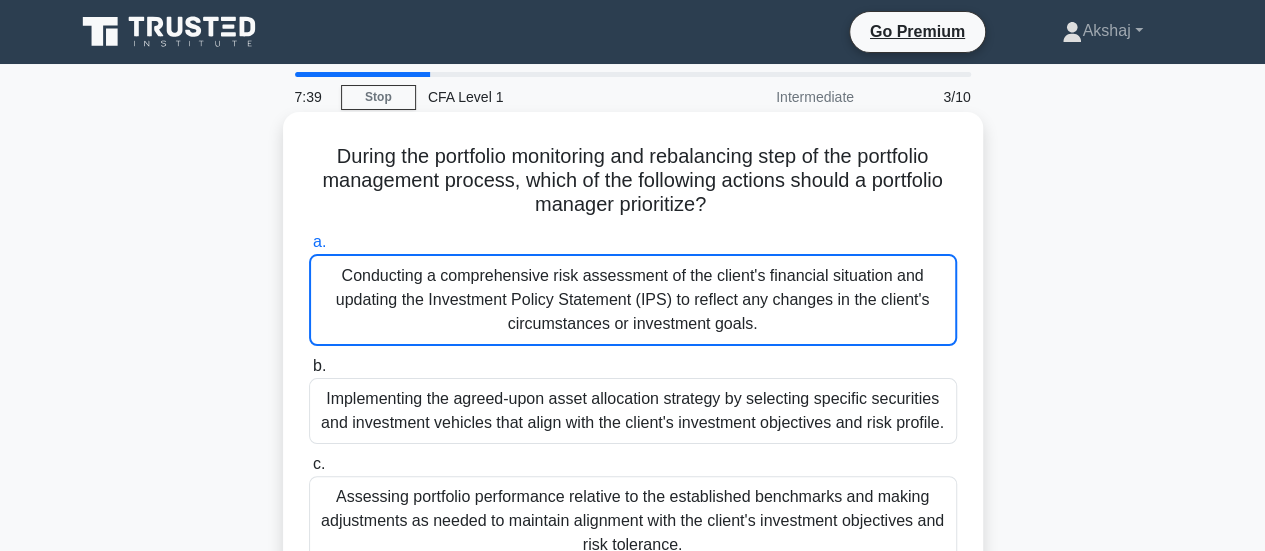 click on "Conducting a comprehensive risk assessment of the client's financial situation and updating the Investment Policy Statement (IPS) to reflect any changes in the client's circumstances or investment goals." at bounding box center (633, 300) 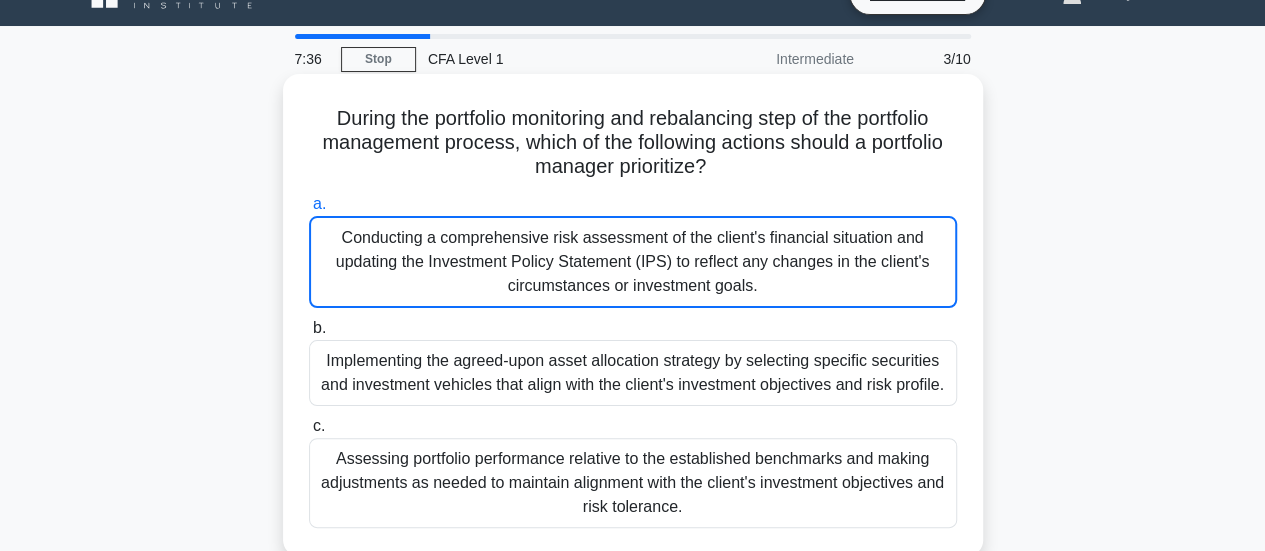 scroll, scrollTop: 0, scrollLeft: 0, axis: both 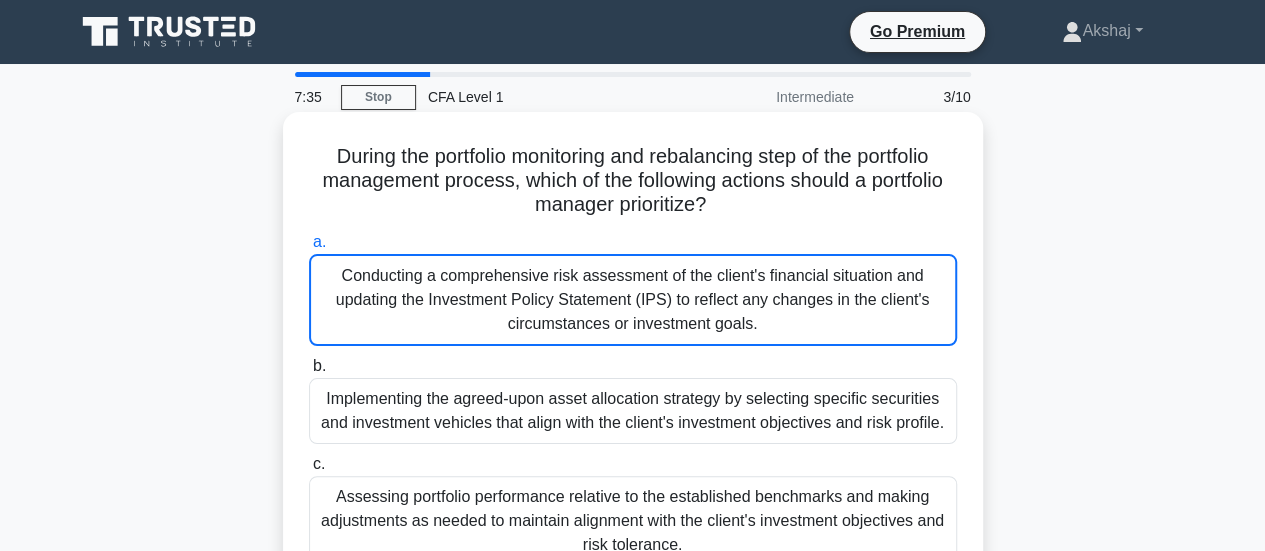 click on "Conducting a comprehensive risk assessment of the client's financial situation and updating the Investment Policy Statement (IPS) to reflect any changes in the client's circumstances or investment goals." at bounding box center (633, 300) 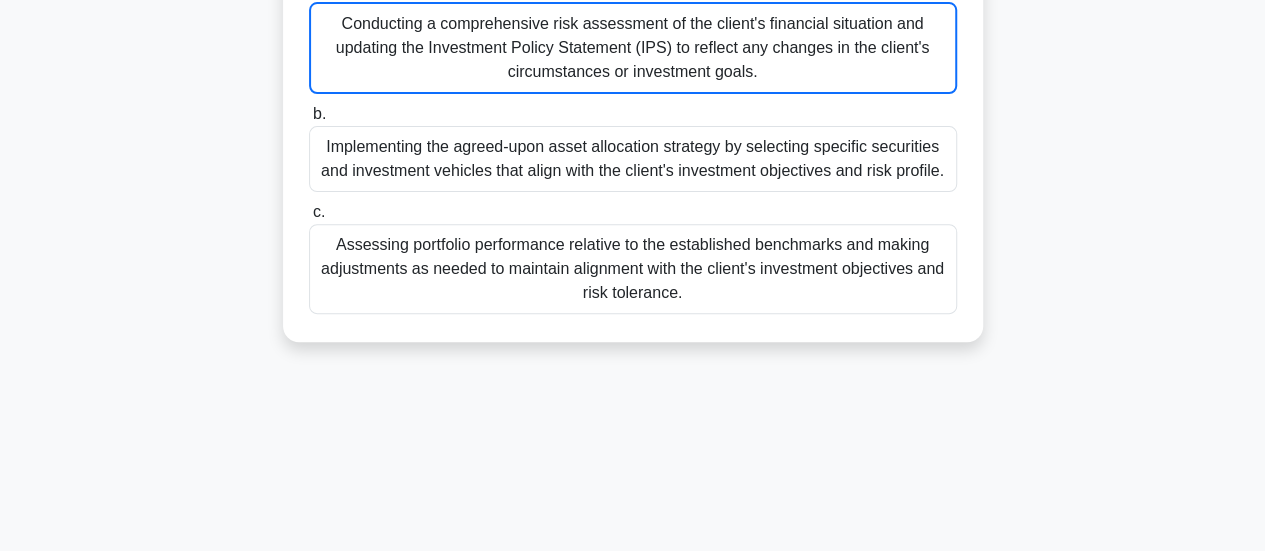 scroll, scrollTop: 256, scrollLeft: 0, axis: vertical 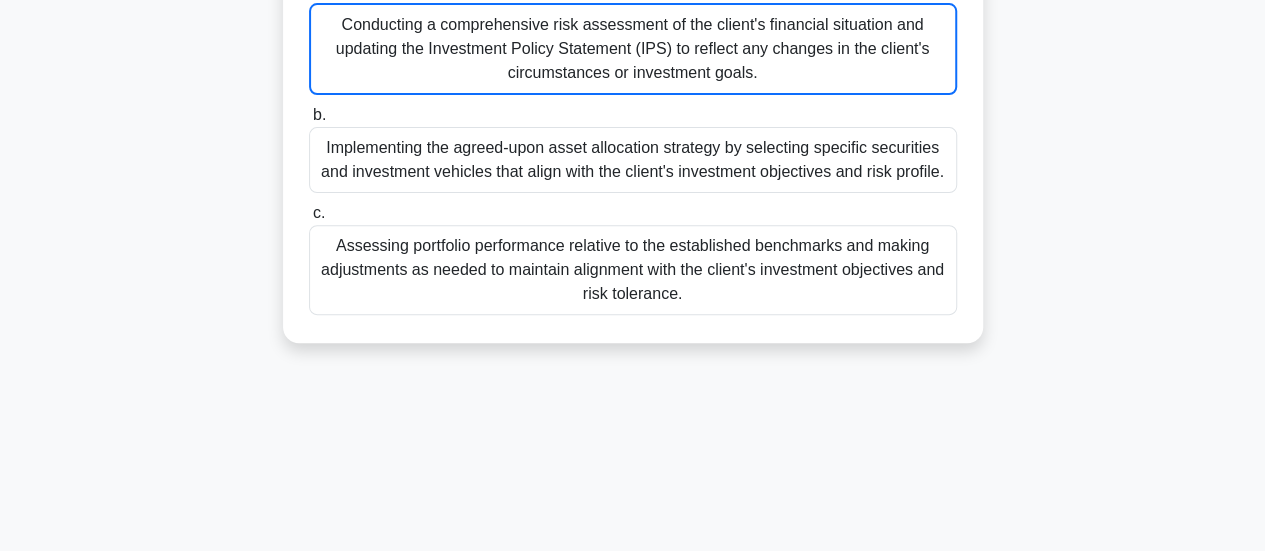 click on "During the portfolio monitoring and rebalancing step of the portfolio management process, which of the following actions should a portfolio manager prioritize?
.spinner_0XTQ{transform-origin:center;animation:spinner_y6GP .75s linear infinite}@keyframes spinner_y6GP{100%{transform:rotate(360deg)}}
a.
b.
c." at bounding box center (633, 114) 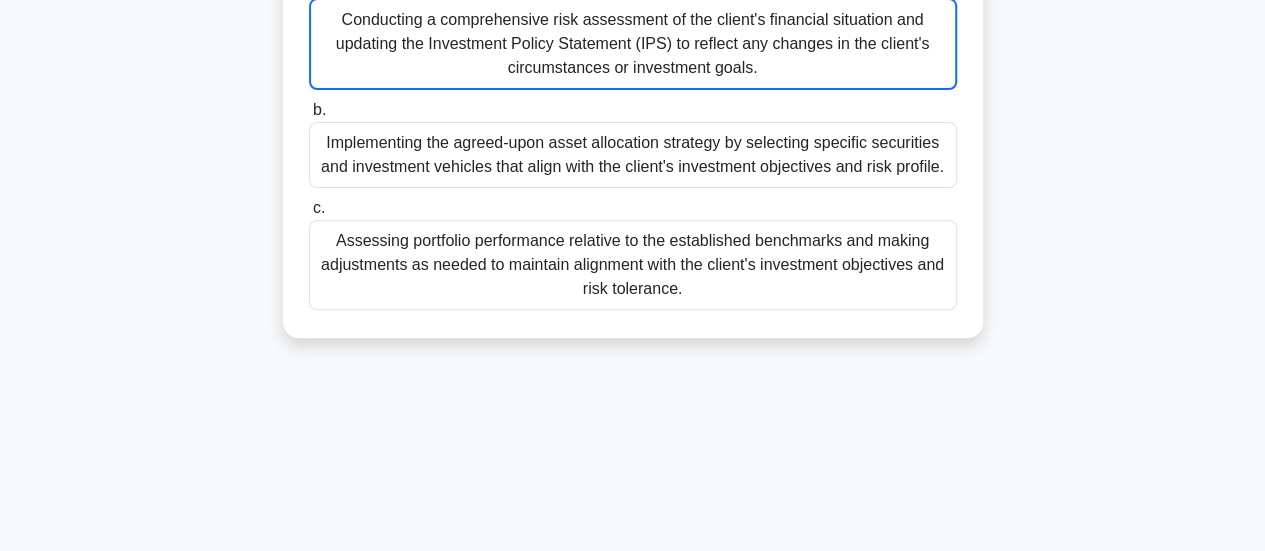 click on "Implementing the agreed-upon asset allocation strategy by selecting specific securities and investment vehicles that align with the client's investment objectives and risk profile." at bounding box center (633, 155) 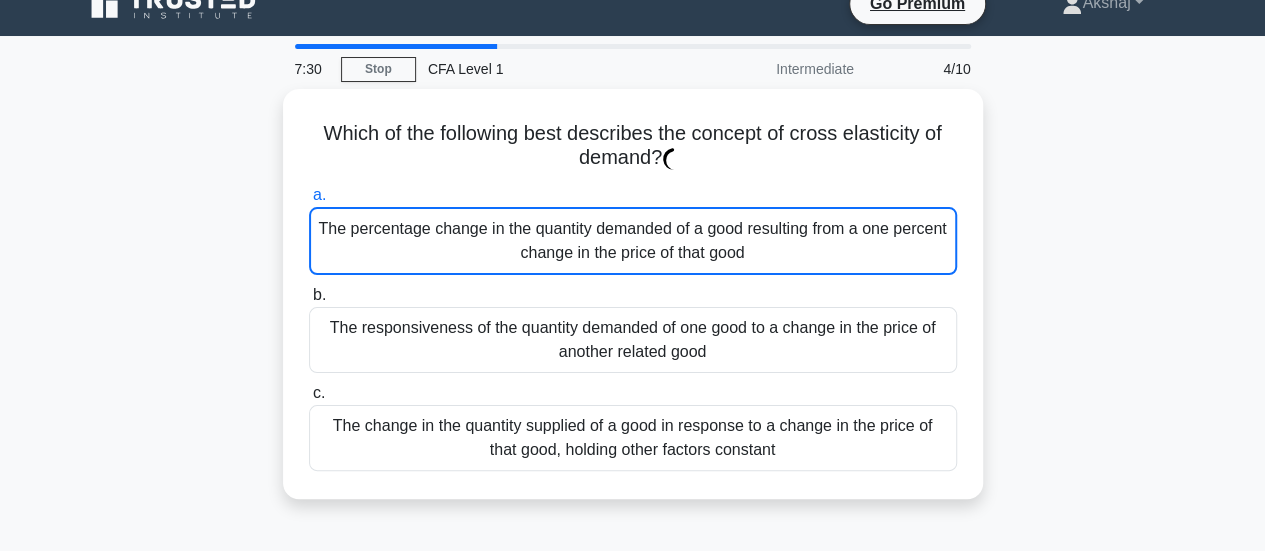 scroll, scrollTop: 0, scrollLeft: 0, axis: both 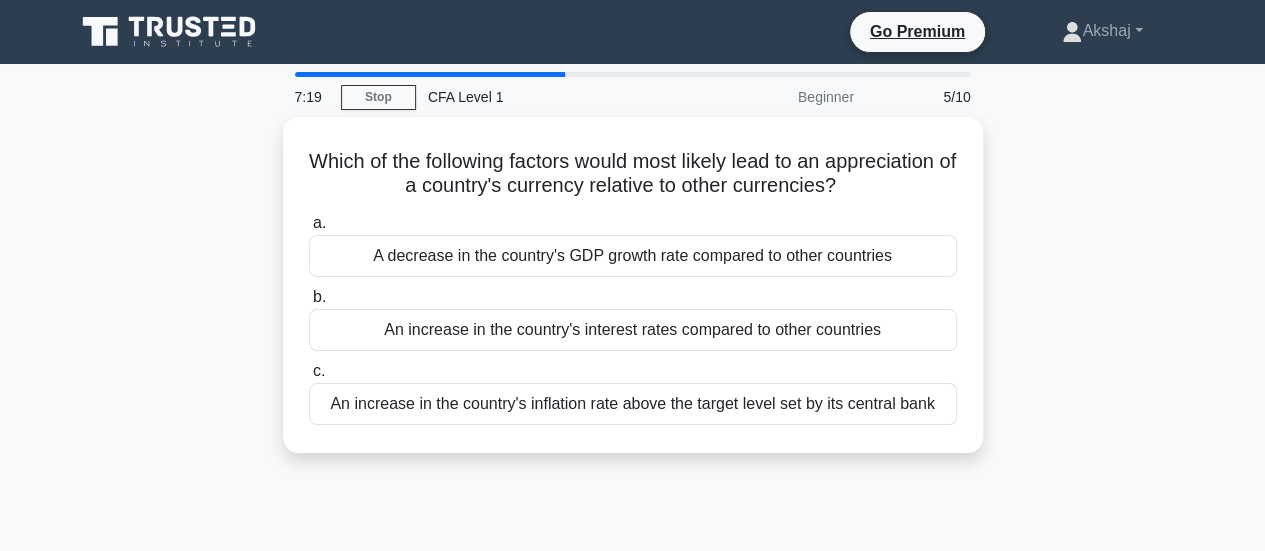 click on "7:19
Stop
CFA Level 1
Beginner
5/10
Which of the following factors would most likely lead to an appreciation of a country's currency relative to other currencies?
.spinner_0XTQ{transform-origin:center;animation:spinner_y6GP .75s linear infinite}@keyframes spinner_y6GP{100%{transform:rotate(360deg)}}
a.
b." at bounding box center [632, 572] 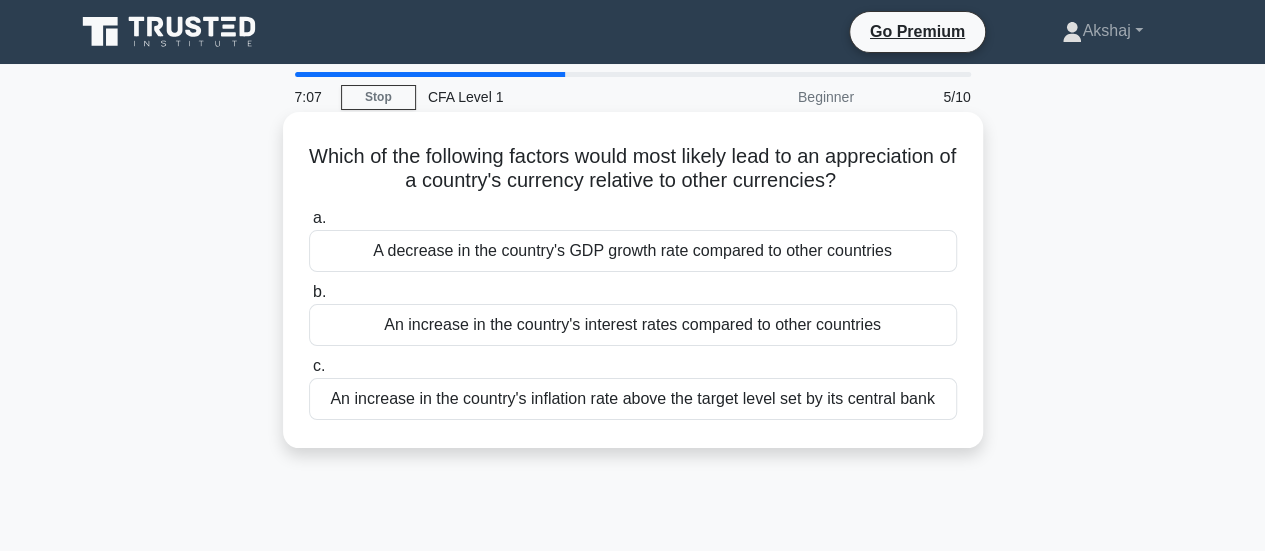 click on "An increase in the country's interest rates compared to other countries" at bounding box center (633, 325) 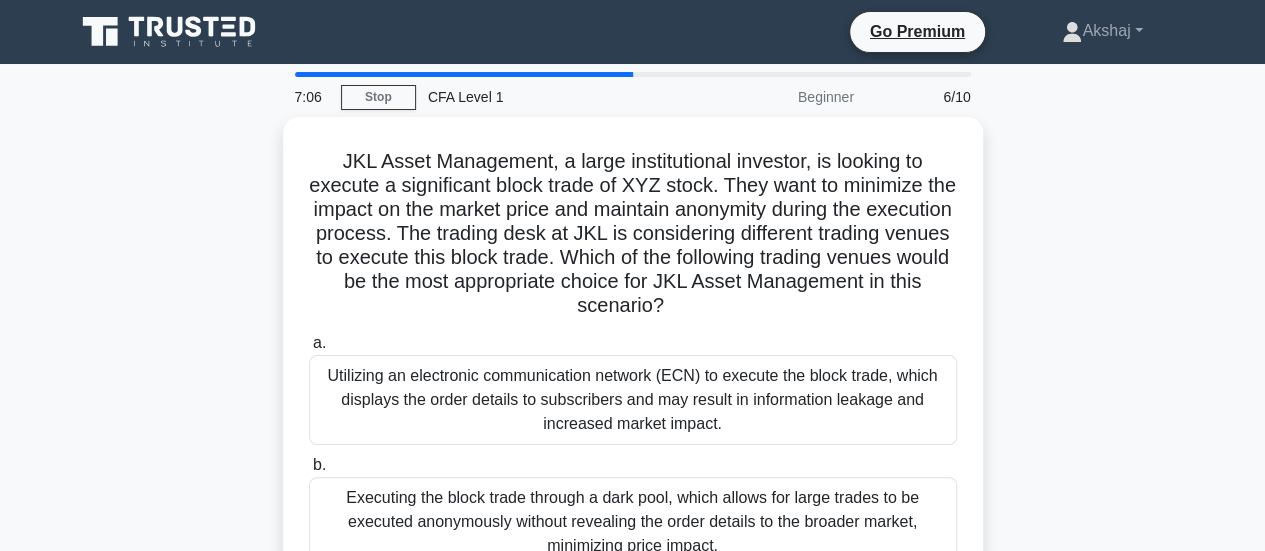 click on "JKL Asset Management, a large institutional investor, is looking to execute a significant block trade of XYZ stock. They want to minimize the impact on the market price and maintain anonymity during the execution process. The trading desk at JKL is considering different trading venues to execute this block trade. Which of the following trading venues would be the most appropriate choice for JKL Asset Management in this scenario?
.spinner_0XTQ{transform-origin:center;animation:spinner_y6GP .75s linear infinite}@keyframes spinner_y6GP{100%{transform:rotate(360deg)}}
a.
b. c." at bounding box center (633, 429) 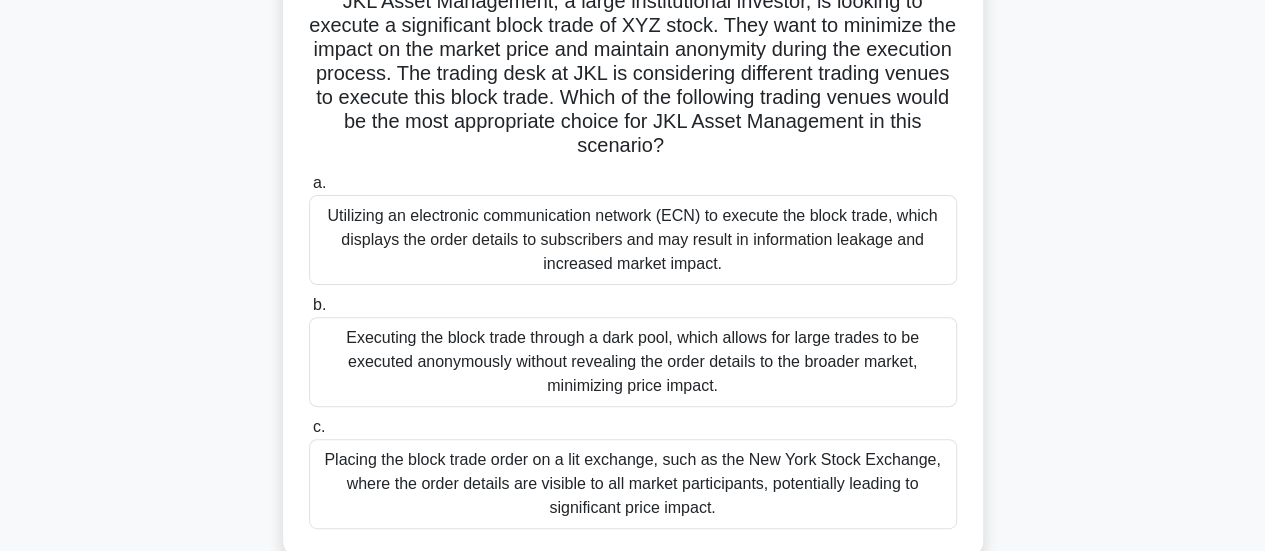 scroll, scrollTop: 120, scrollLeft: 0, axis: vertical 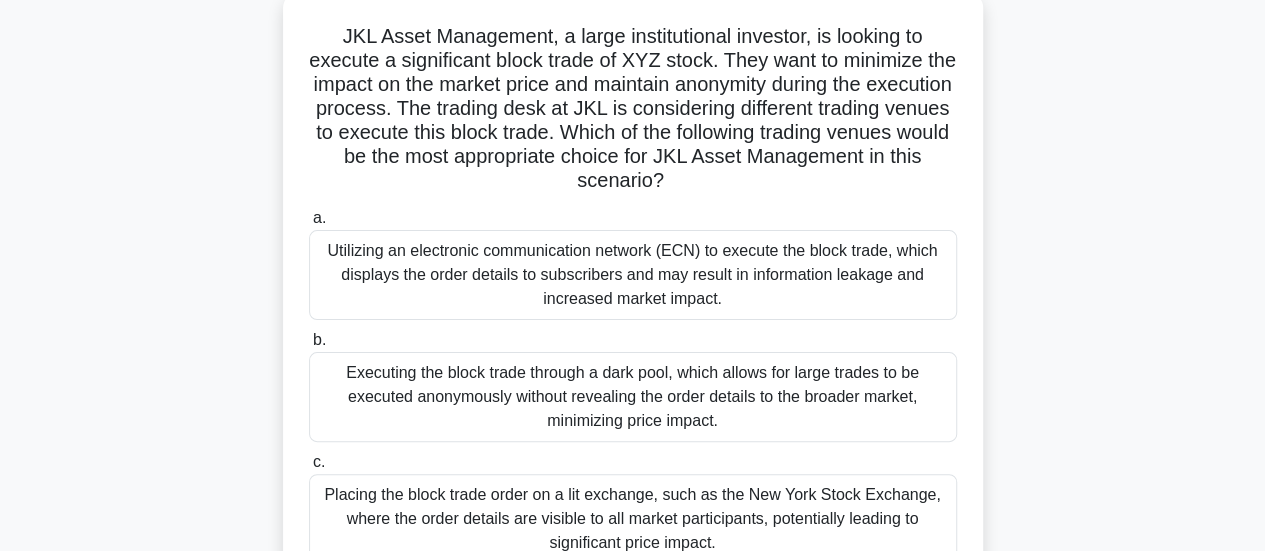 click on "Executing the block trade through a dark pool, which allows for large trades to be executed anonymously without revealing the order details to the broader market, minimizing price impact." at bounding box center [633, 397] 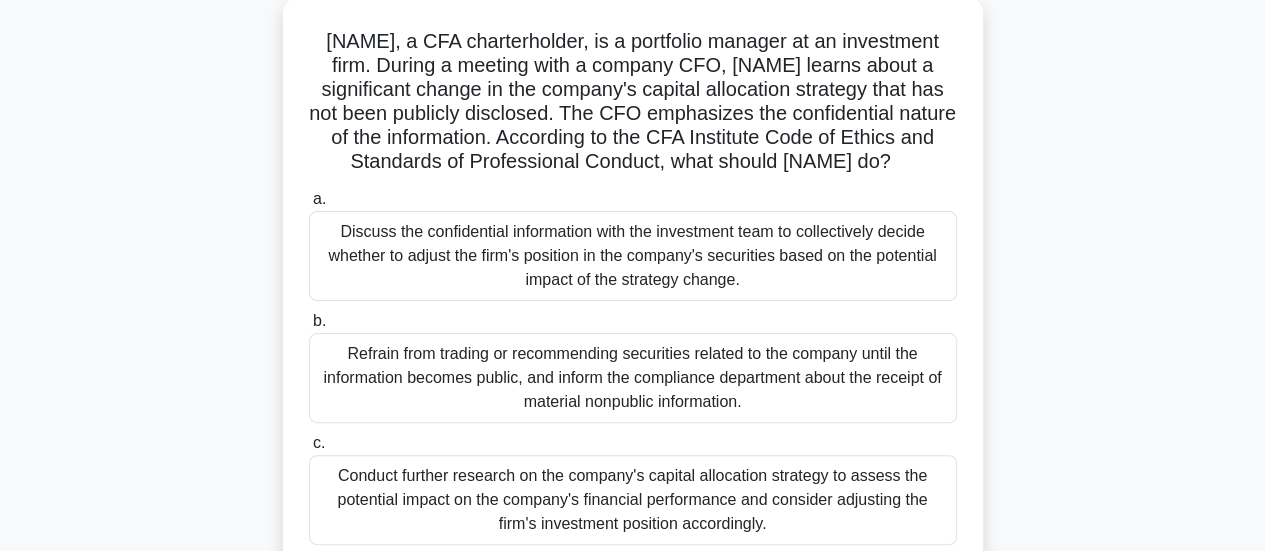 scroll, scrollTop: 0, scrollLeft: 0, axis: both 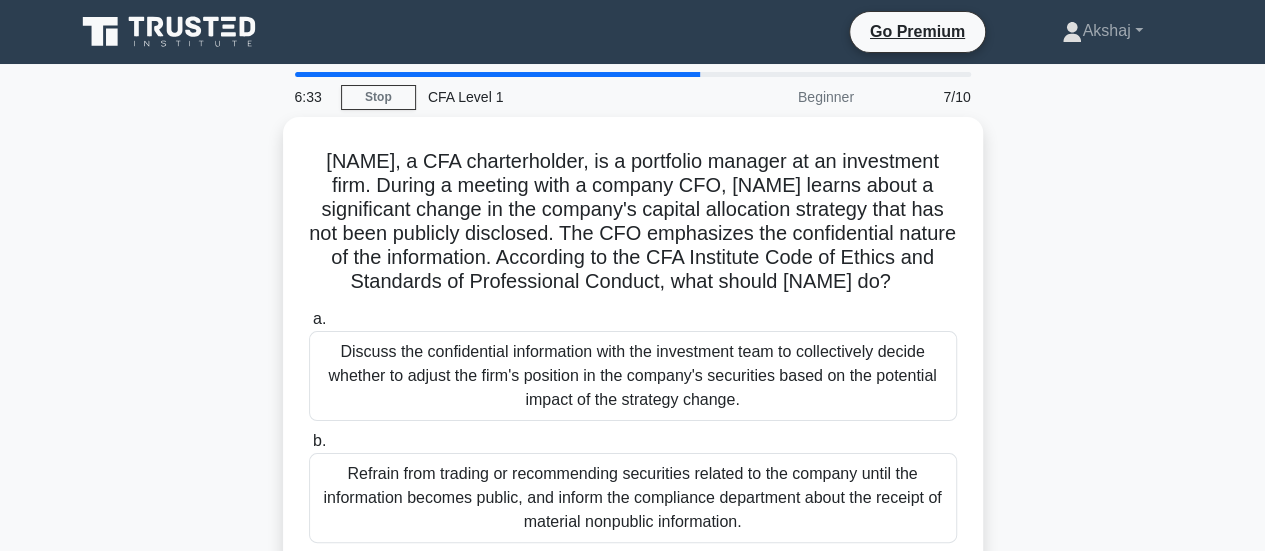 click on "David, a CFA charterholder, is a portfolio manager at an investment firm. During a meeting with a company CFO, David learns about a significant change in the company's capital allocation strategy that has not been publicly disclosed. The CFO emphasizes the confidential nature of the information. According to the CFA Institute Code of Ethics and Standards of Professional Conduct, what should David do?
.spinner_0XTQ{transform-origin:center;animation:spinner_y6GP .75s linear infinite}@keyframes spinner_y6GP{100%{transform:rotate(360deg)}}
a.
b. c." at bounding box center (633, 417) 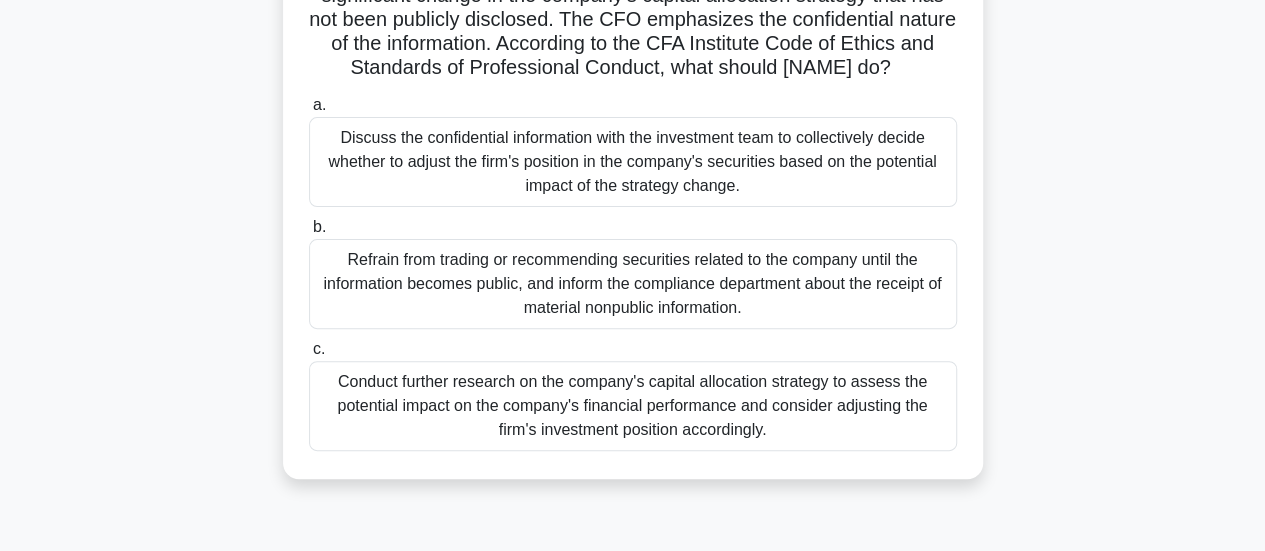 scroll, scrollTop: 216, scrollLeft: 0, axis: vertical 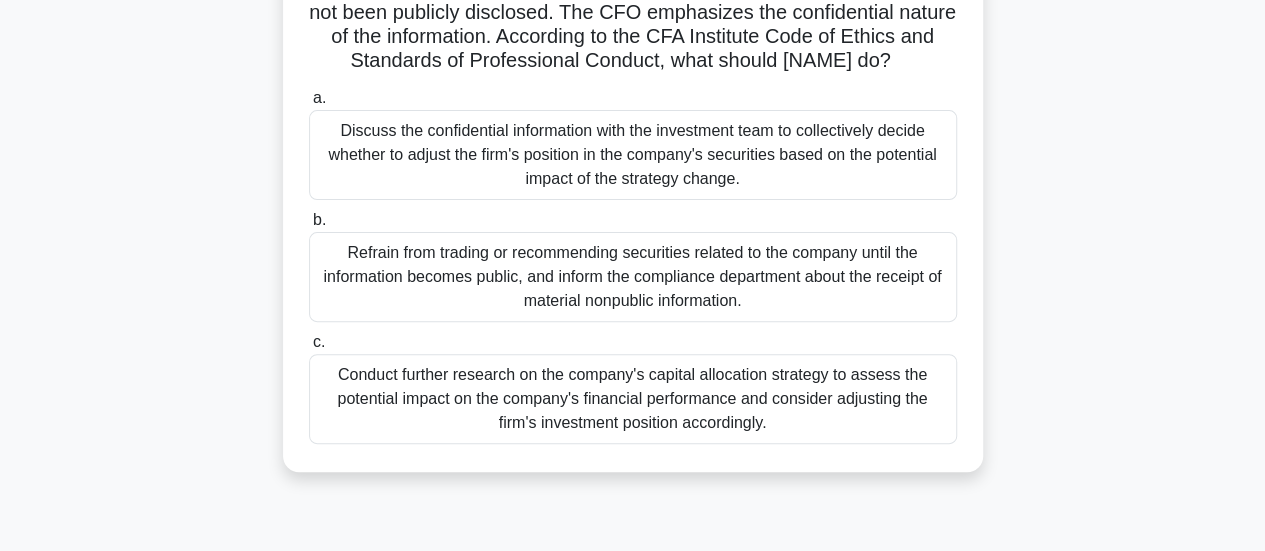 click on "Refrain from trading or recommending securities related to the company until the information becomes public, and inform the compliance department about the receipt of material nonpublic information." at bounding box center (633, 277) 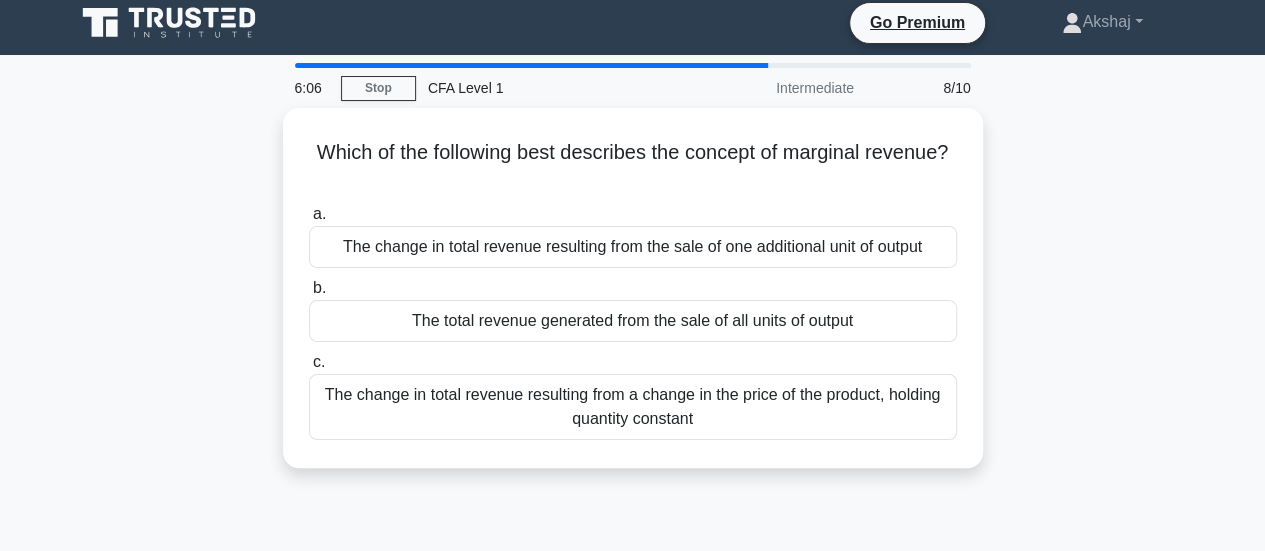 scroll, scrollTop: 8, scrollLeft: 0, axis: vertical 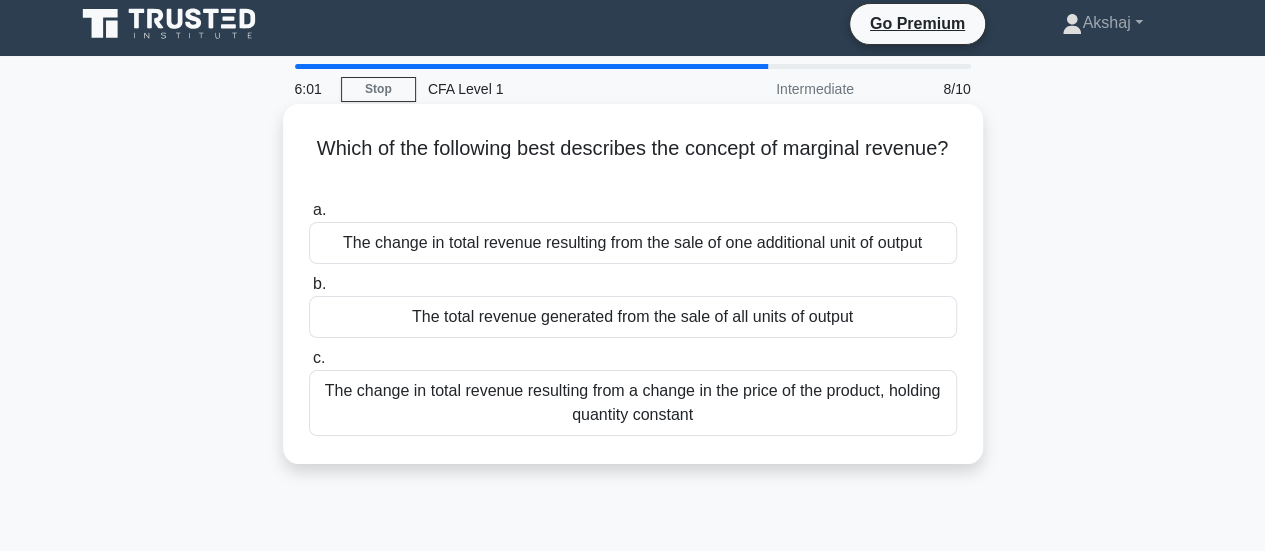 click on "The change in total revenue resulting from the sale of one additional unit of output" at bounding box center (633, 243) 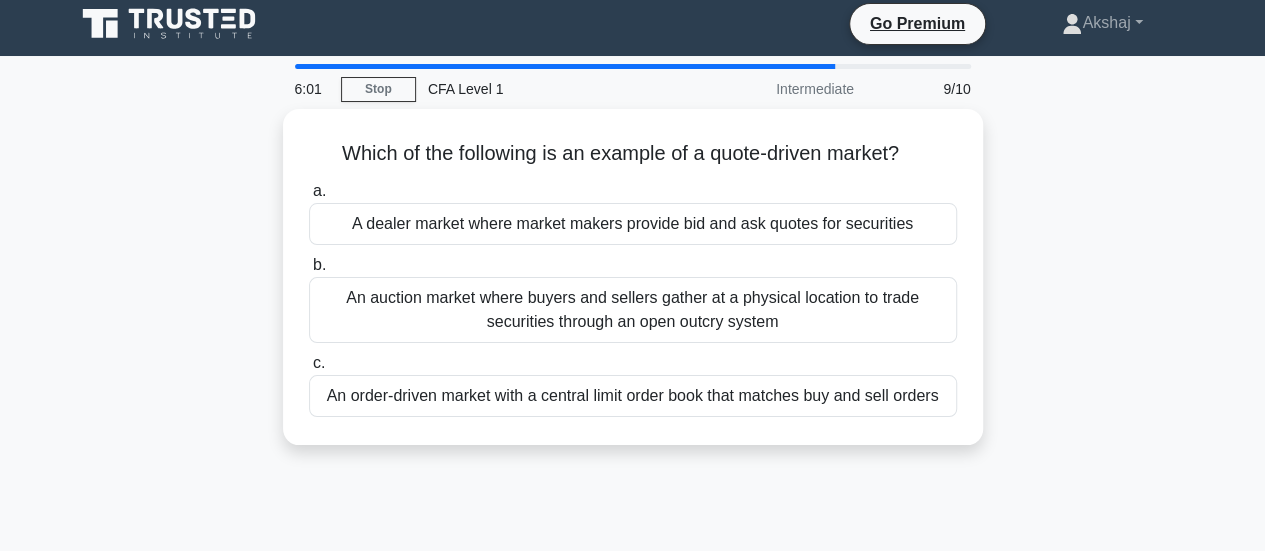 scroll, scrollTop: 0, scrollLeft: 0, axis: both 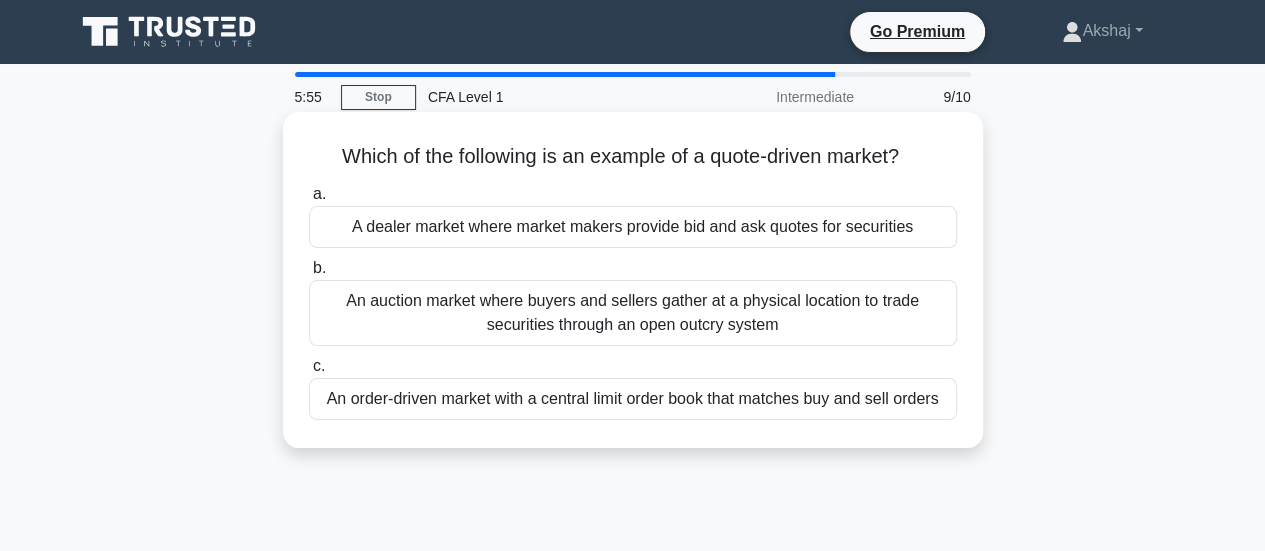 click on "A dealer market where market makers provide bid and ask quotes for securities" at bounding box center (633, 227) 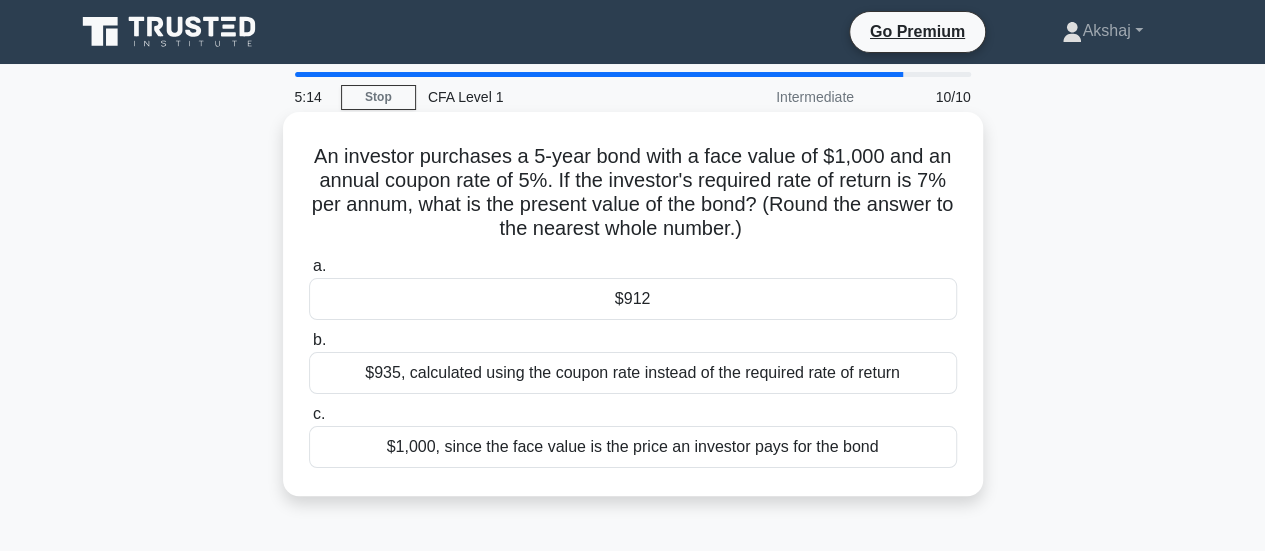 click on "$912" at bounding box center [633, 299] 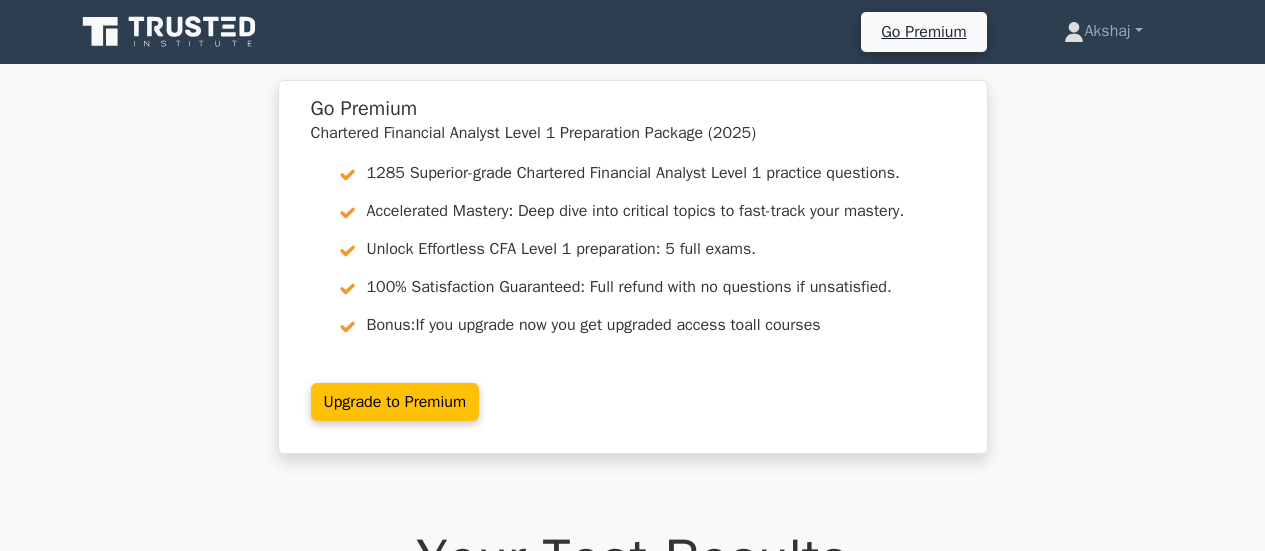 scroll, scrollTop: 0, scrollLeft: 0, axis: both 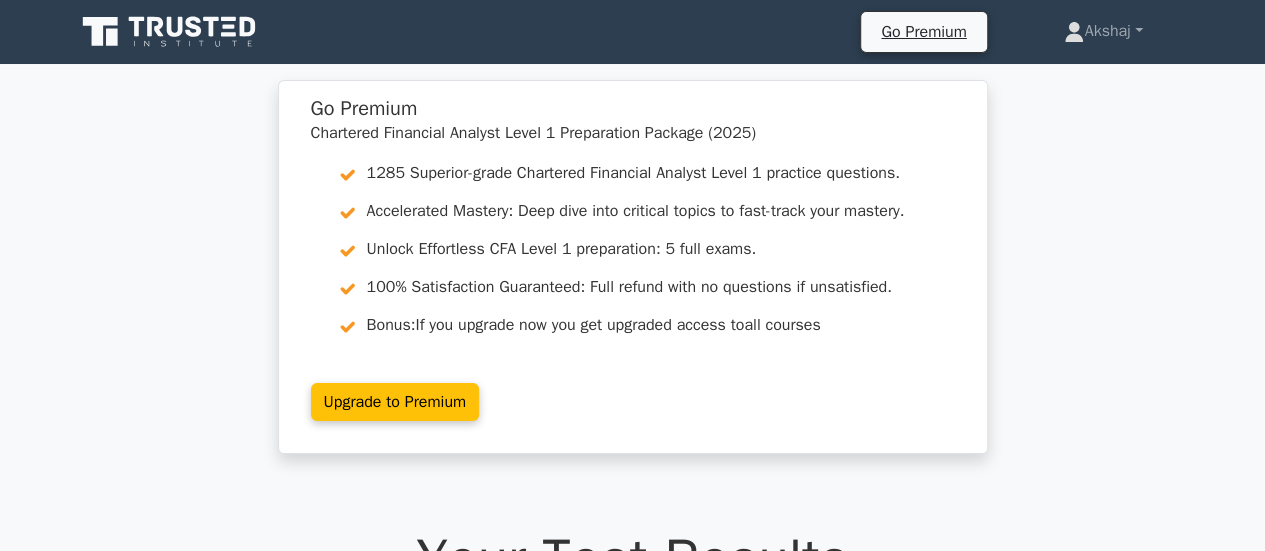 click on "Go Premium
Chartered Financial Analyst Level 1 Preparation Package (2025)
1285 Superior-grade  Chartered Financial Analyst Level 1 practice questions.
Accelerated Mastery: Deep dive into critical topics to fast-track your mastery.
Unlock Effortless CFA Level 1 preparation: 5 full exams.
100% Satisfaction Guaranteed: Full refund with no questions if unsatisfied.
Bonus:  If you upgrade now you get upgraded access to  all courses
Upgrade to Premium" at bounding box center (632, 279) 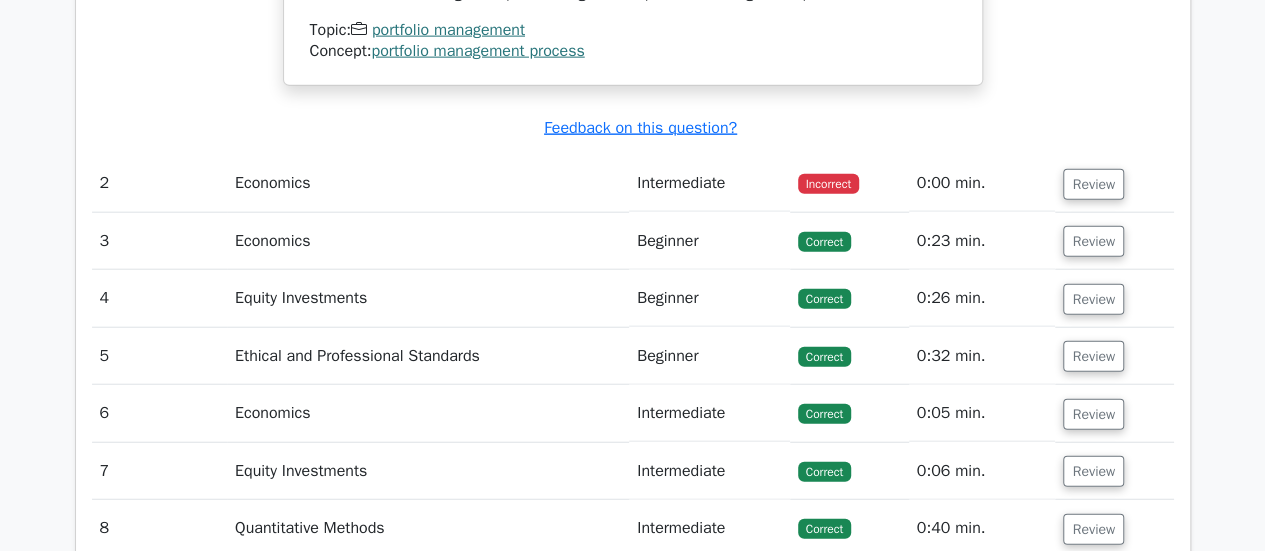 scroll, scrollTop: 2200, scrollLeft: 0, axis: vertical 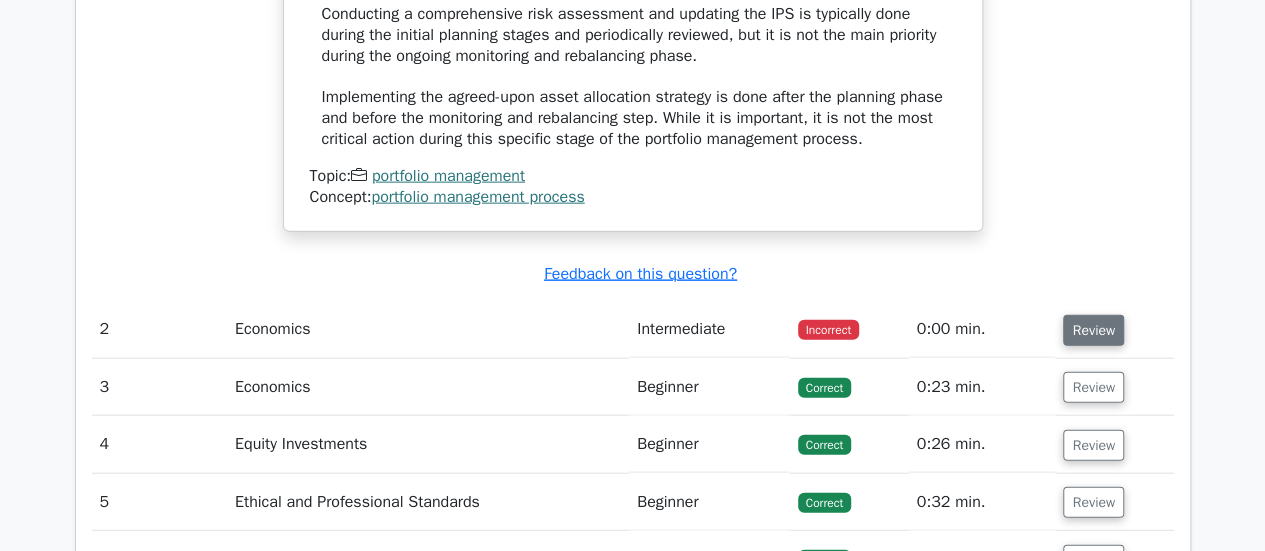 click on "Review" at bounding box center [1093, 330] 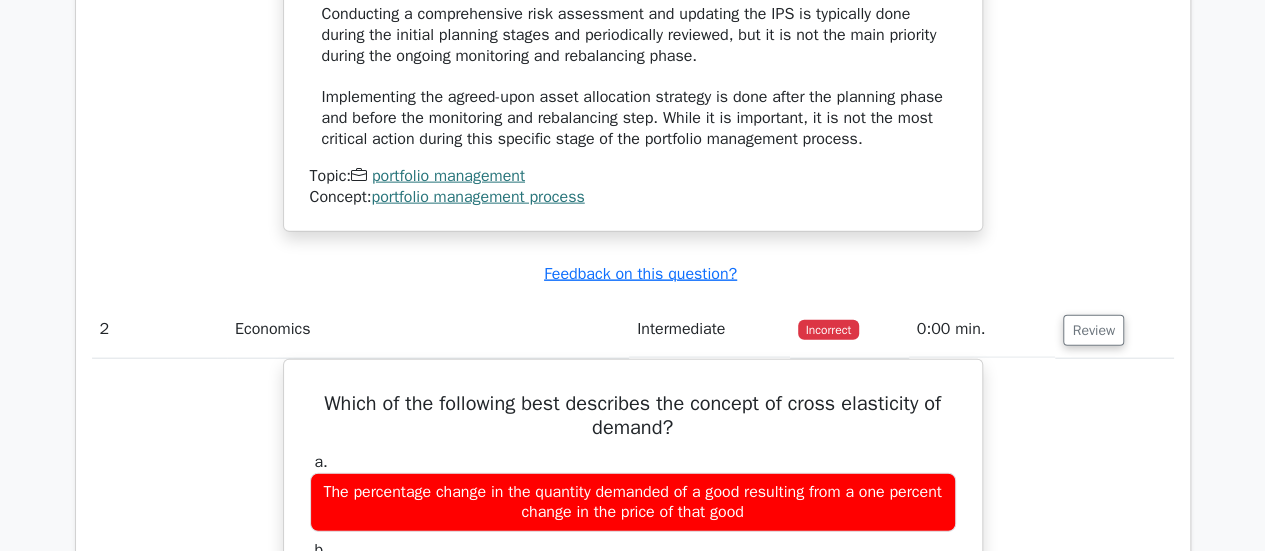 click on "During the portfolio monitoring and rebalancing step of the portfolio management process, which of the following actions should a portfolio manager prioritize?
a.
Conducting a comprehensive risk assessment of the client's financial situation and updating the Investment Policy Statement (IPS) to reflect any changes in the client's circumstances or investment goals.
b. c." at bounding box center [633, -210] 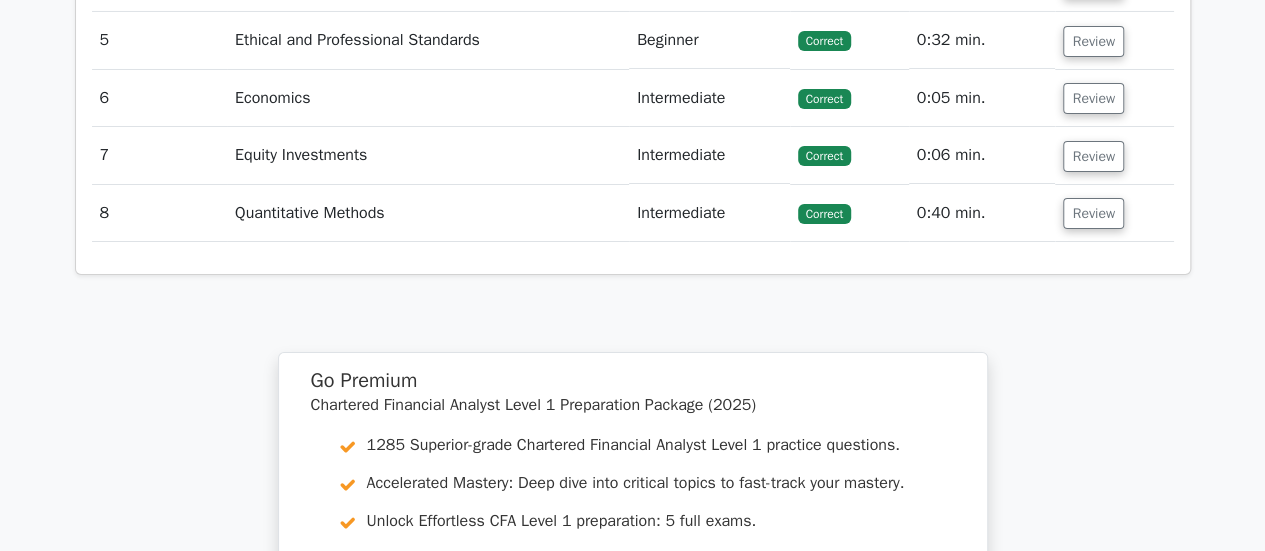 scroll, scrollTop: 3640, scrollLeft: 0, axis: vertical 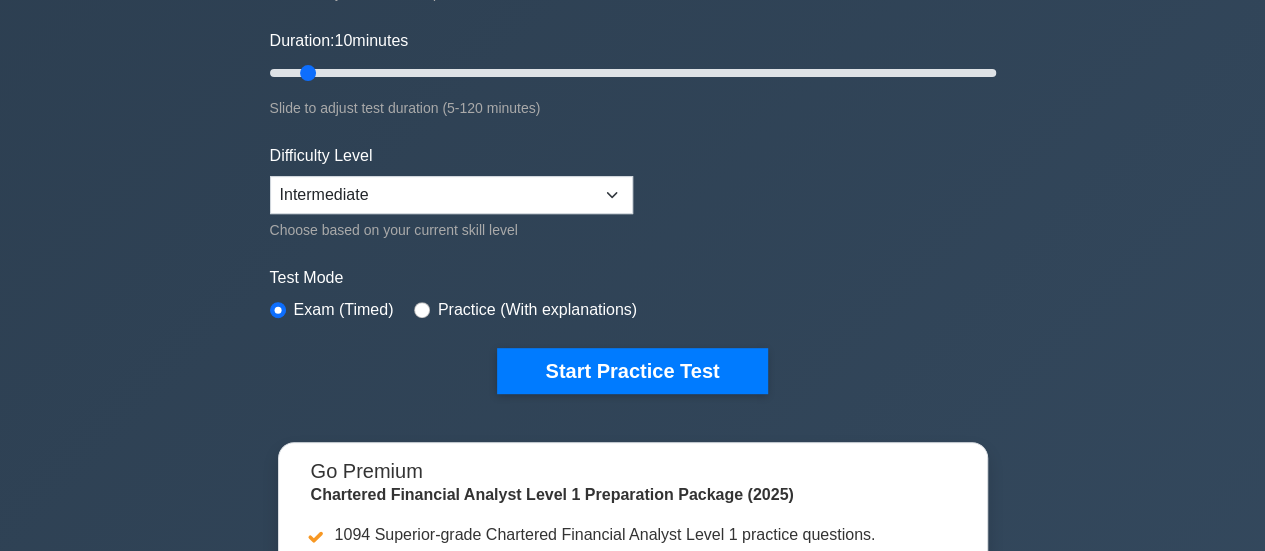 click on "Start Practice Test" at bounding box center (633, 371) 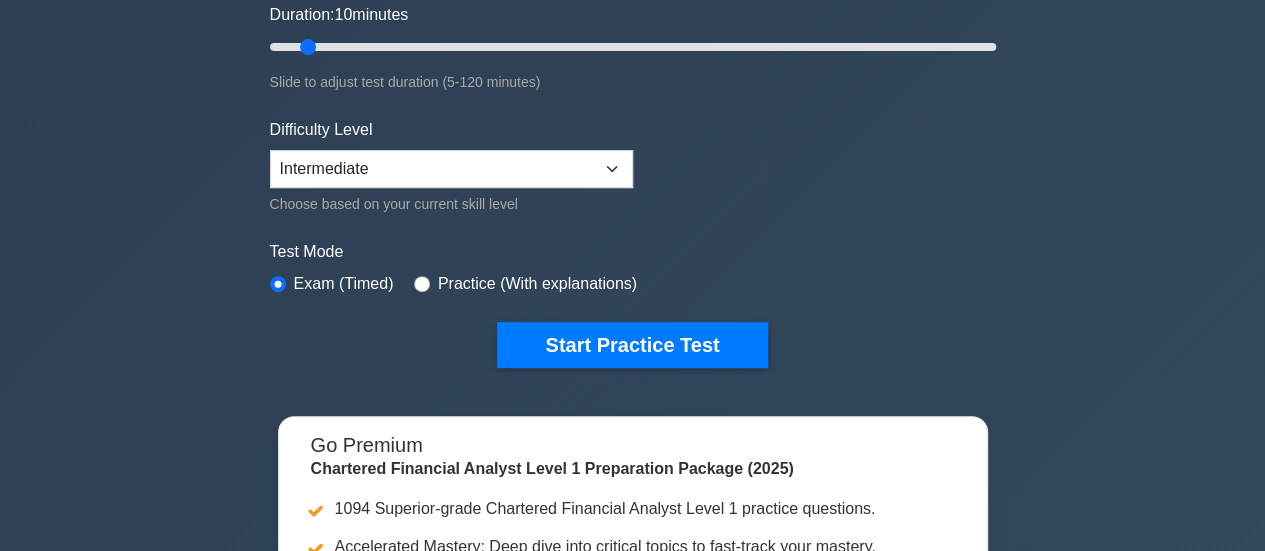 scroll, scrollTop: 413, scrollLeft: 0, axis: vertical 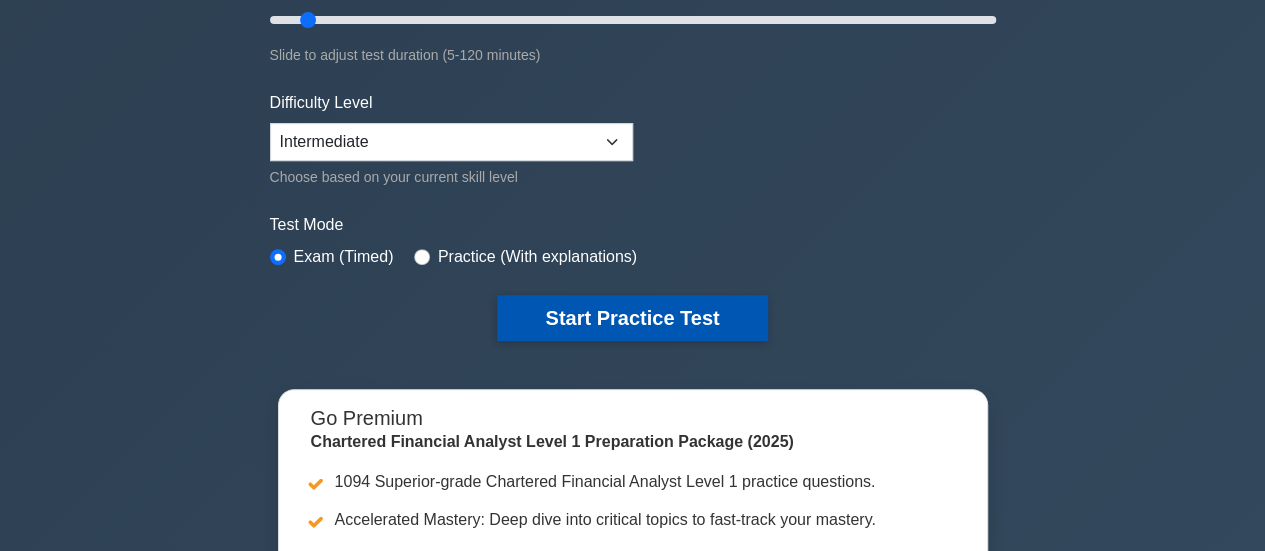 click on "Start Practice Test" at bounding box center [632, 318] 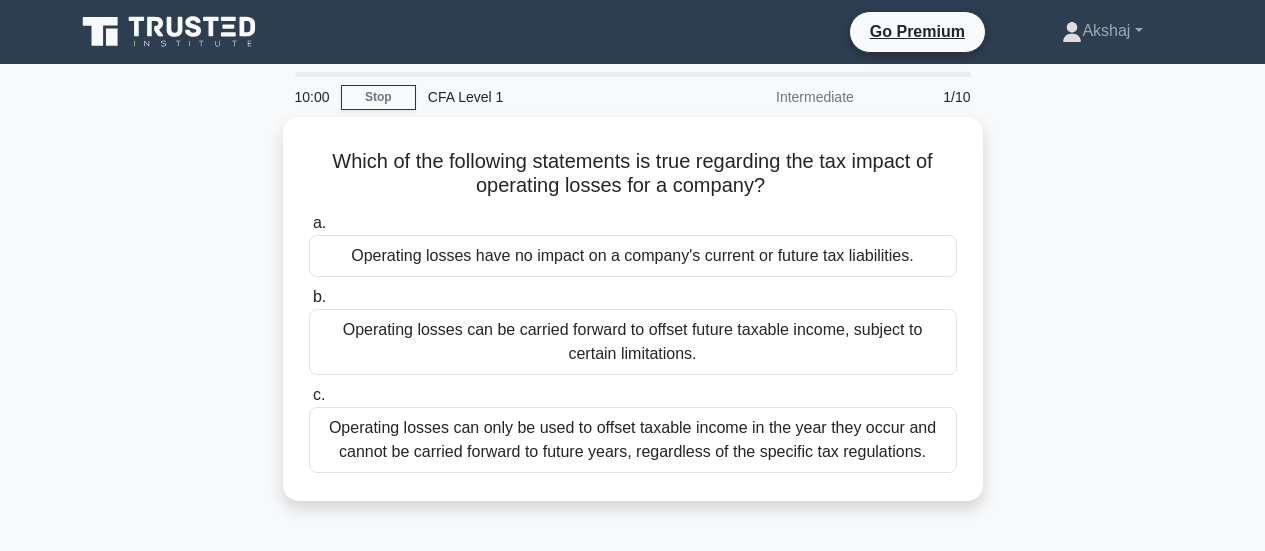 scroll, scrollTop: 0, scrollLeft: 0, axis: both 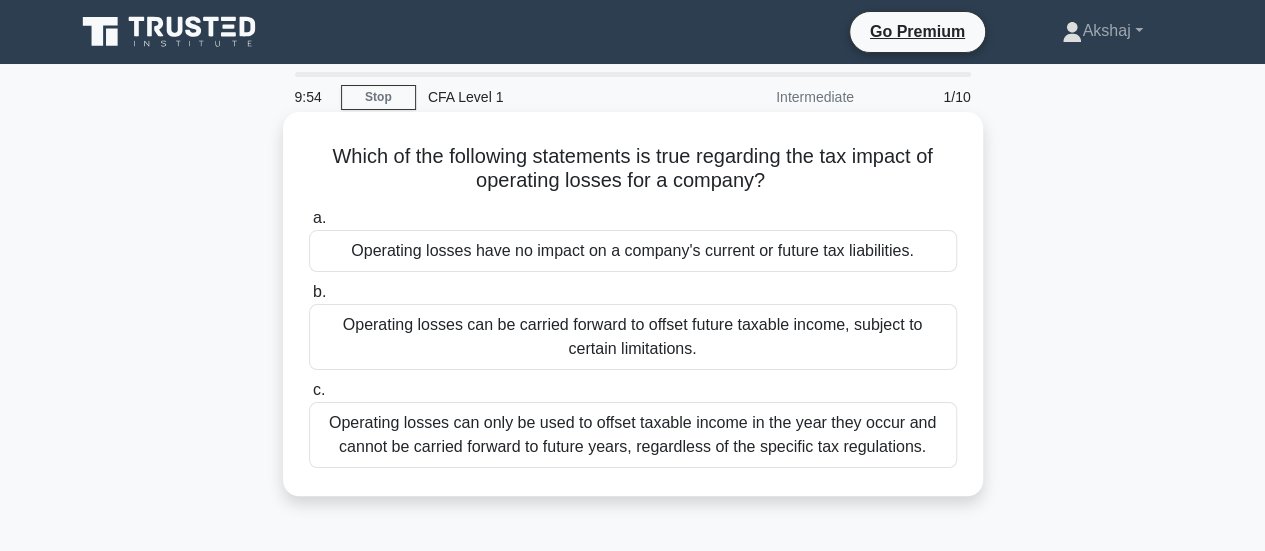 click on "Operating losses can be carried forward to offset future taxable income, subject to certain limitations." at bounding box center (633, 337) 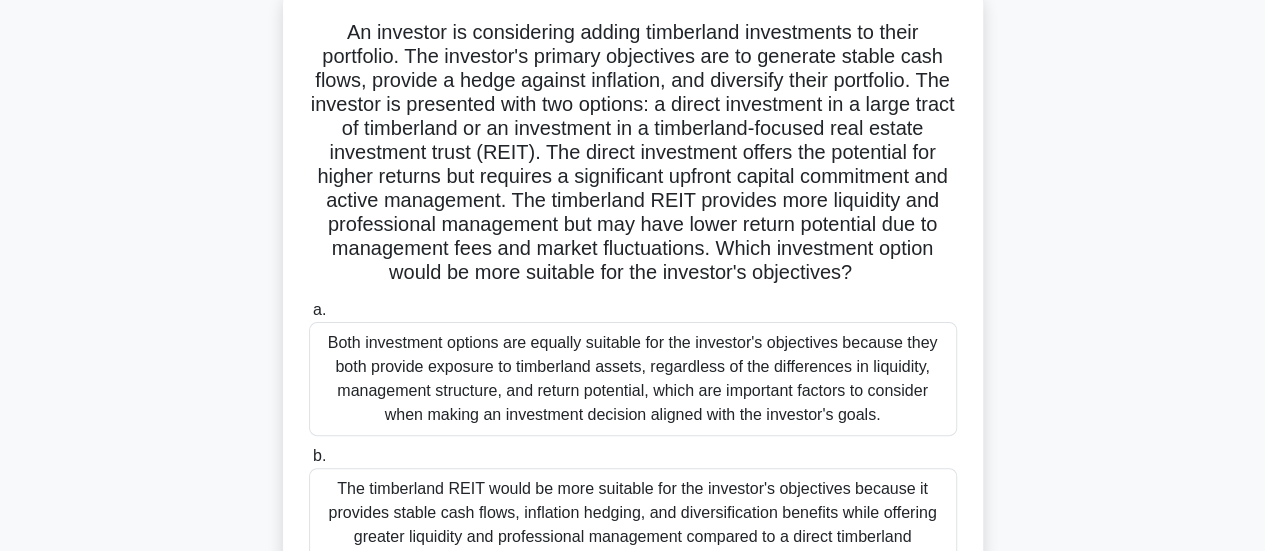 scroll, scrollTop: 128, scrollLeft: 0, axis: vertical 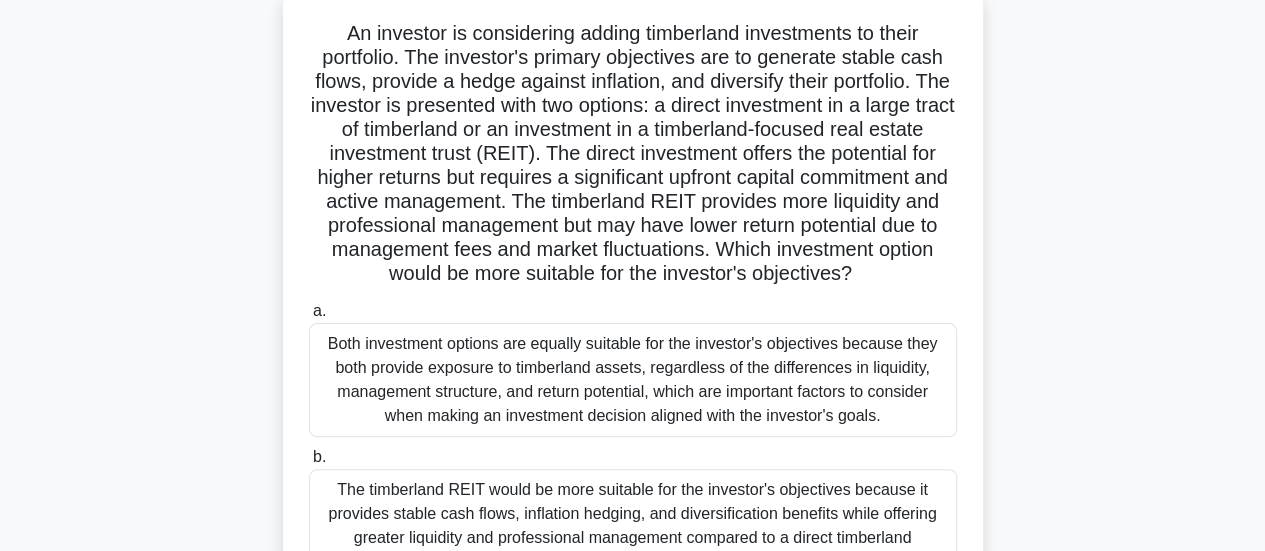 click on "[TIME]
Stop
CFA Level 1
Intermediate
2/10
.spinner_0XTQ{transform-origin:center;animation:spinner_y6GP .75s linear infinite}@keyframes spinner_y6GP{100%{transform:rotate(360deg)}}
a.
b.
c." at bounding box center (632, 444) 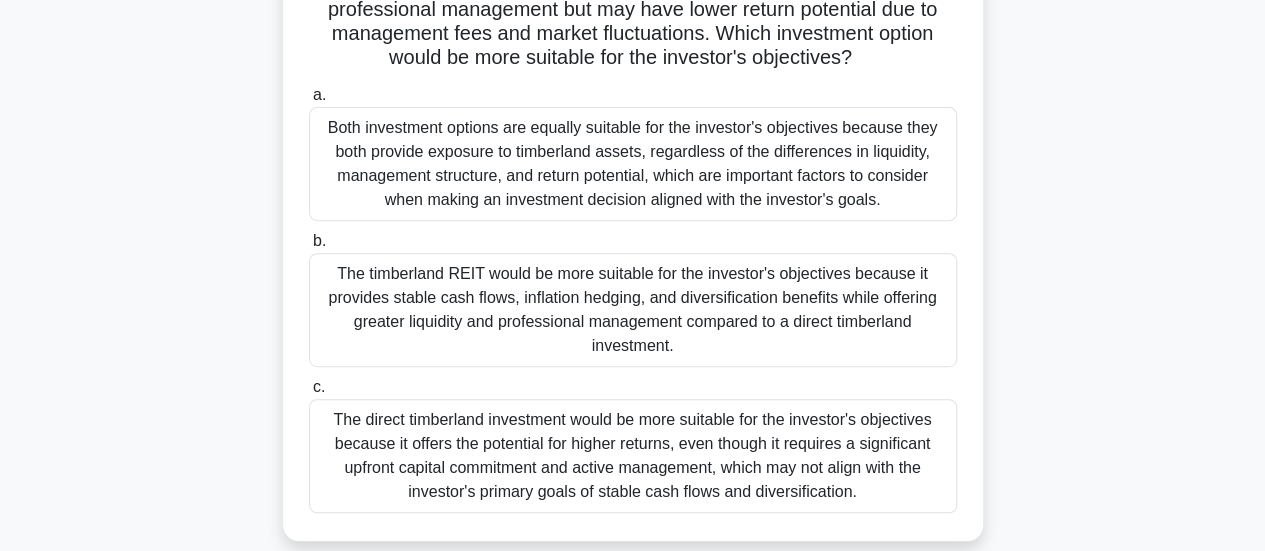 scroll, scrollTop: 348, scrollLeft: 0, axis: vertical 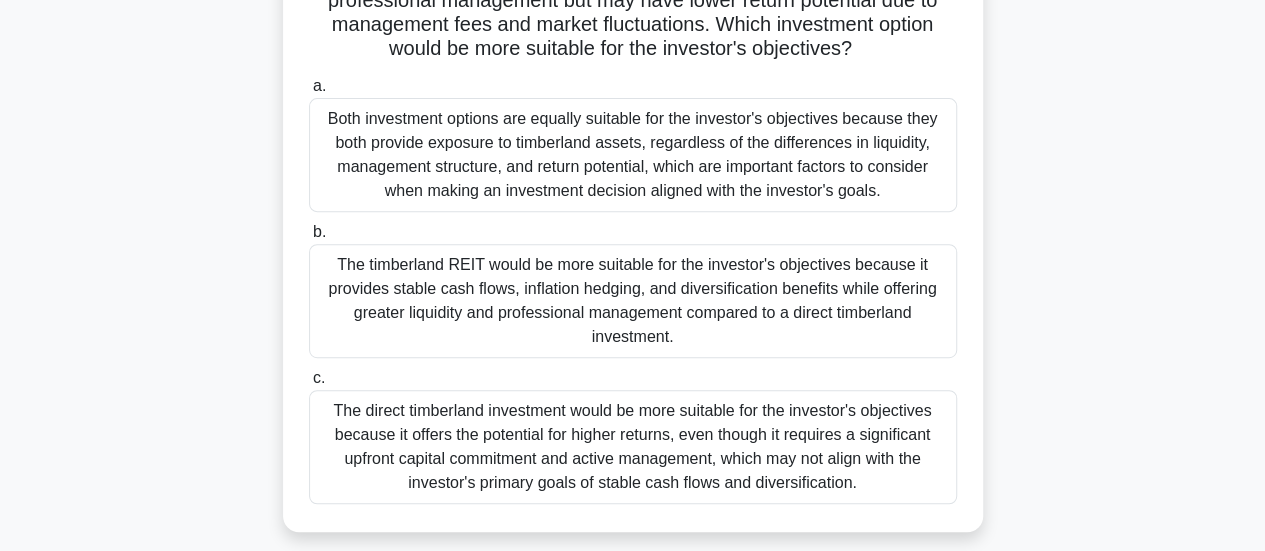 click on "The timberland REIT would be more suitable for the investor's objectives because it provides stable cash flows, inflation hedging, and diversification benefits while offering greater liquidity and professional management compared to a direct timberland investment." at bounding box center [633, 301] 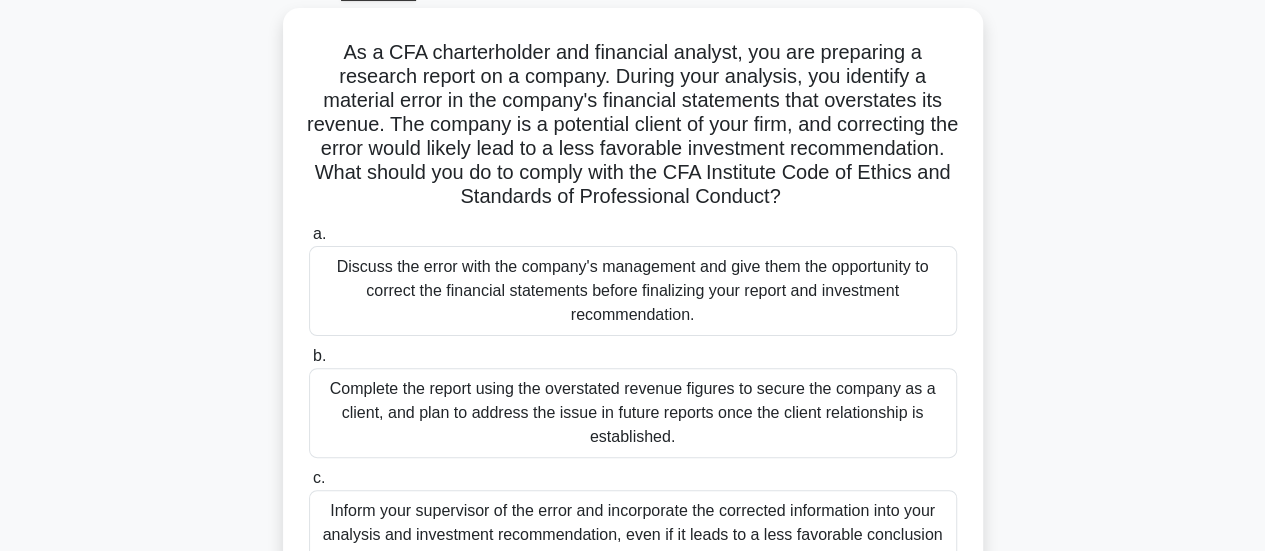 scroll, scrollTop: 0, scrollLeft: 0, axis: both 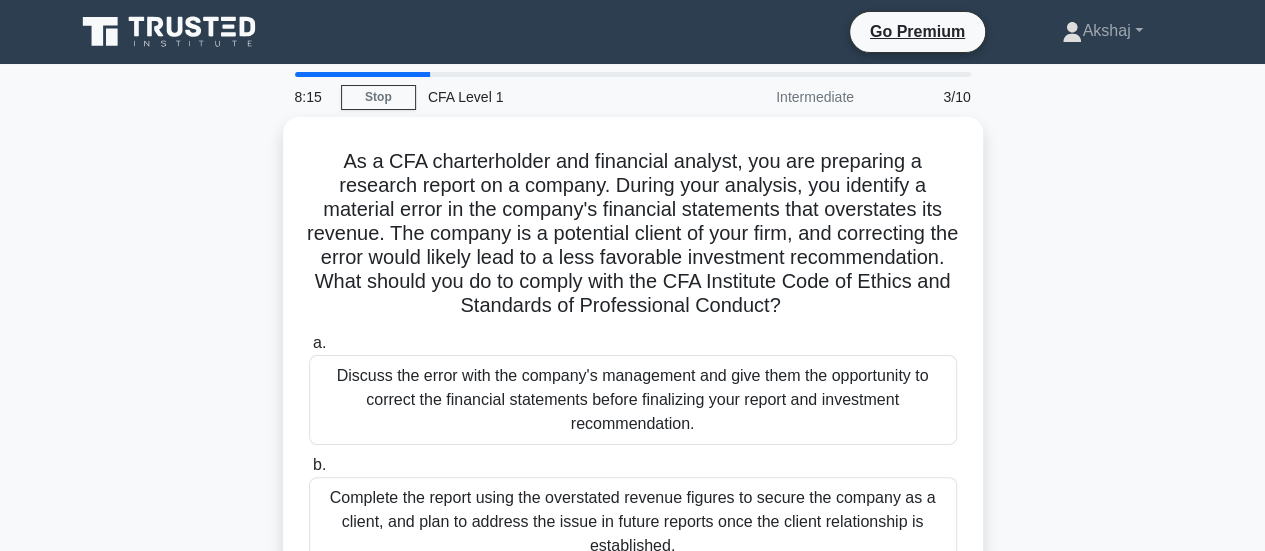 click on "As a CFA charterholder and financial analyst, you are preparing a research report on a company. During your analysis, you identify a material error in the company's financial statements that overstates its revenue. The company is a potential client of your firm, and correcting the error would likely lead to a less favorable investment recommendation. What should you do to comply with the CFA Institute Code of Ethics and Standards of Professional Conduct?
.spinner_0XTQ{transform-origin:center;animation:spinner_y6GP .75s linear infinite}@keyframes spinner_y6GP{100%{transform:rotate(360deg)}}
a. b. c." at bounding box center (633, 429) 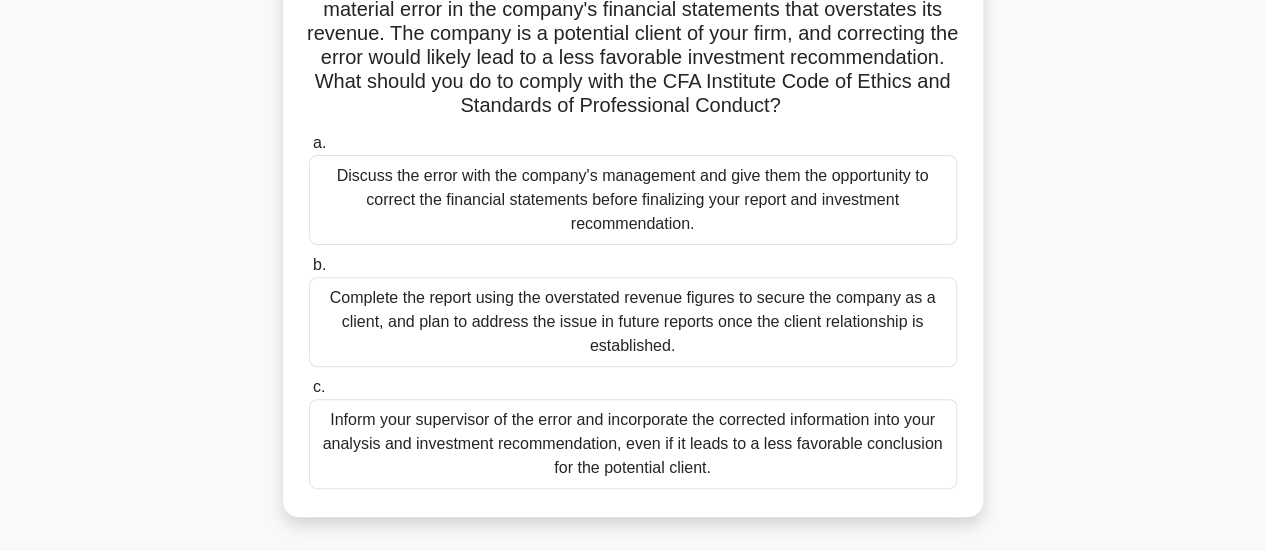 scroll, scrollTop: 160, scrollLeft: 0, axis: vertical 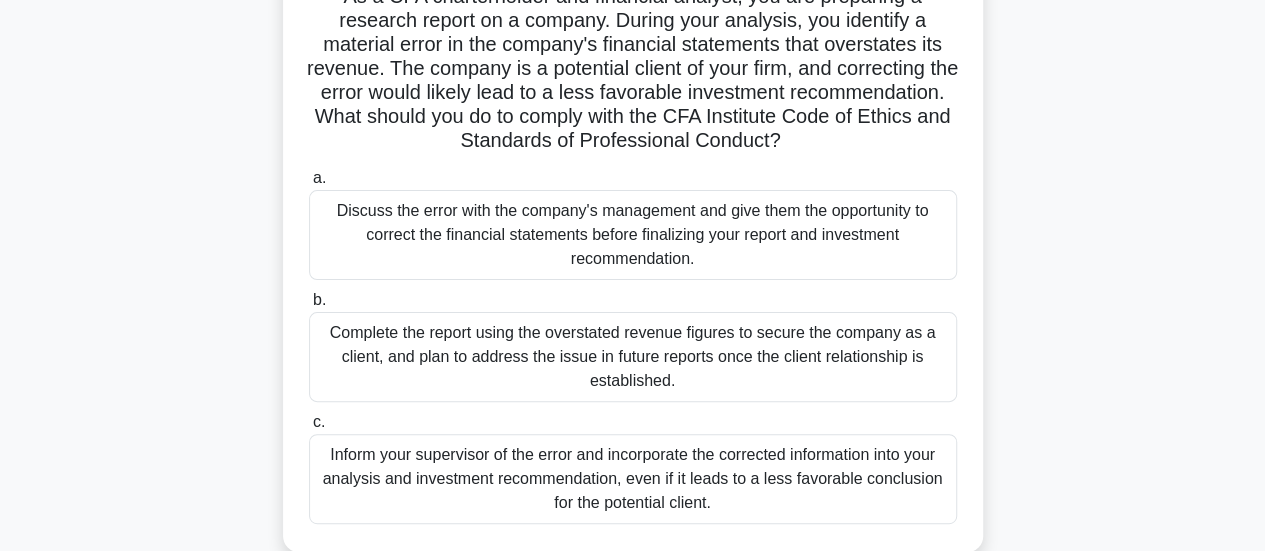 click on "Discuss the error with the company's management and give them the opportunity to correct the financial statements before finalizing your report and investment recommendation." at bounding box center [633, 235] 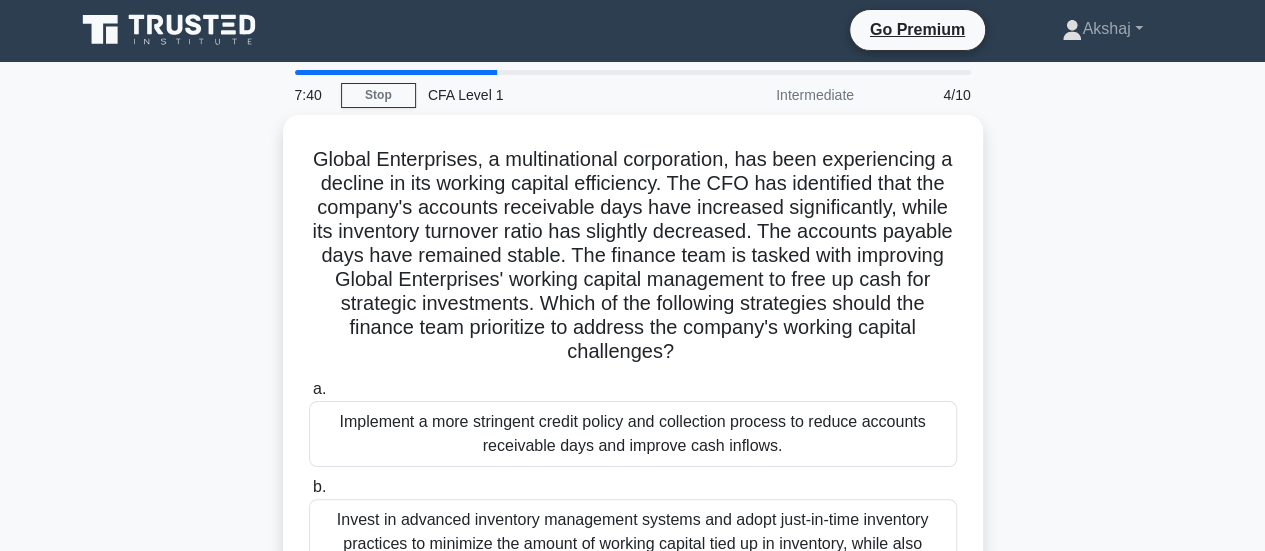 scroll, scrollTop: 0, scrollLeft: 0, axis: both 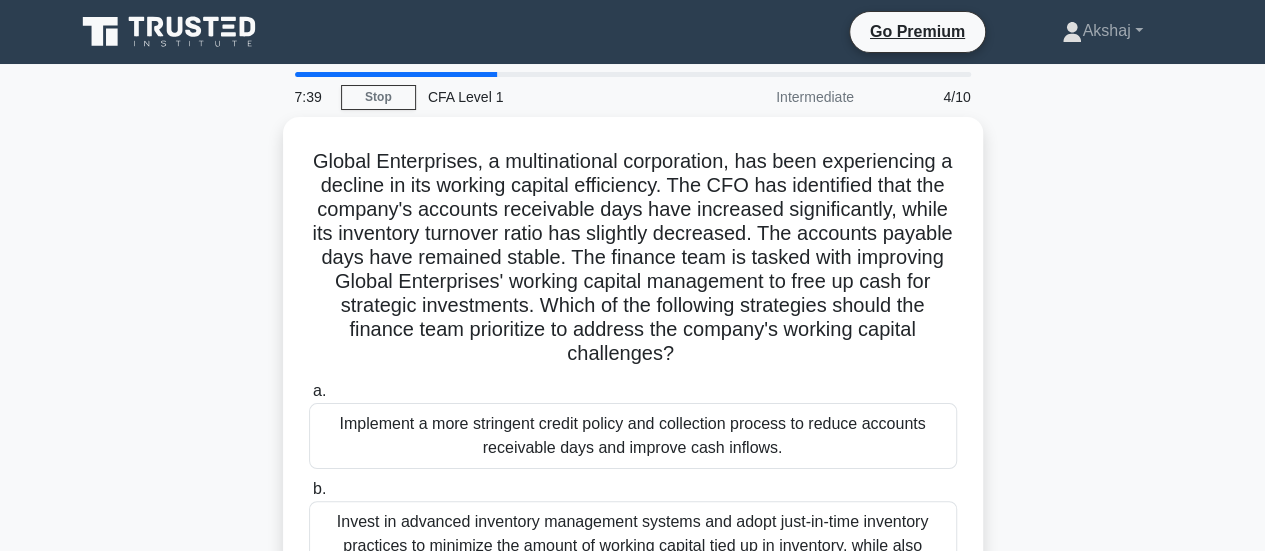 click on "Global Enterprises, a multinational corporation, has been experiencing a decline in its working capital efficiency. The CFO has identified that the company's accounts receivable days have increased significantly, while its inventory turnover ratio has slightly decreased. The accounts payable days have remained stable. The finance team is tasked with improving Global Enterprises' working capital management to free up cash for strategic investments. Which of the following strategies should the finance team prioritize to address the company's working capital challenges?
.spinner_0XTQ{transform-origin:center;animation:spinner_y6GP .75s linear infinite}@keyframes spinner_y6GP{100%{transform:rotate(360deg)}}" at bounding box center [633, 429] 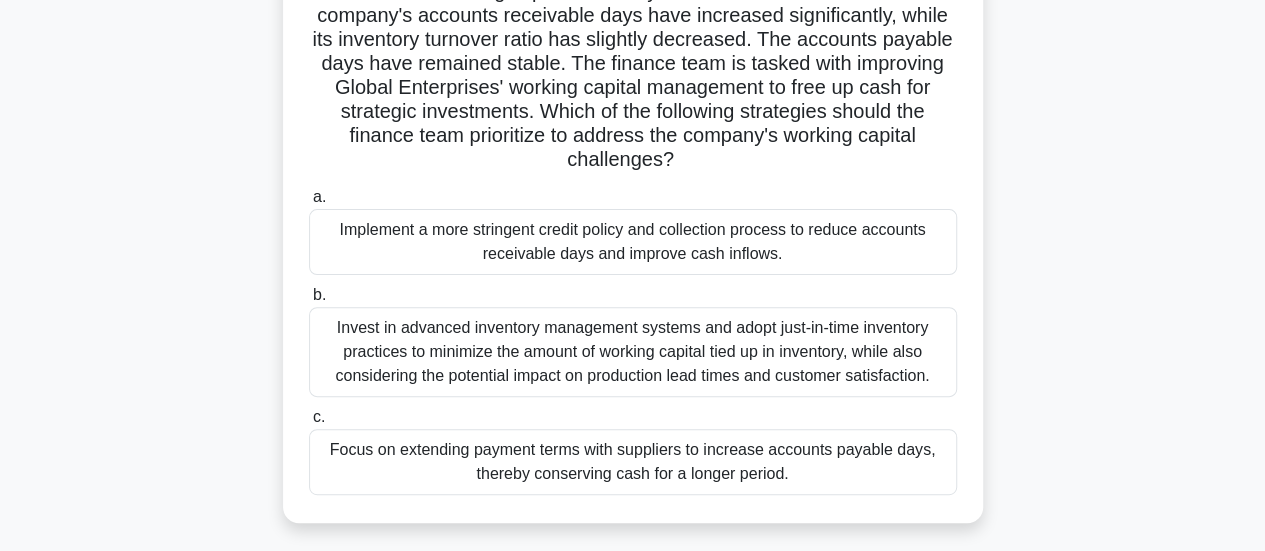 scroll, scrollTop: 210, scrollLeft: 0, axis: vertical 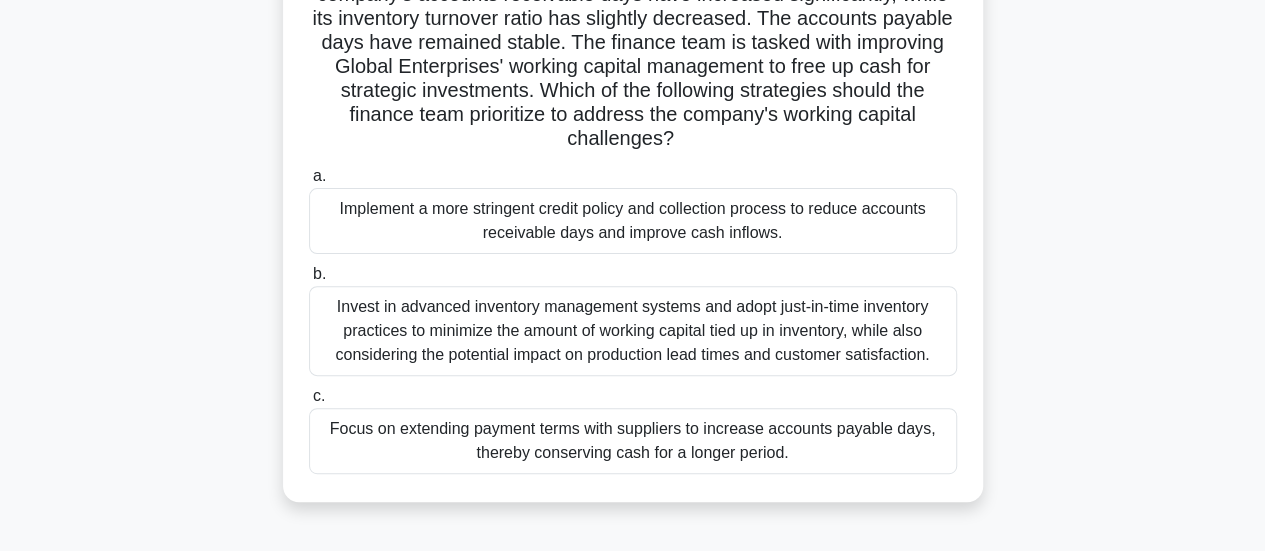 click on "Invest in advanced inventory management systems and adopt just-in-time inventory practices to minimize the amount of working capital tied up in inventory, while also considering the potential impact on production lead times and customer satisfaction." at bounding box center [633, 331] 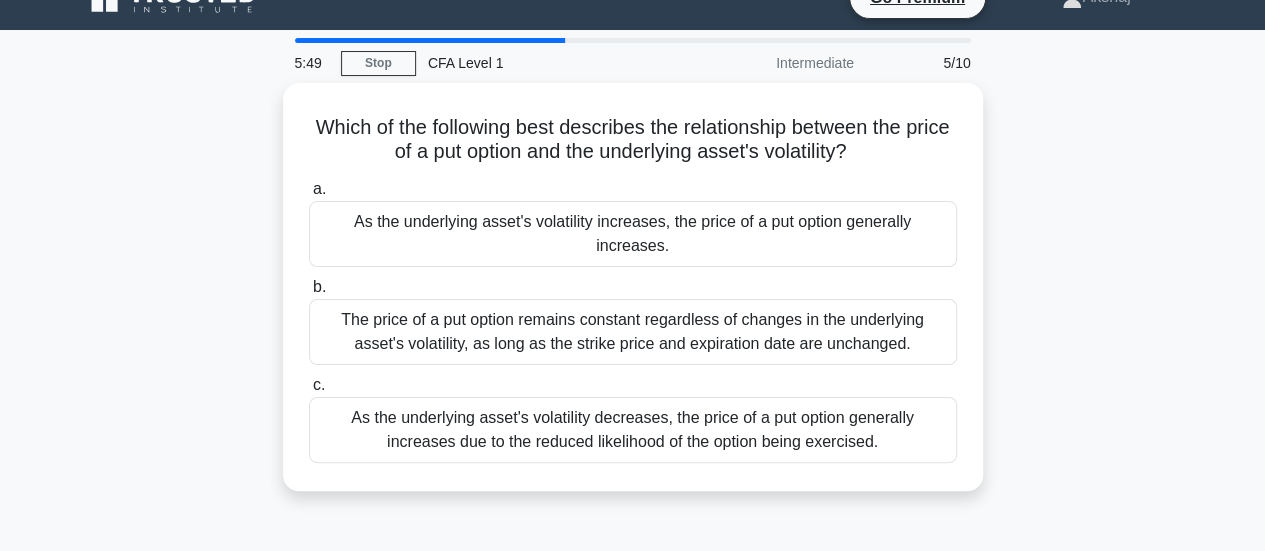 scroll, scrollTop: 0, scrollLeft: 0, axis: both 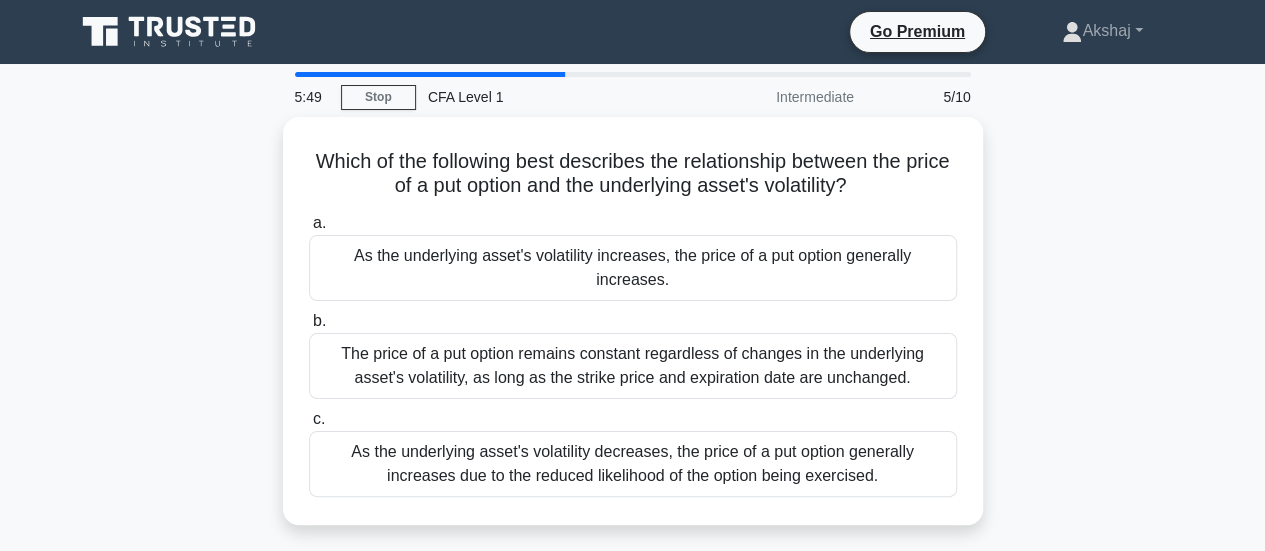 click on "Which of the following best describes the relationship between the price of a put option and the underlying asset's volatility?
.spinner_0XTQ{transform-origin:center;animation:spinner_y6GP .75s linear infinite}@keyframes spinner_y6GP{100%{transform:rotate(360deg)}}
a.
As the underlying asset's volatility increases, the price of a put option generally increases.
b. c." at bounding box center (633, 333) 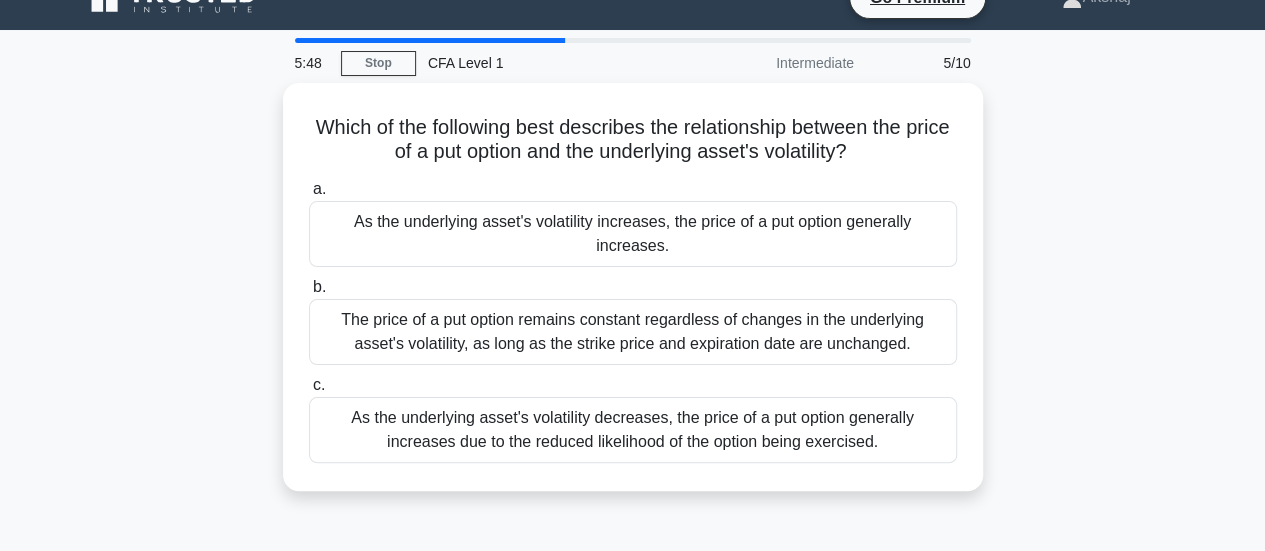 scroll, scrollTop: 46, scrollLeft: 0, axis: vertical 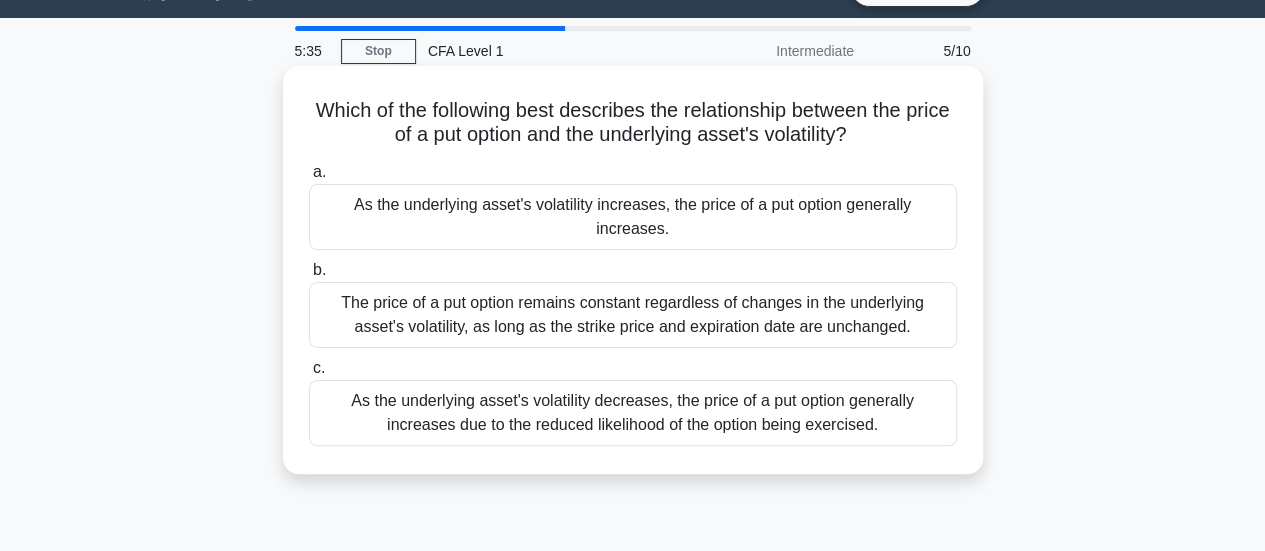 click on "As the underlying asset's volatility increases, the price of a put option generally increases." at bounding box center [633, 217] 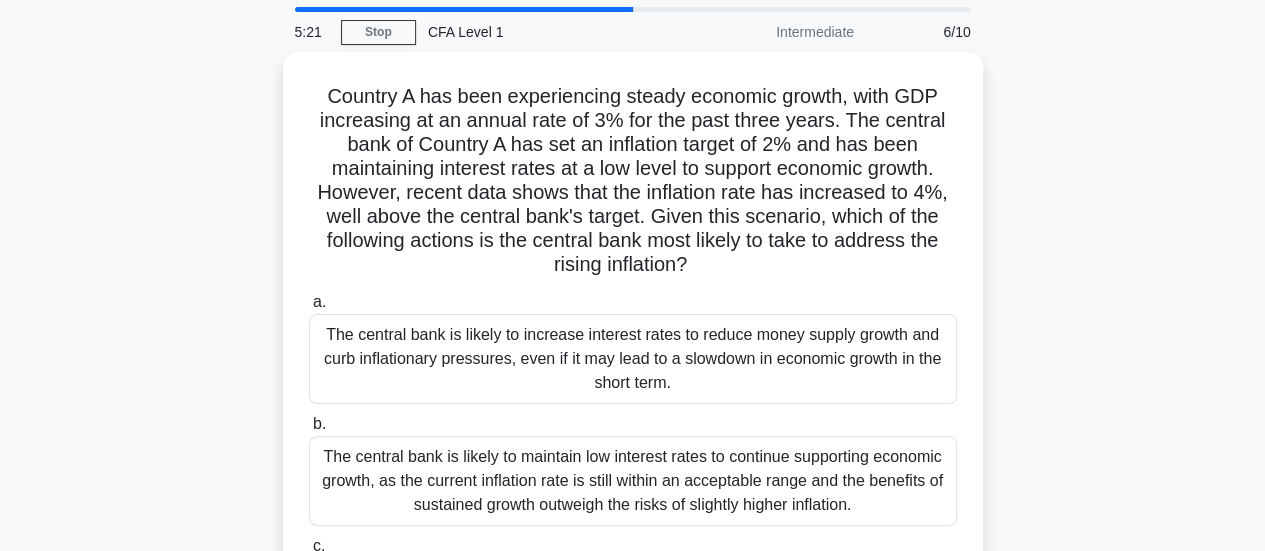 scroll, scrollTop: 62, scrollLeft: 0, axis: vertical 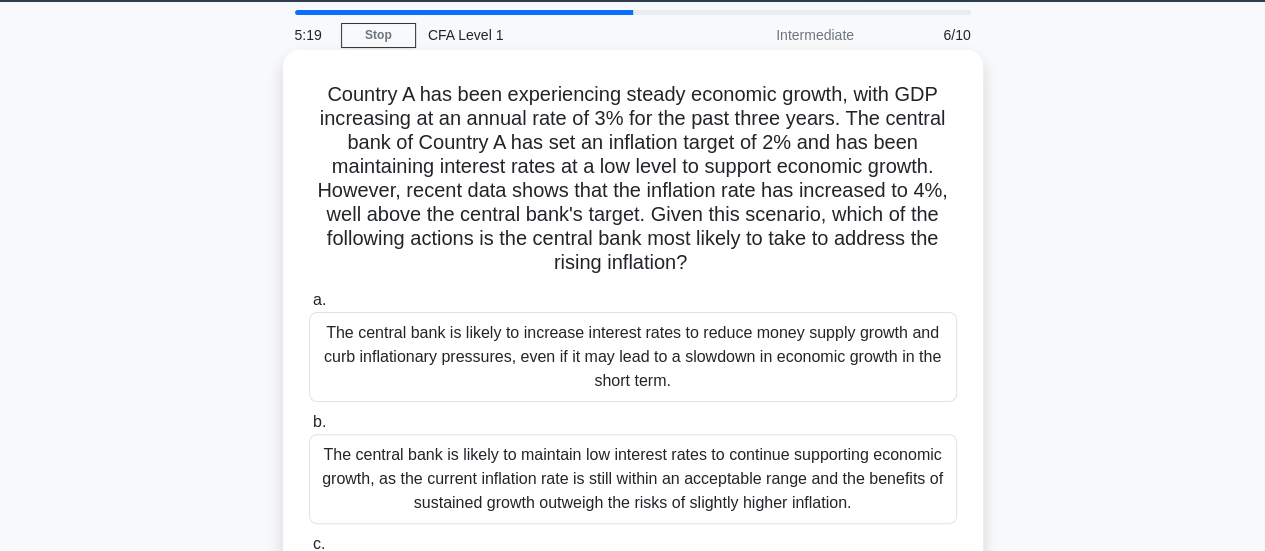 click on "The central bank is likely to increase interest rates to reduce money supply growth and curb inflationary pressures, even if it may lead to a slowdown in economic growth in the short term." at bounding box center (633, 357) 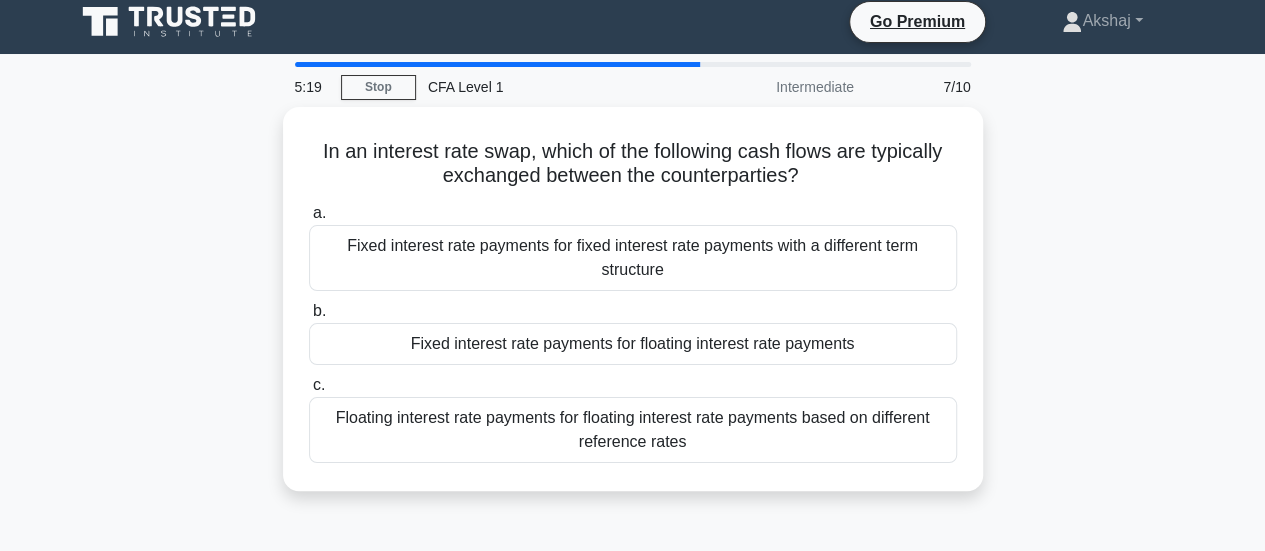 scroll, scrollTop: 0, scrollLeft: 0, axis: both 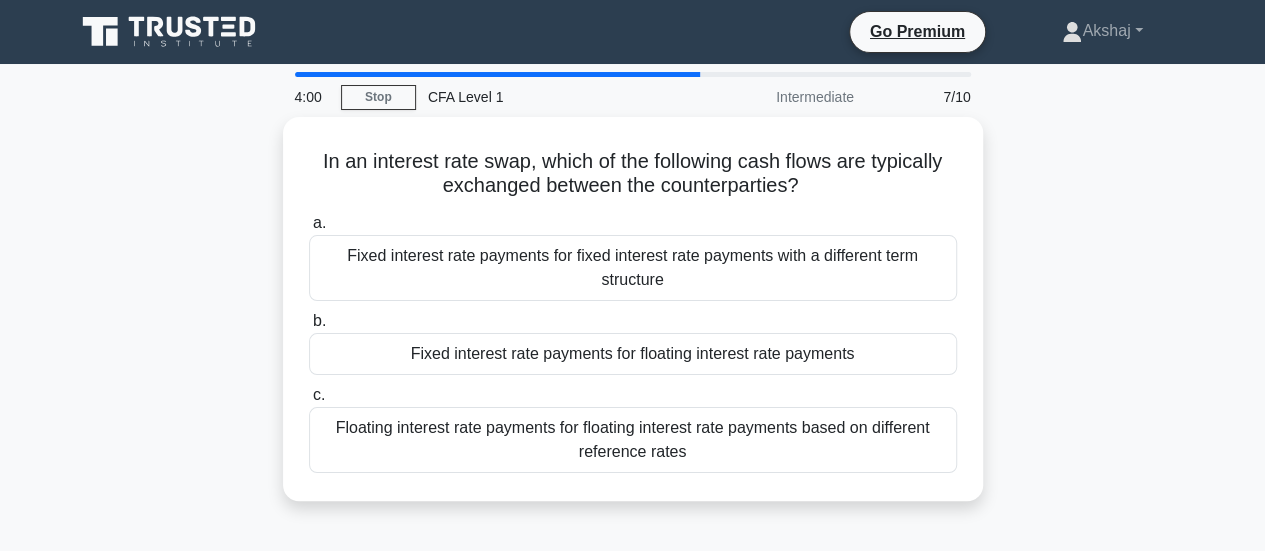 click on "In an interest rate swap, which of the following cash flows are typically exchanged between the counterparties?
.spinner_0XTQ{transform-origin:center;animation:spinner_y6GP .75s linear infinite}@keyframes spinner_y6GP{100%{transform:rotate(360deg)}}
a.
Fixed interest rate payments for fixed interest rate payments with a different term structure
b. c." at bounding box center (633, 321) 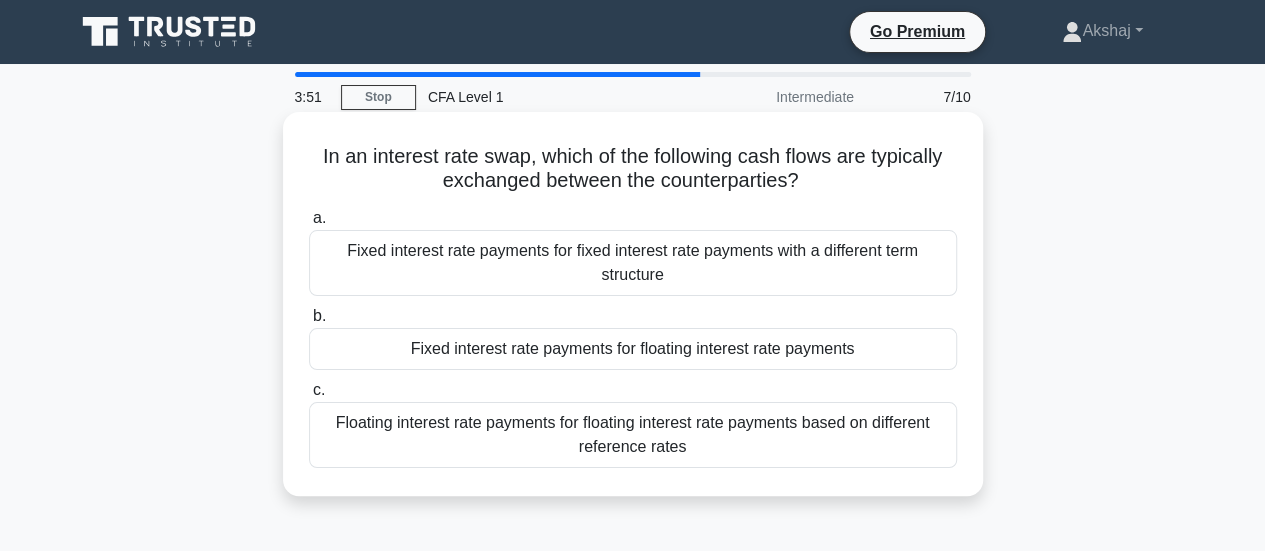 click on "Fixed interest rate payments for floating interest rate payments" at bounding box center [633, 349] 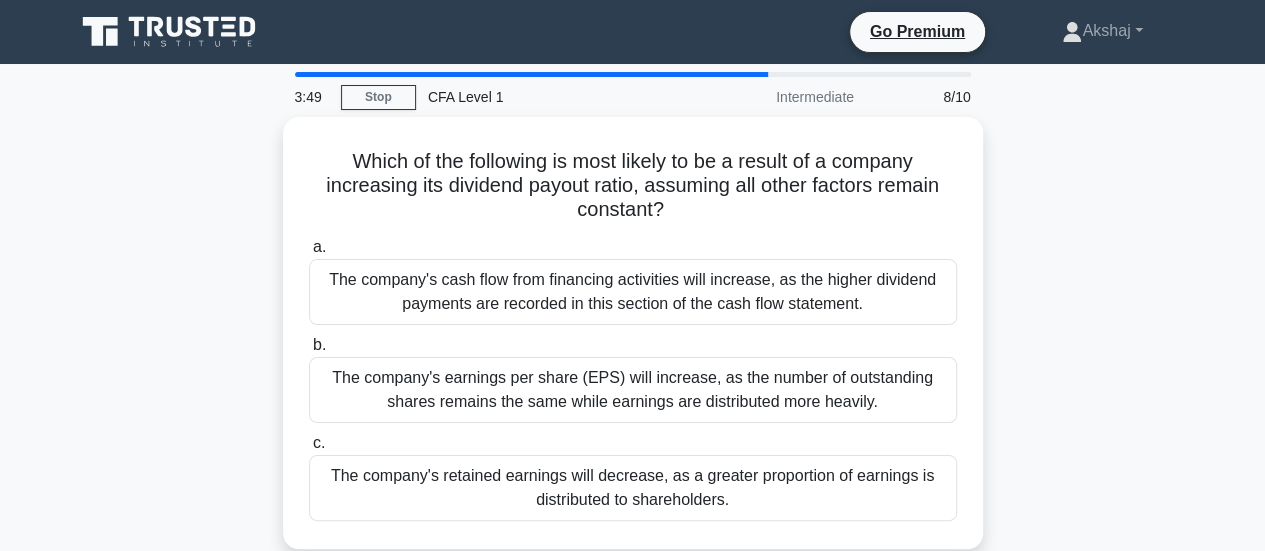 click on "Which of the following is most likely to be a result of a company increasing its dividend payout ratio, assuming all other factors remain constant?
.spinner_0XTQ{transform-origin:center;animation:spinner_y6GP .75s linear infinite}@keyframes spinner_y6GP{100%{transform:rotate(360deg)}}
a.
b.
c." at bounding box center (633, 345) 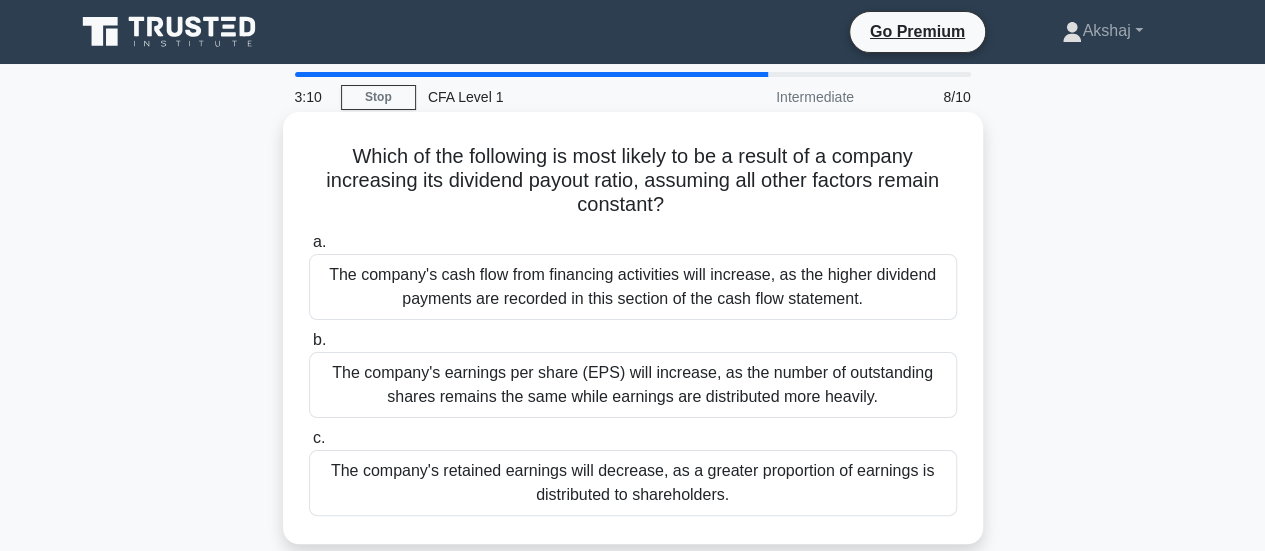 click on "The company's retained earnings will decrease, as a greater proportion of earnings is distributed to shareholders." at bounding box center (633, 483) 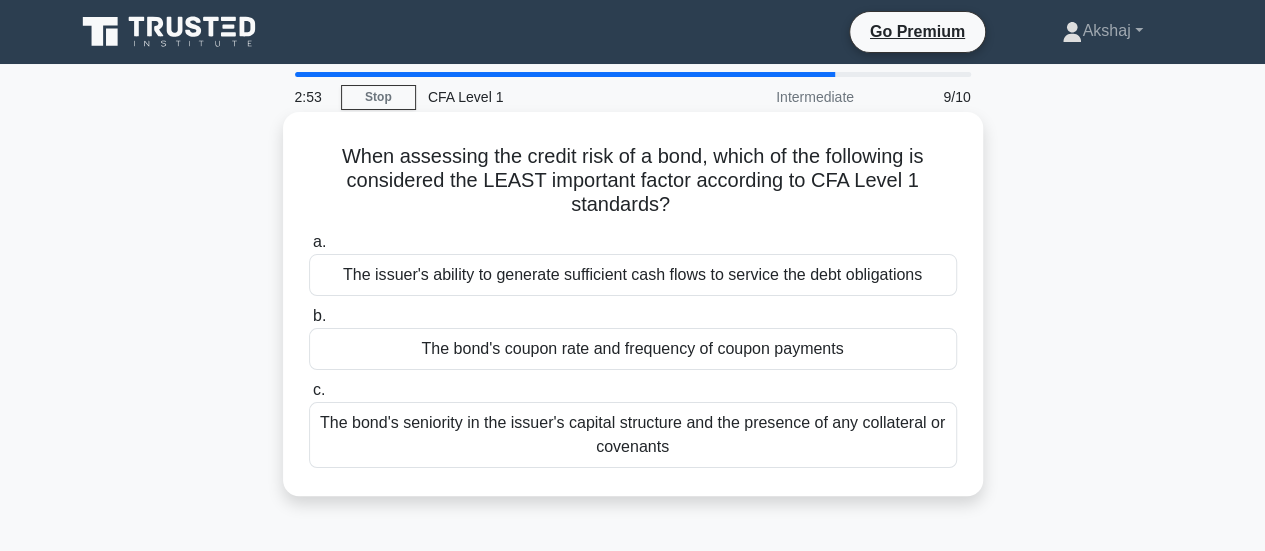 click on "The bond's seniority in the issuer's capital structure and the presence of any collateral or covenants" at bounding box center (633, 435) 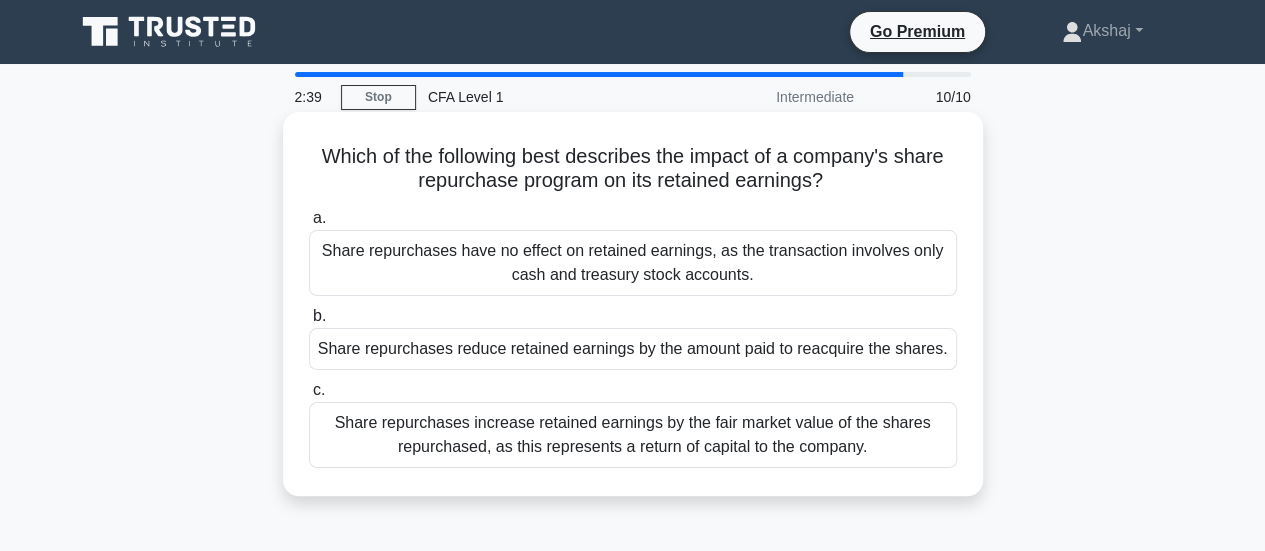 click on "Share repurchases reduce retained earnings by the amount paid to reacquire the shares." at bounding box center [633, 349] 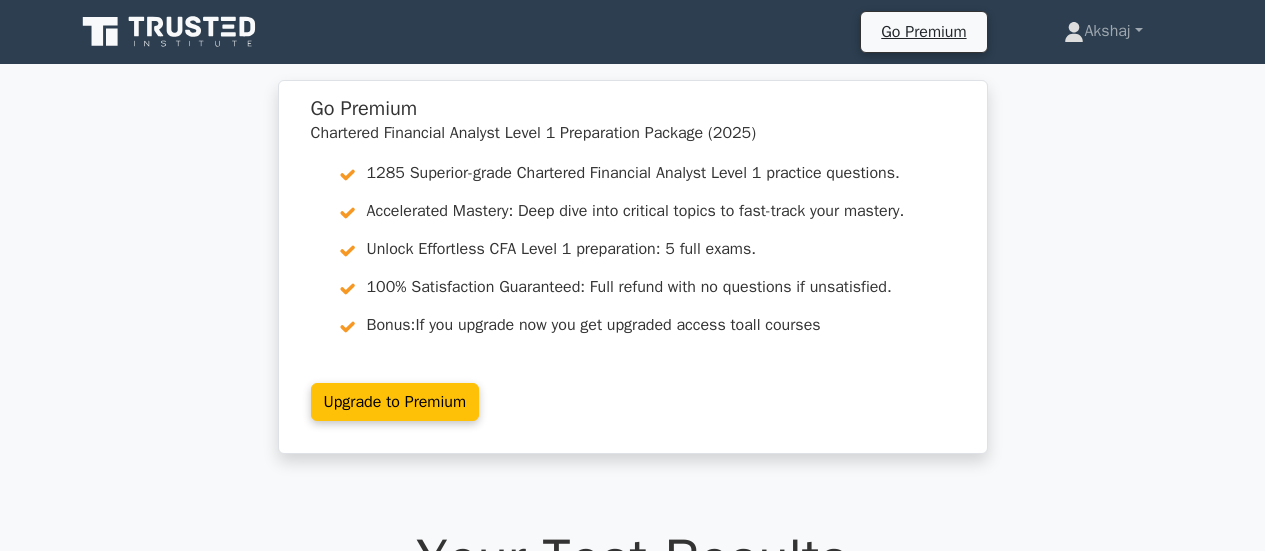 scroll, scrollTop: 0, scrollLeft: 0, axis: both 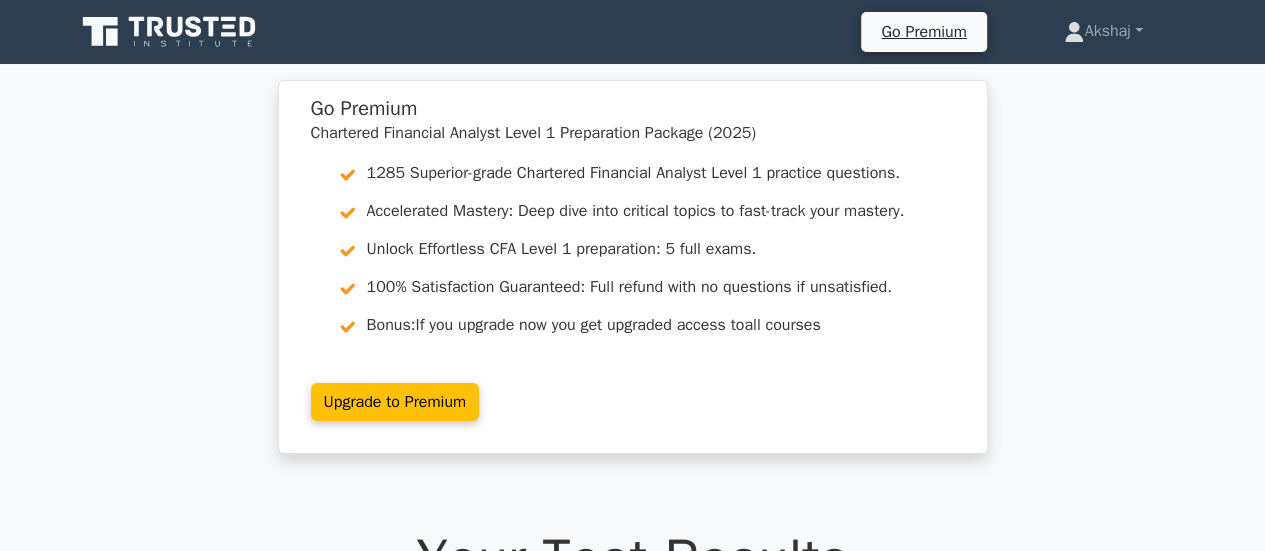 drag, startPoint x: 0, startPoint y: 0, endPoint x: 1035, endPoint y: 431, distance: 1121.1539 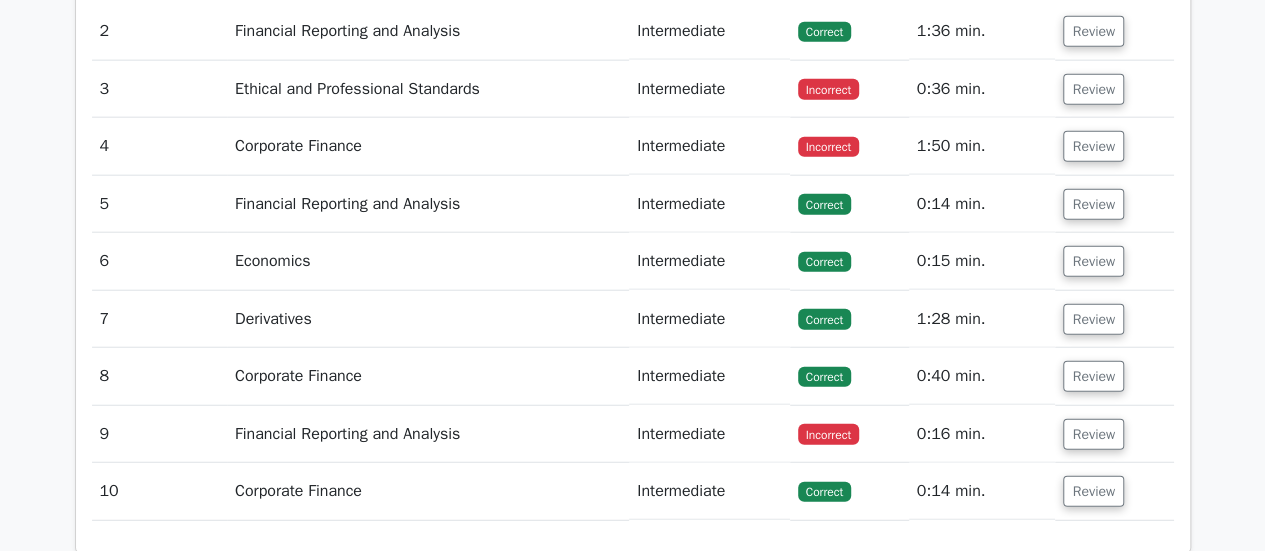 scroll, scrollTop: 2400, scrollLeft: 0, axis: vertical 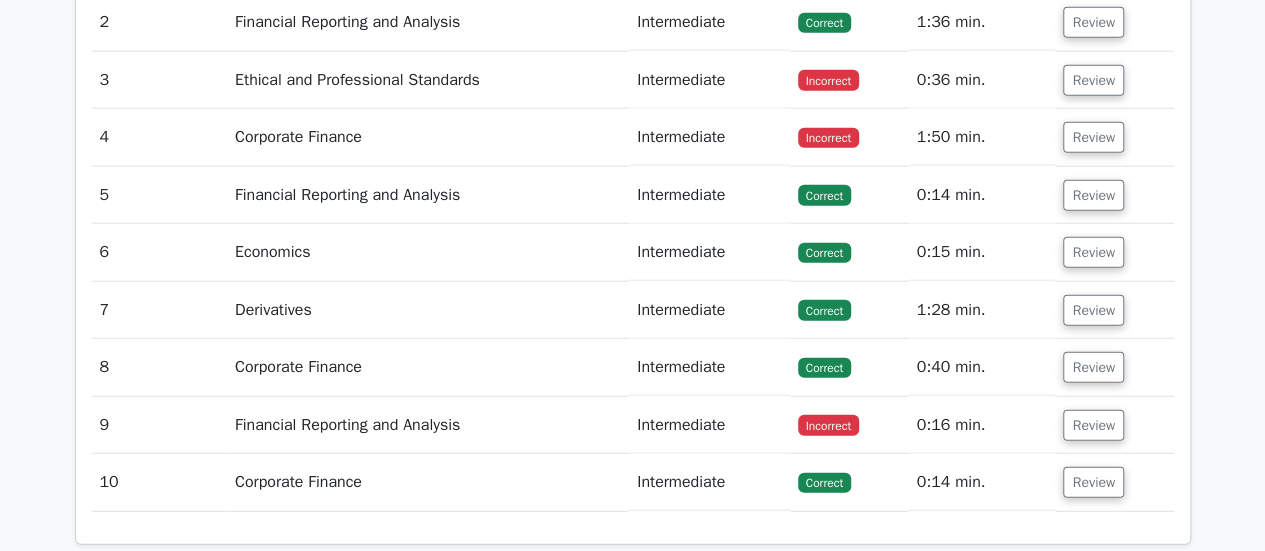 click on "Review" at bounding box center [1114, 425] 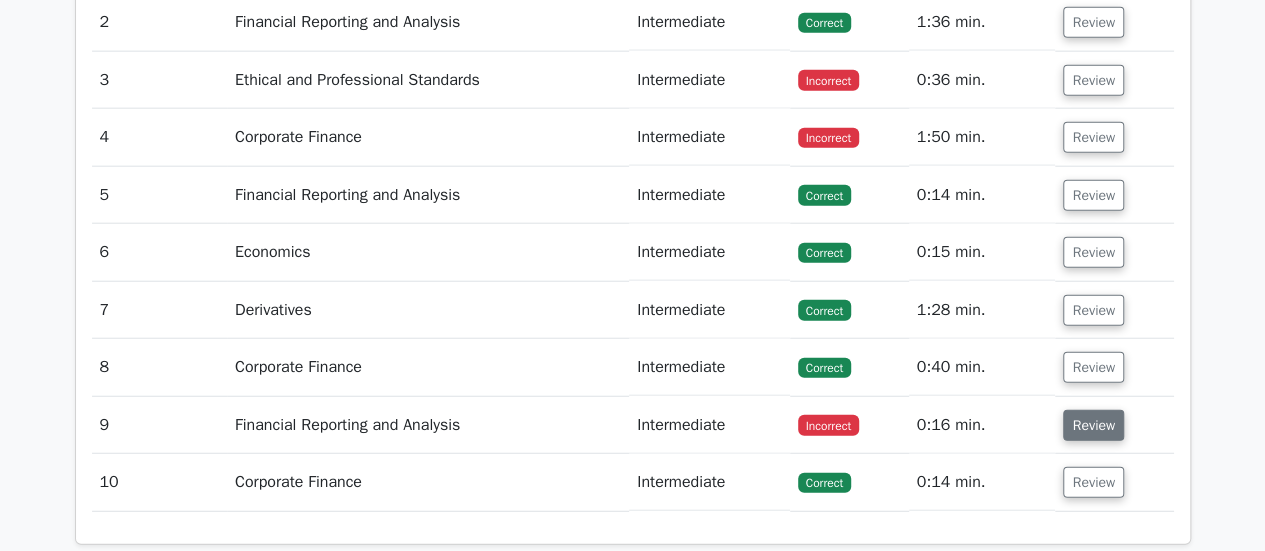click on "Review" at bounding box center (1093, 425) 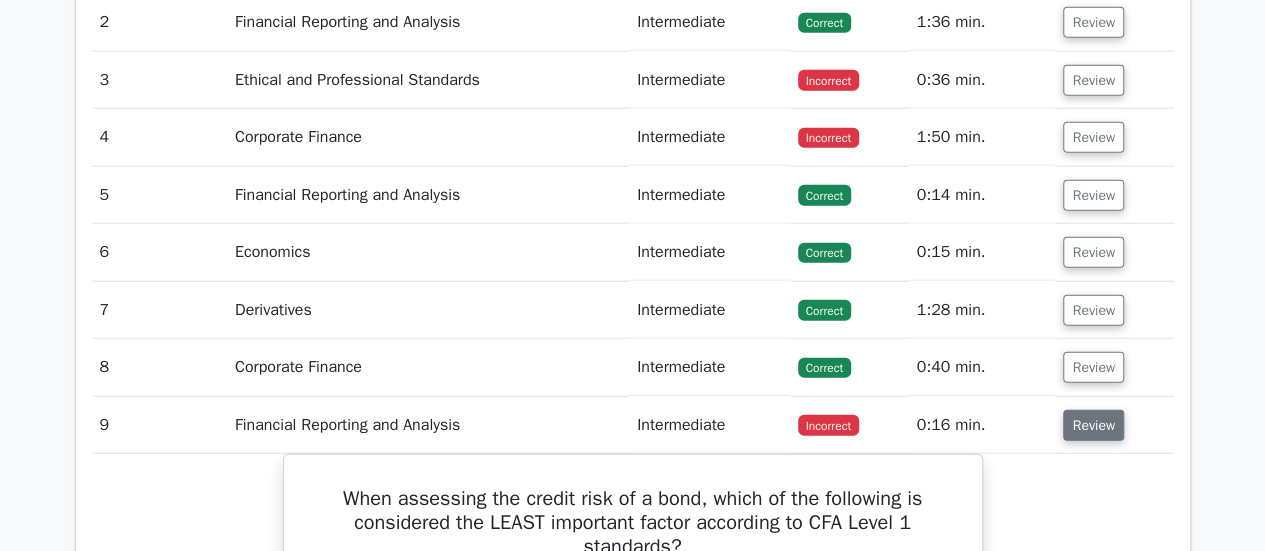 type 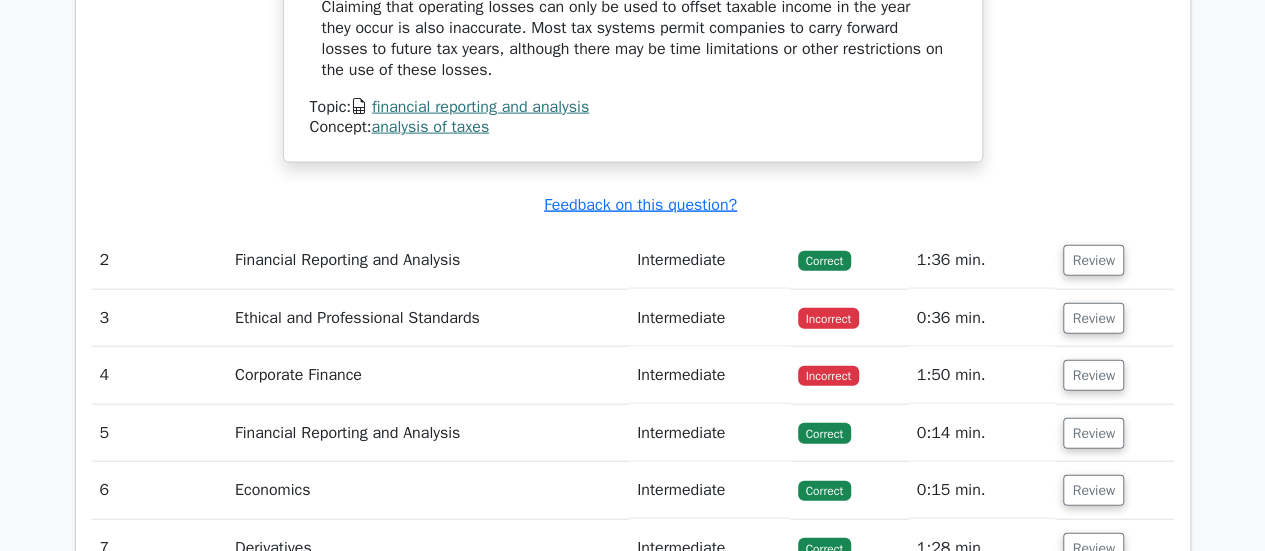 scroll, scrollTop: 2160, scrollLeft: 0, axis: vertical 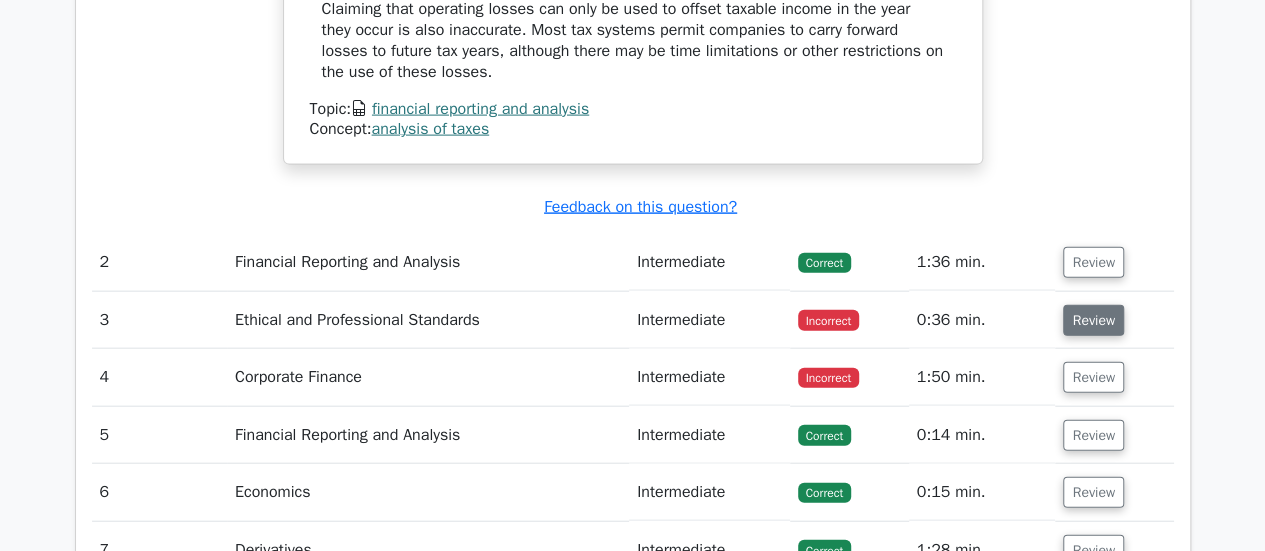 click on "Review" at bounding box center [1093, 320] 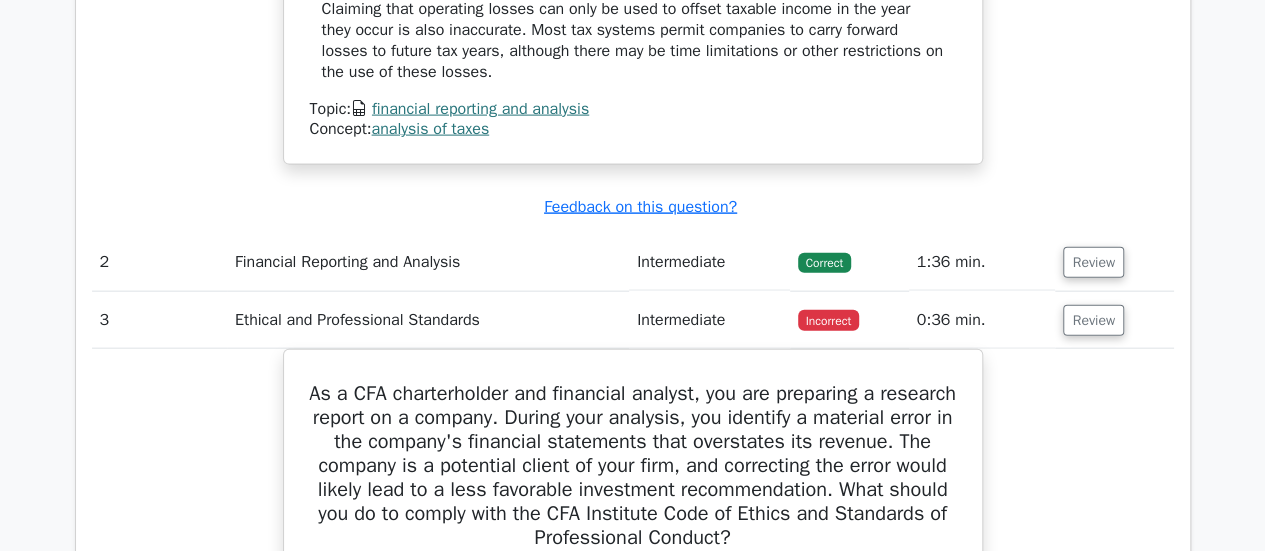 type 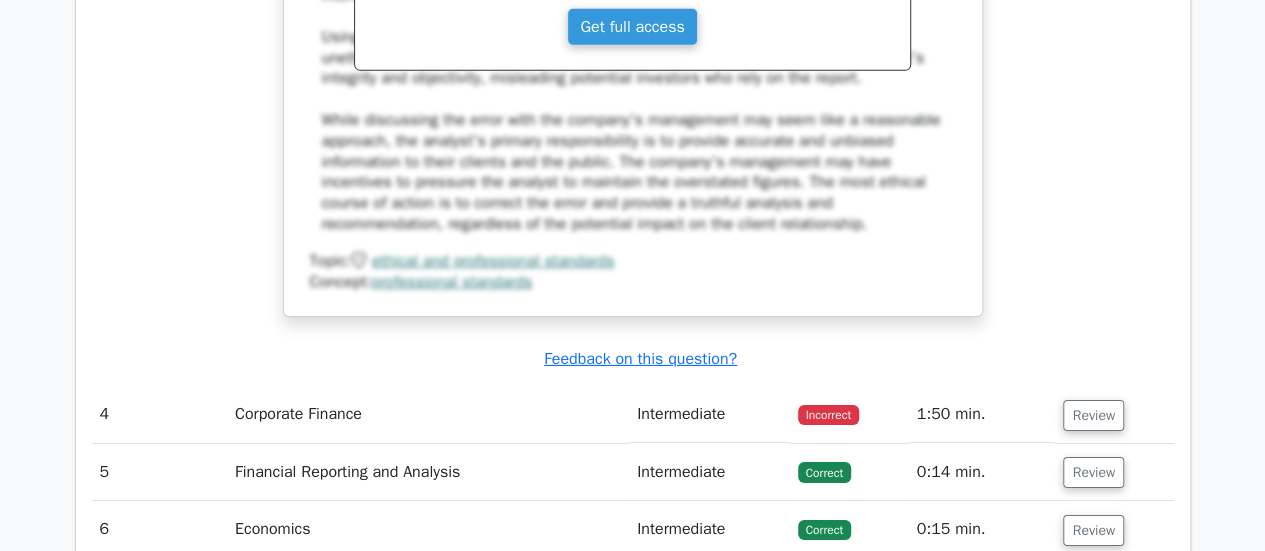 scroll, scrollTop: 3240, scrollLeft: 0, axis: vertical 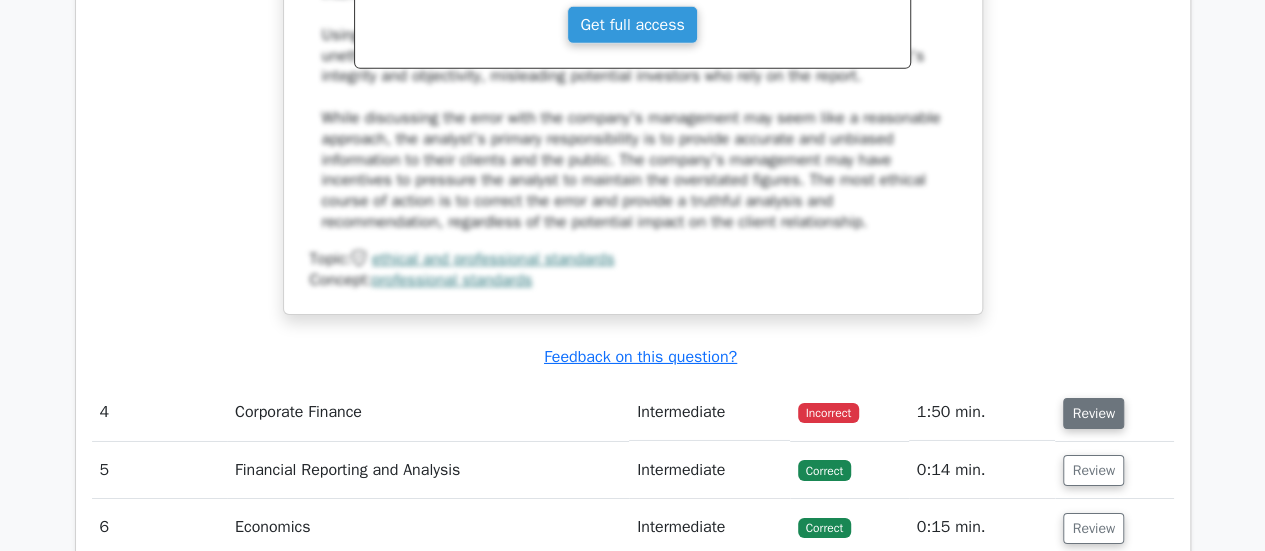 click on "Review" at bounding box center (1093, 413) 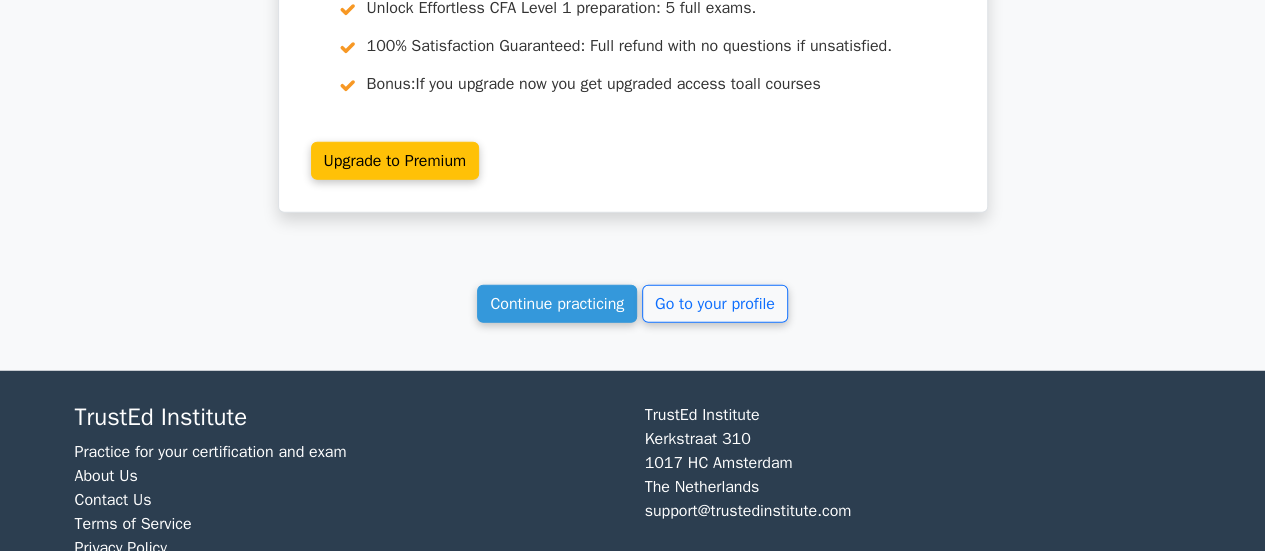 scroll, scrollTop: 6290, scrollLeft: 0, axis: vertical 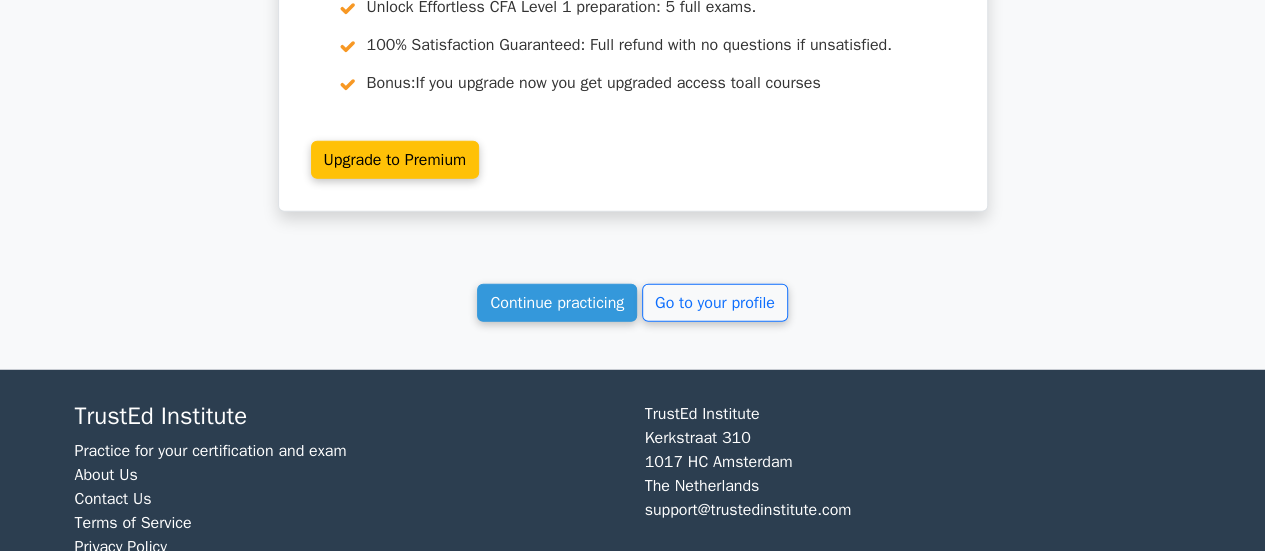 click on "Your Test Results
Chartered Financial Analyst Level 1
70%
Your Score
Keep practicing!
Performance by Topic
Financial Reporting and Analysis
100%
Economics
100% Derivatives 100% 0%" at bounding box center (633, -2721) 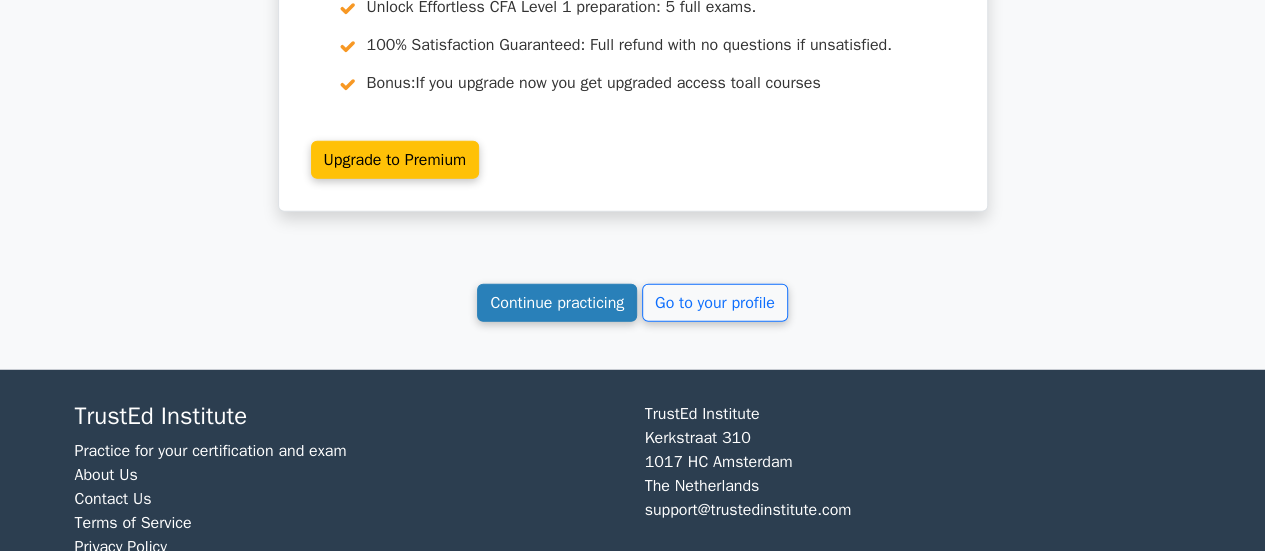 click on "Continue practicing" at bounding box center (557, 303) 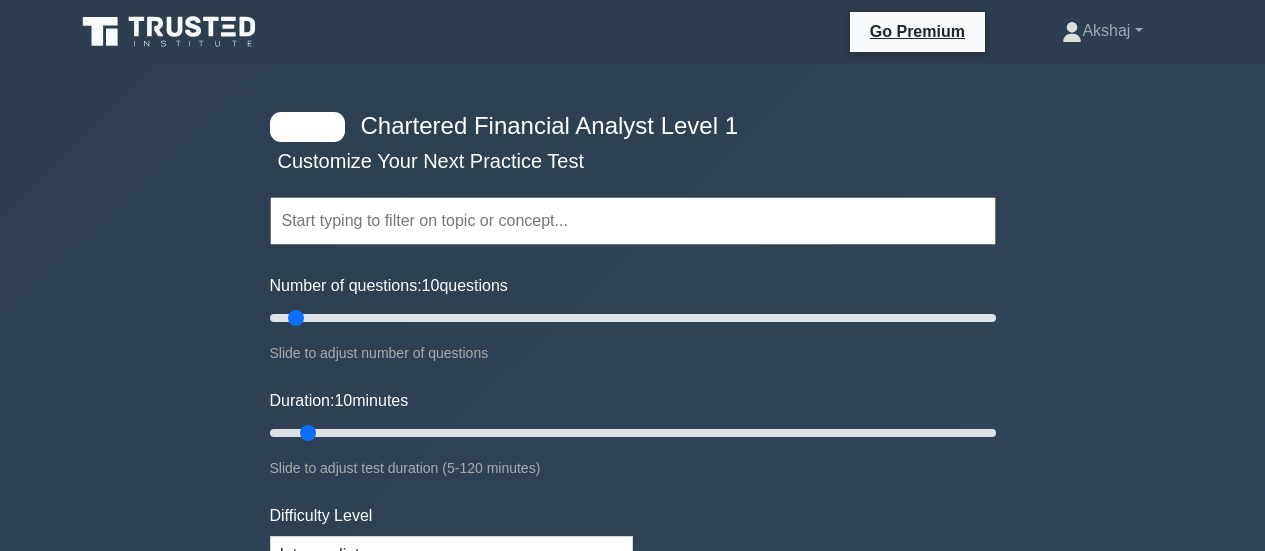 scroll, scrollTop: 120, scrollLeft: 0, axis: vertical 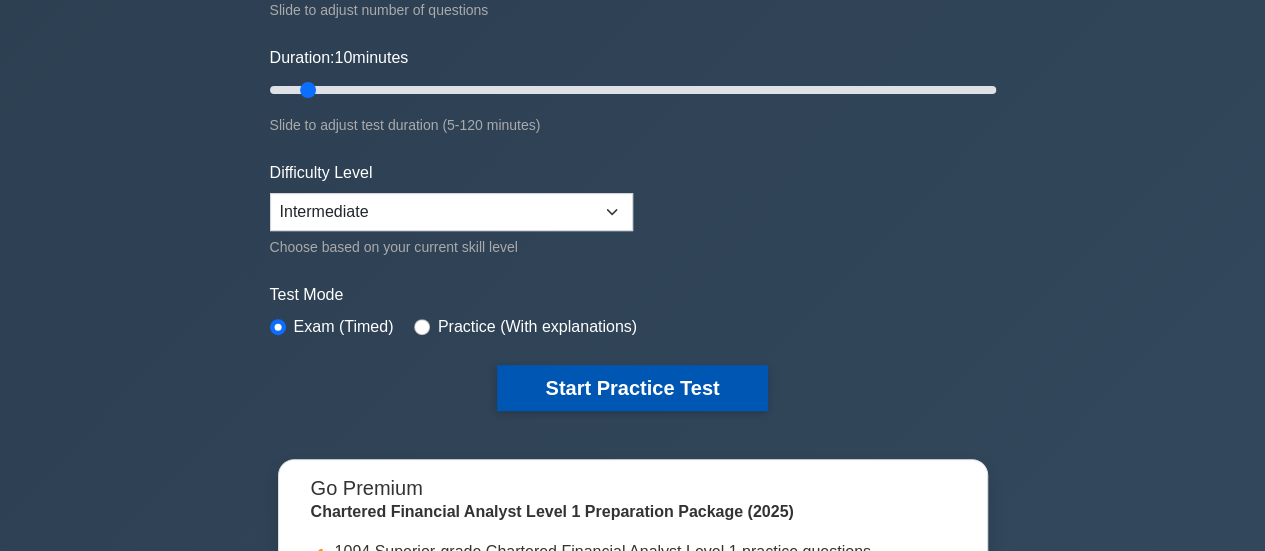 click on "Start Practice Test" at bounding box center (632, 388) 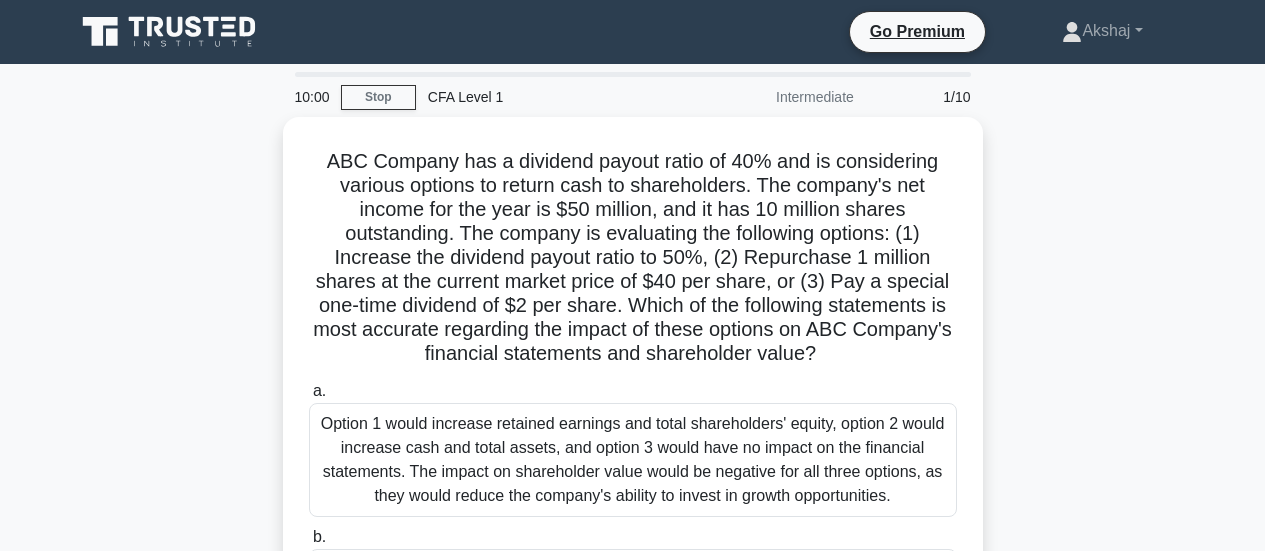 scroll, scrollTop: 0, scrollLeft: 0, axis: both 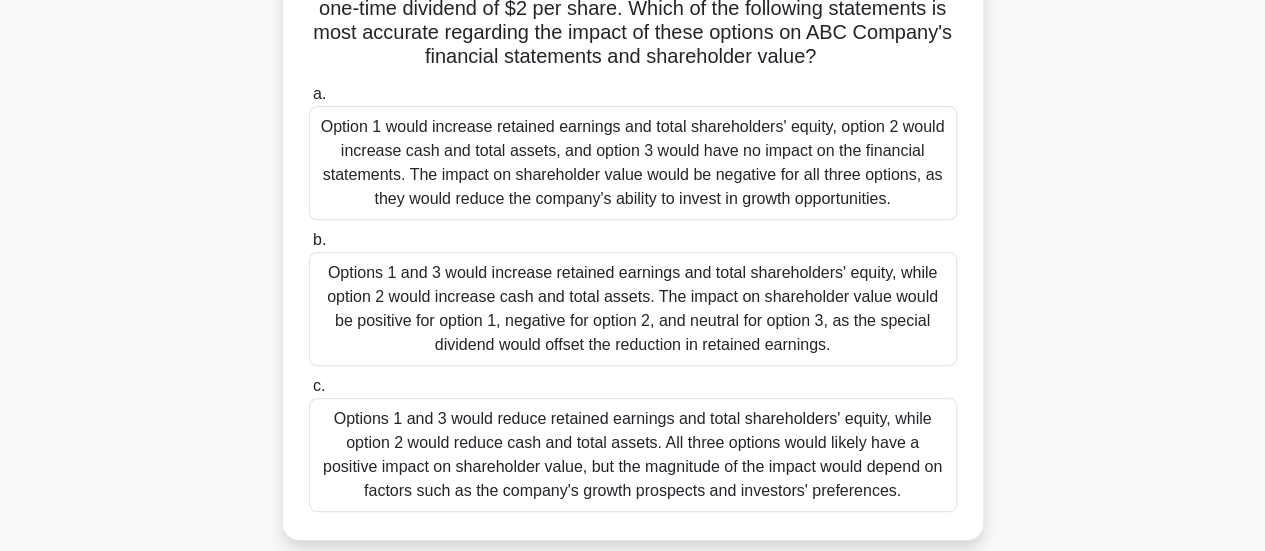 click on "Options 1 and 3 would reduce retained earnings and total shareholders' equity, while option 2 would reduce cash and total assets. All three options would likely have a positive impact on shareholder value, but the magnitude of the impact would depend on factors such as the company's growth prospects and investors' preferences." at bounding box center (633, 455) 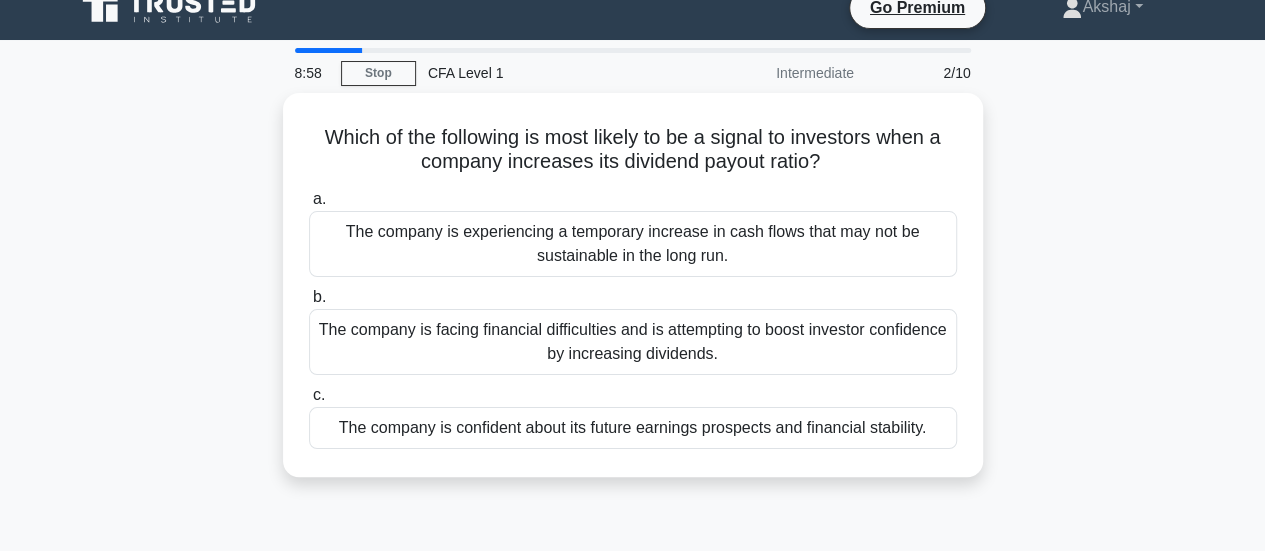 scroll, scrollTop: 29, scrollLeft: 0, axis: vertical 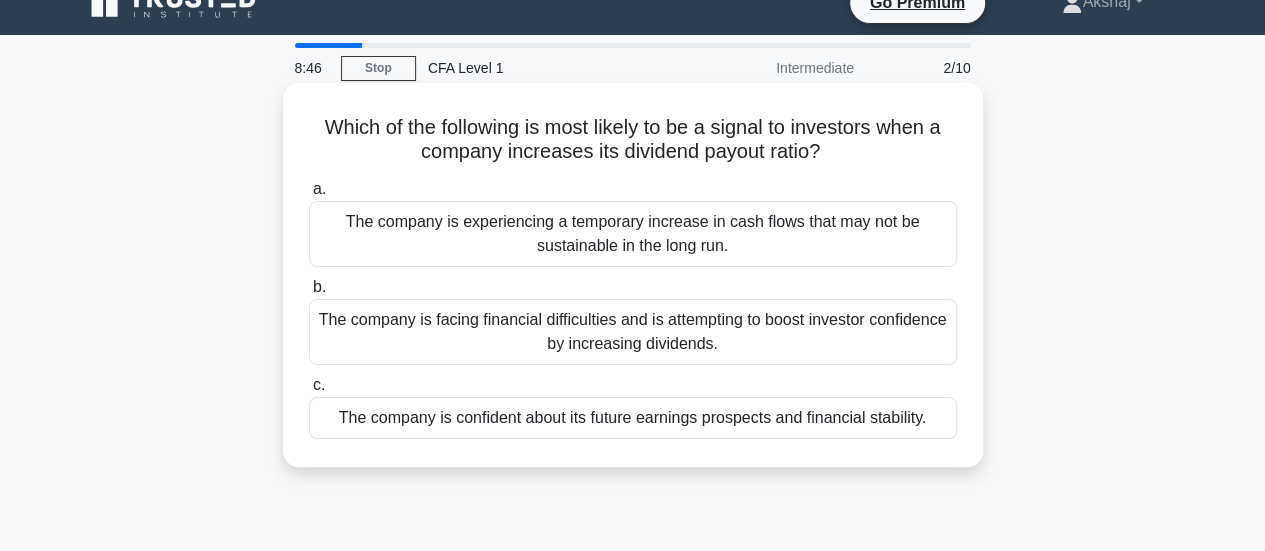 click on "The company is confident about its future earnings prospects and financial stability." at bounding box center (633, 418) 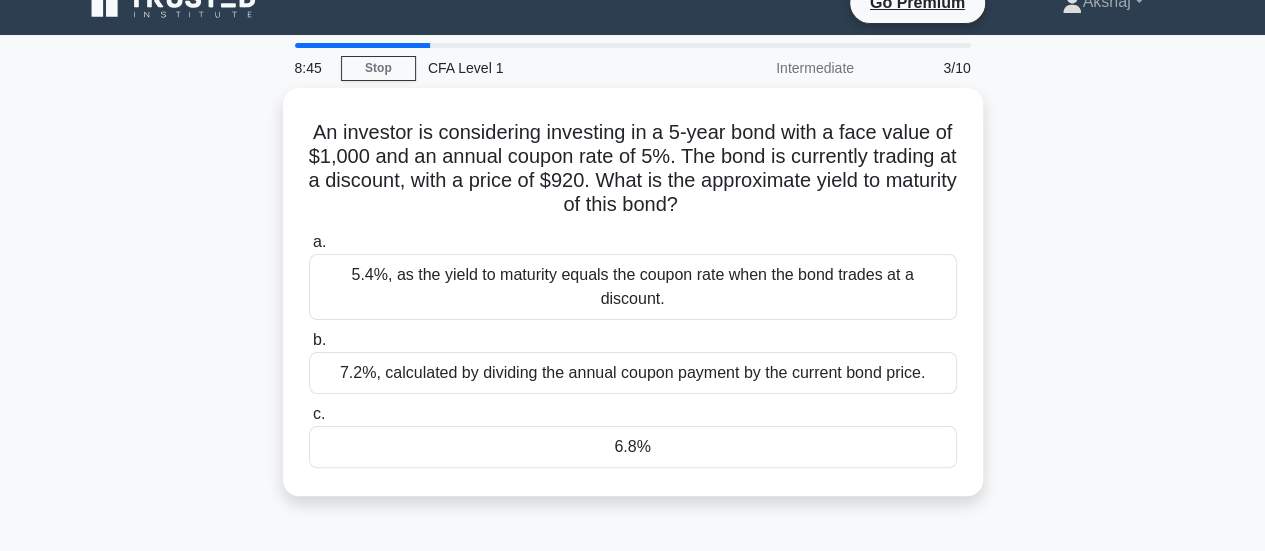 scroll, scrollTop: 0, scrollLeft: 0, axis: both 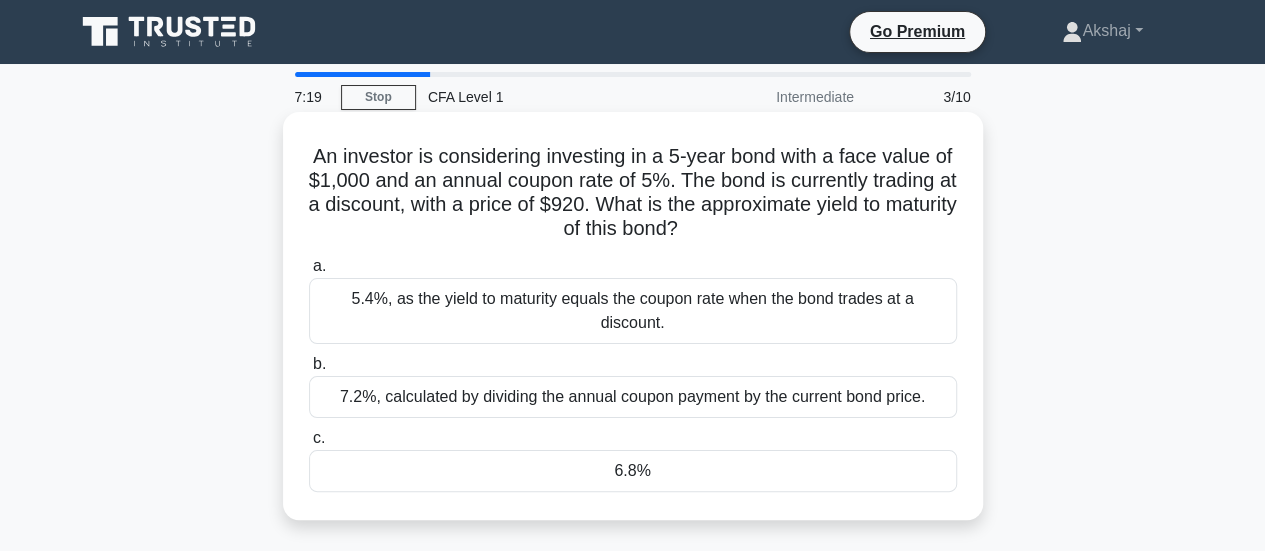 click on "6.8%" at bounding box center [633, 471] 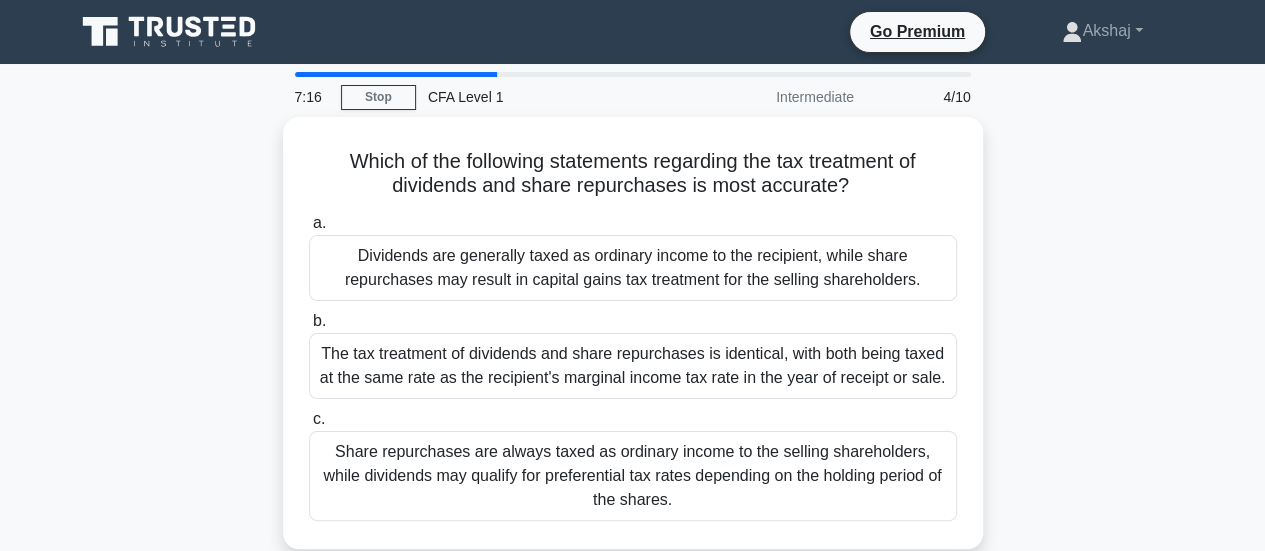 click on "Which of the following statements regarding the tax treatment of dividends and share repurchases is most accurate?
.spinner_0XTQ{transform-origin:center;animation:spinner_y6GP .75s linear infinite}@keyframes spinner_y6GP{100%{transform:rotate(360deg)}}
a.
b.
c." at bounding box center [633, 345] 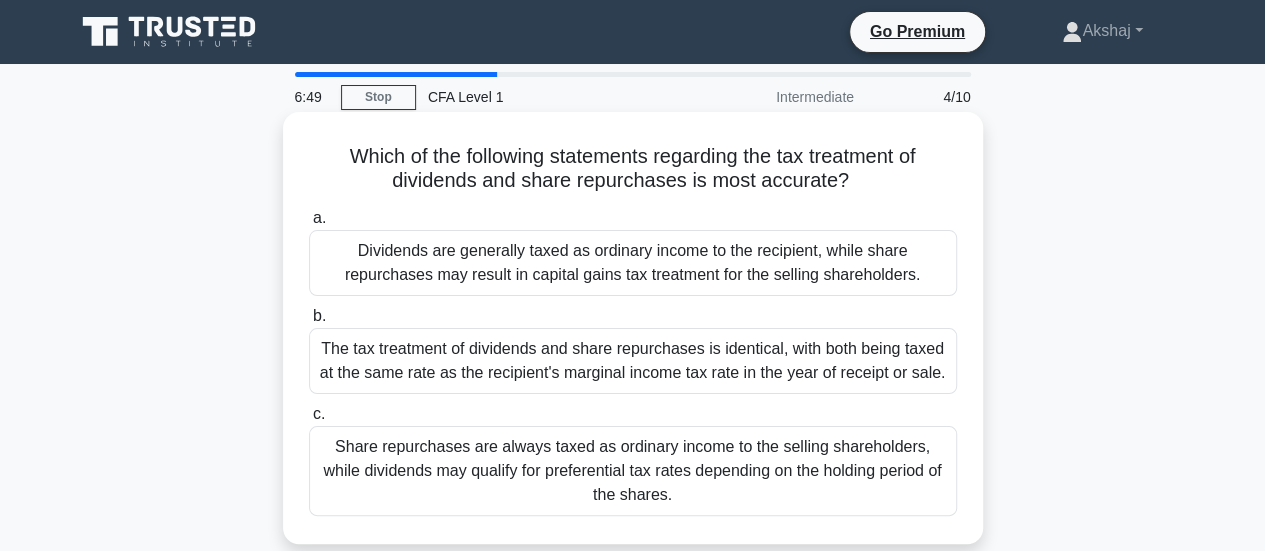 click on "Dividends are generally taxed as ordinary income to the recipient, while share repurchases may result in capital gains tax treatment for the selling shareholders." at bounding box center (633, 263) 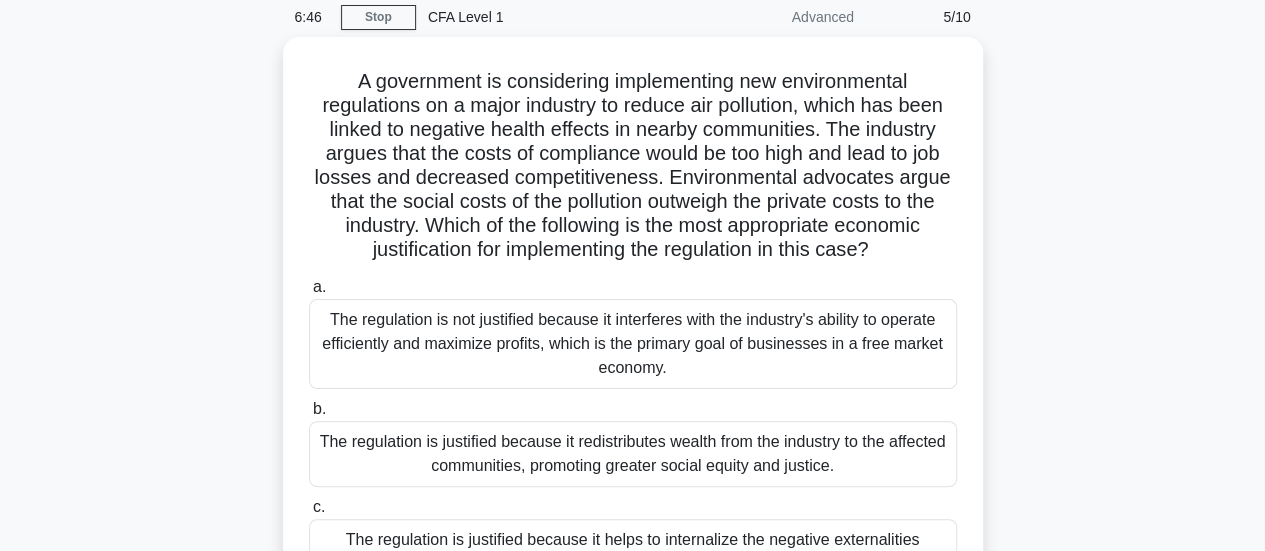 scroll, scrollTop: 120, scrollLeft: 0, axis: vertical 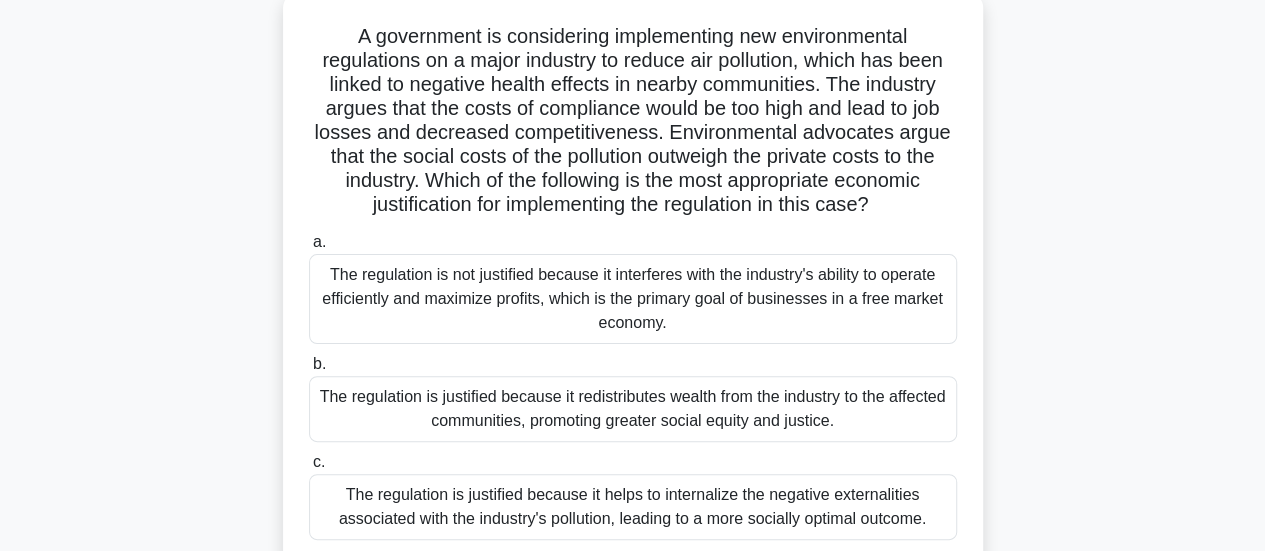 click on "The regulation is justified because it helps to internalize the negative externalities associated with the industry's pollution, leading to a more socially optimal outcome." at bounding box center (633, 507) 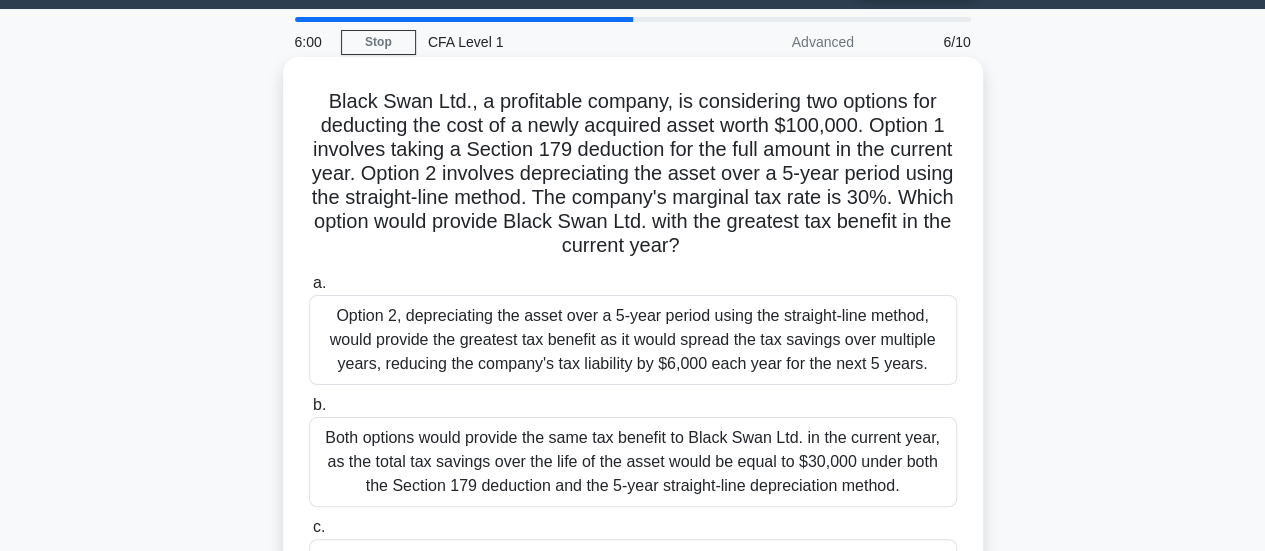 scroll, scrollTop: 0, scrollLeft: 0, axis: both 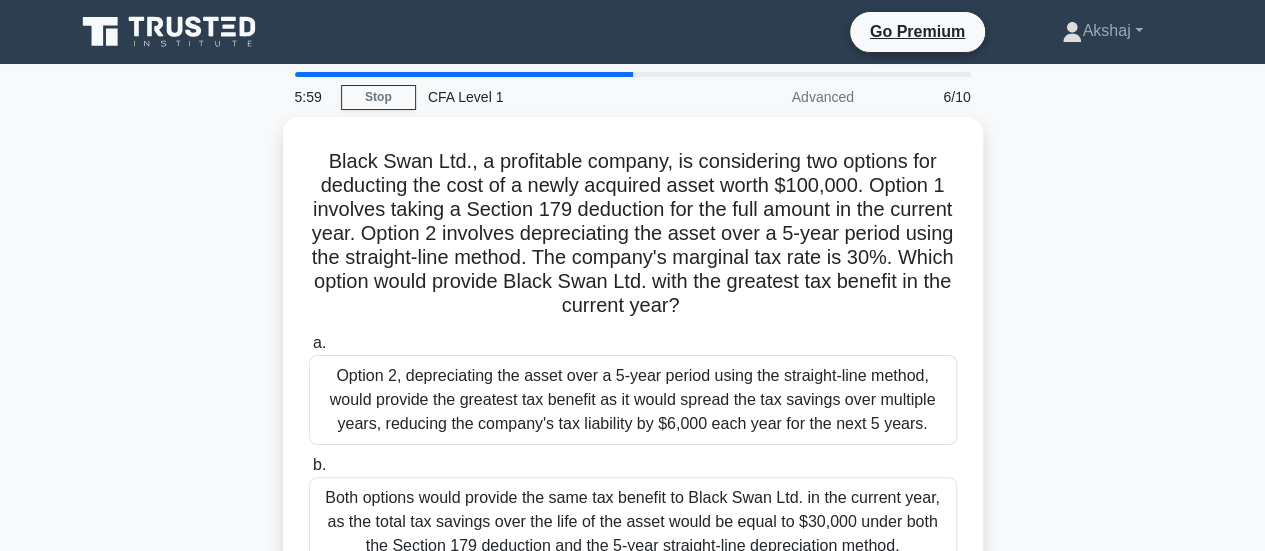 click on "Black Swan Ltd., a profitable company, is considering two options for deducting the cost of a newly acquired asset worth $100,000. Option 1 involves taking a Section 179 deduction for the full amount in the current year. Option 2 involves depreciating the asset over a 5-year period using the straight-line method. The company's marginal tax rate is 30%. Which option would provide Black Swan Ltd. with the greatest tax benefit in the current year?
.spinner_0XTQ{transform-origin:center;animation:spinner_y6GP .75s linear infinite}@keyframes spinner_y6GP{100%{transform:rotate(360deg)}}
a." at bounding box center [633, 429] 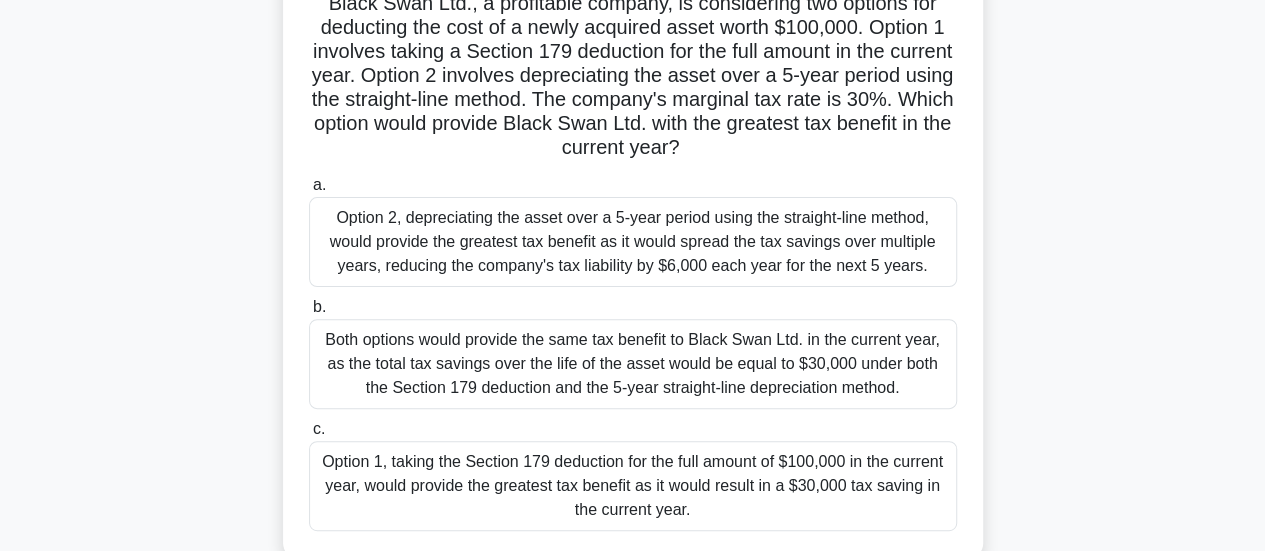 scroll, scrollTop: 160, scrollLeft: 0, axis: vertical 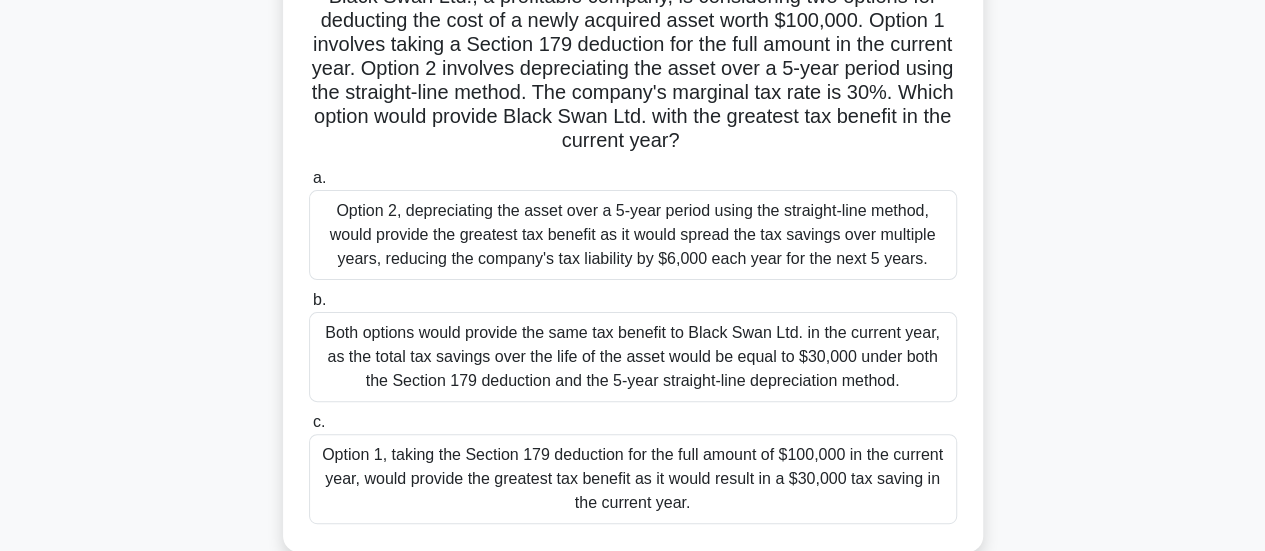 click on "Both options would provide the same tax benefit to Black Swan Ltd. in the current year, as the total tax savings over the life of the asset would be equal to $30,000 under both the Section 179 deduction and the 5-year straight-line depreciation method." at bounding box center [633, 357] 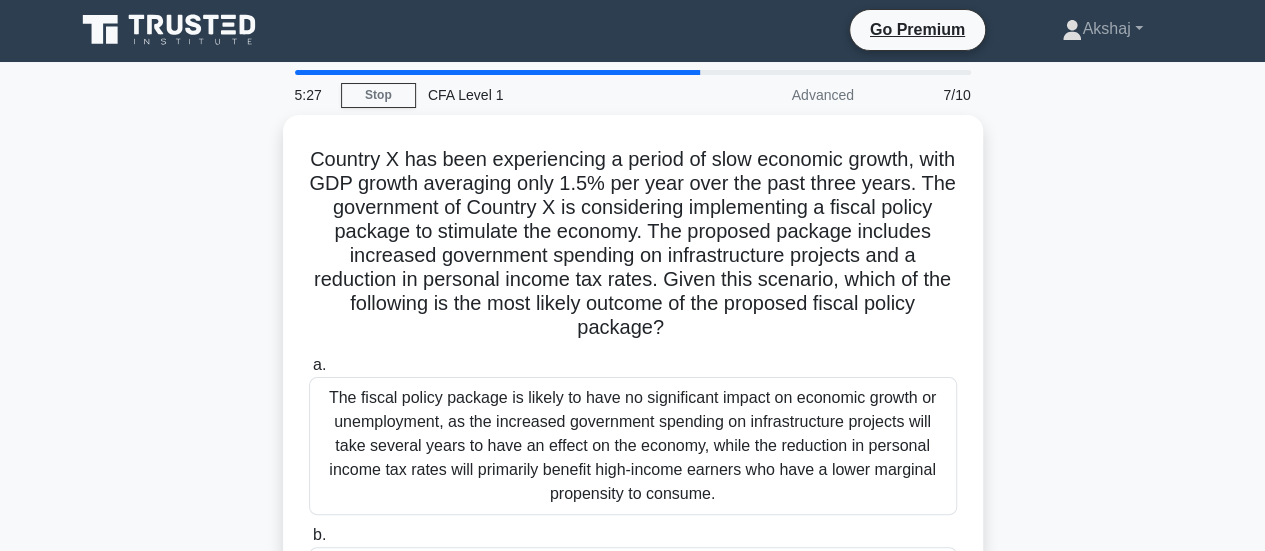 scroll, scrollTop: 0, scrollLeft: 0, axis: both 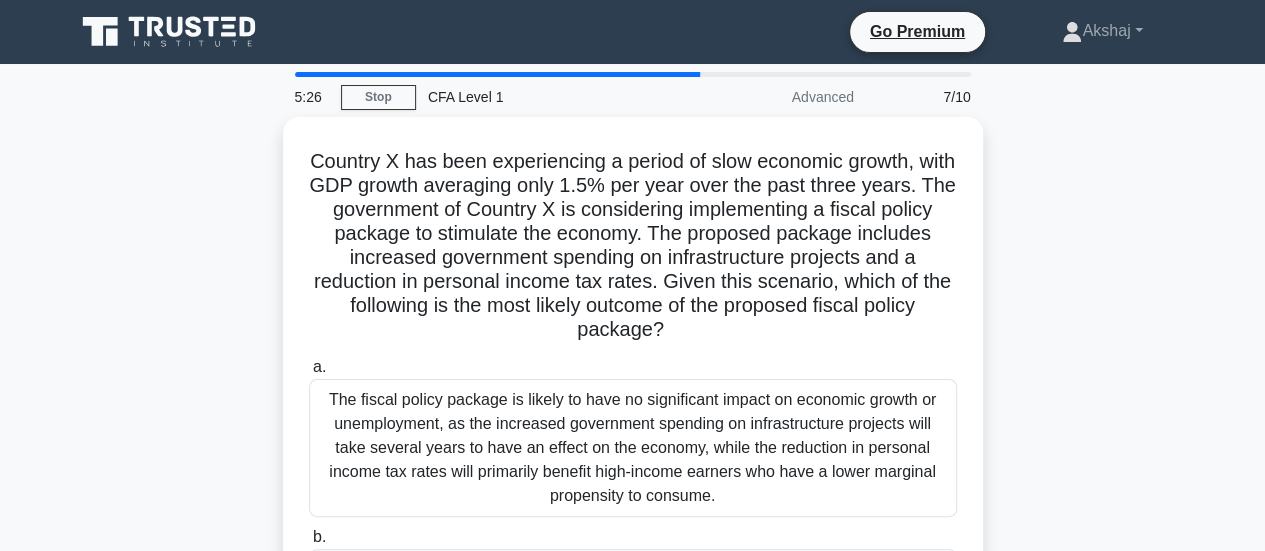 click on "Country X has been experiencing a period of slow economic growth, with GDP growth averaging only 1.5% per year over the past three years. The government of Country X is considering implementing a fiscal policy package to stimulate the economy. The proposed package includes increased government spending on infrastructure projects and a reduction in personal income tax rates. Given this scenario, which of the following is the most likely outcome of the proposed fiscal policy package?
.spinner_0XTQ{transform-origin:center;animation:spinner_y6GP .75s linear infinite}@keyframes spinner_y6GP{100%{transform:rotate(360deg)}}
a. b. c." at bounding box center [633, 453] 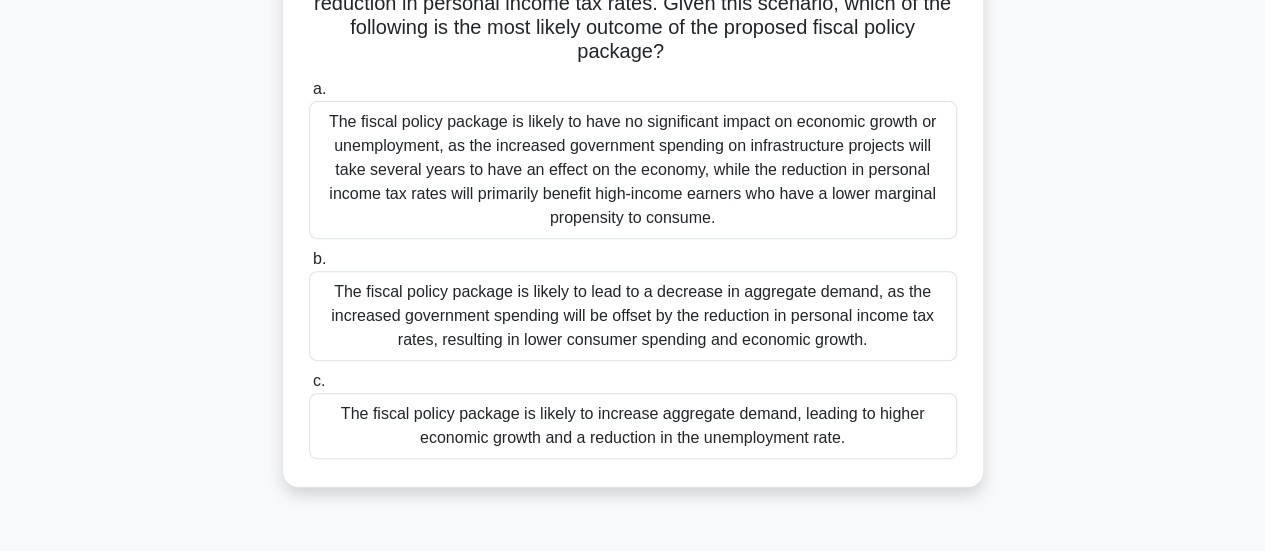 scroll, scrollTop: 280, scrollLeft: 0, axis: vertical 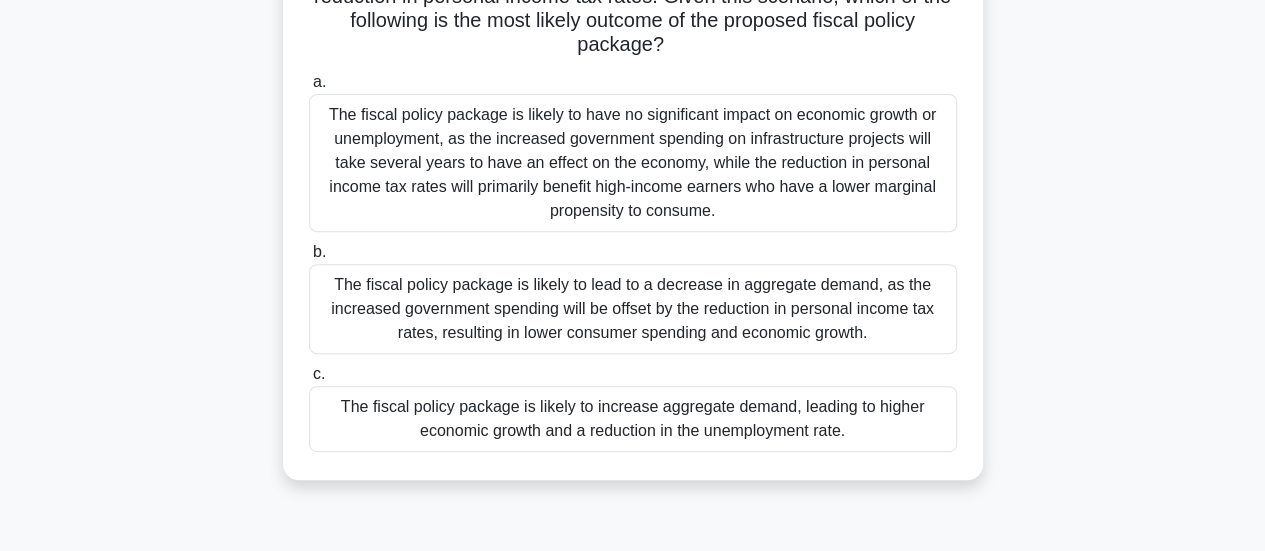 click on "The fiscal policy package is likely to increase aggregate demand, leading to higher economic growth and a reduction in the unemployment rate." at bounding box center [633, 419] 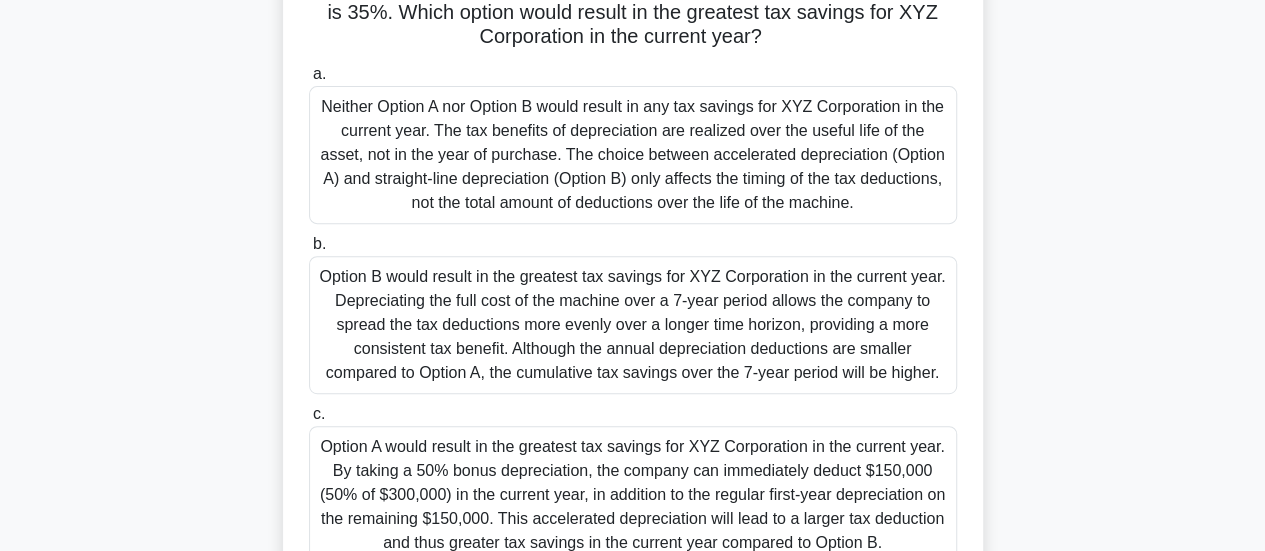 scroll, scrollTop: 319, scrollLeft: 0, axis: vertical 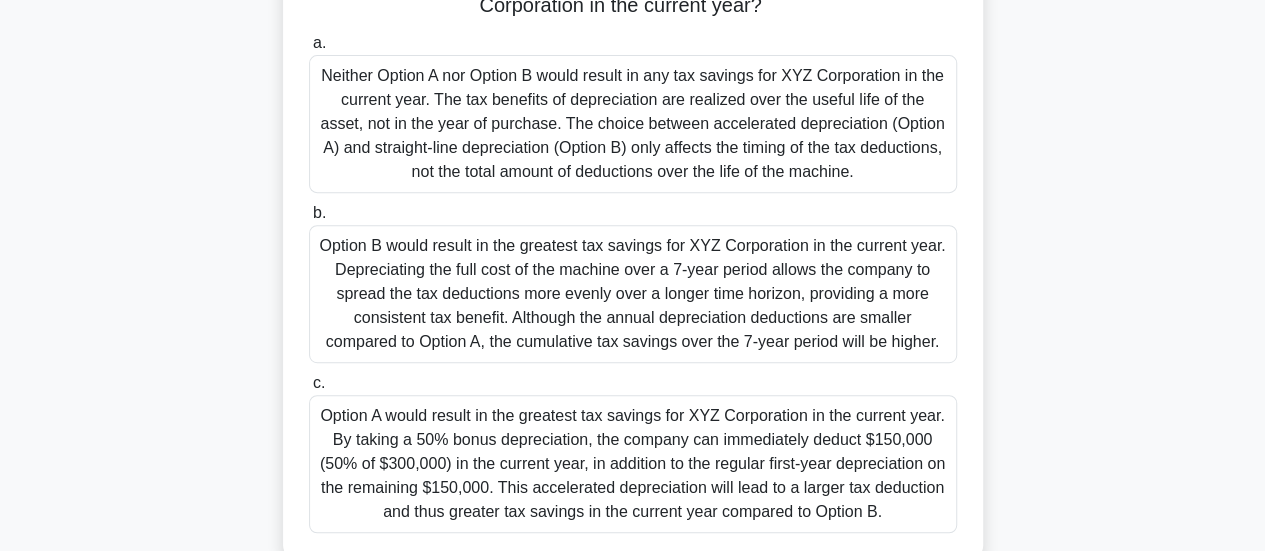 click on "Option B would result in the greatest tax savings for XYZ Corporation in the current year. Depreciating the full cost of the machine over a 7-year period allows the company to spread the tax deductions more evenly over a longer time horizon, providing a more consistent tax benefit. Although the annual depreciation deductions are smaller compared to Option A, the cumulative tax savings over the 7-year period will be higher." at bounding box center [633, 294] 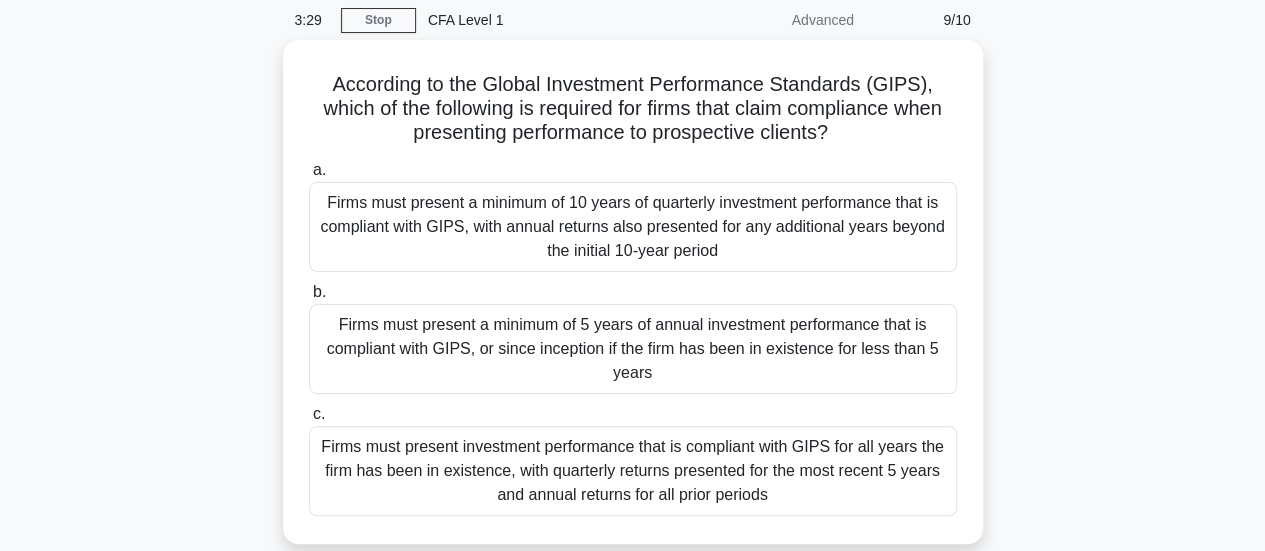 scroll, scrollTop: 78, scrollLeft: 0, axis: vertical 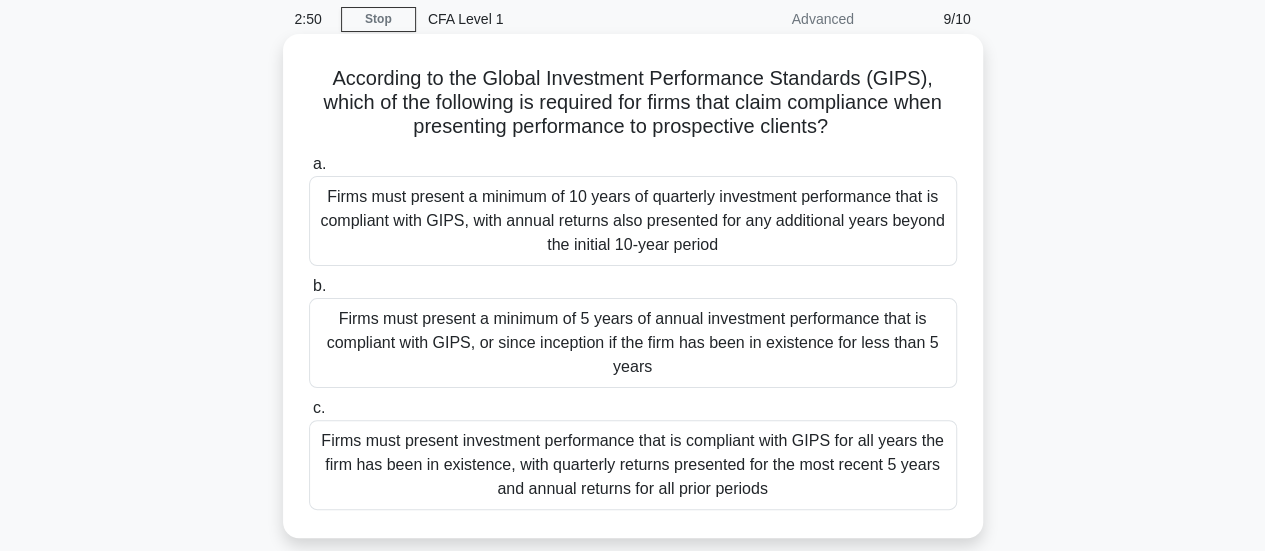 click on "Firms must present investment performance that is compliant with GIPS for all years the firm has been in existence, with quarterly returns presented for the most recent 5 years and annual returns for all prior periods" at bounding box center (633, 465) 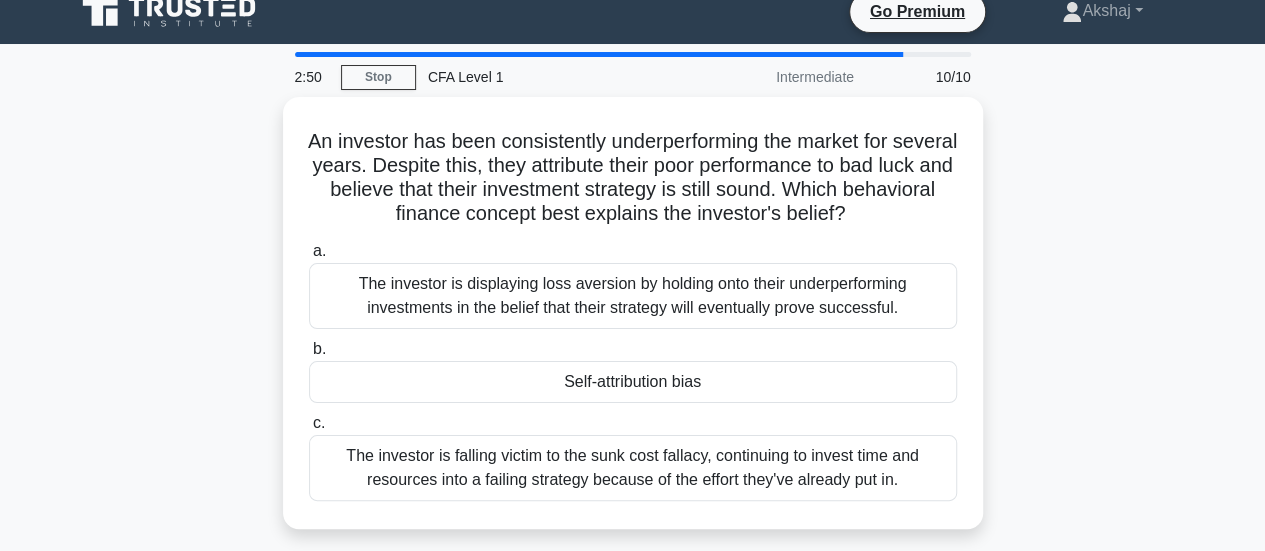 scroll, scrollTop: 0, scrollLeft: 0, axis: both 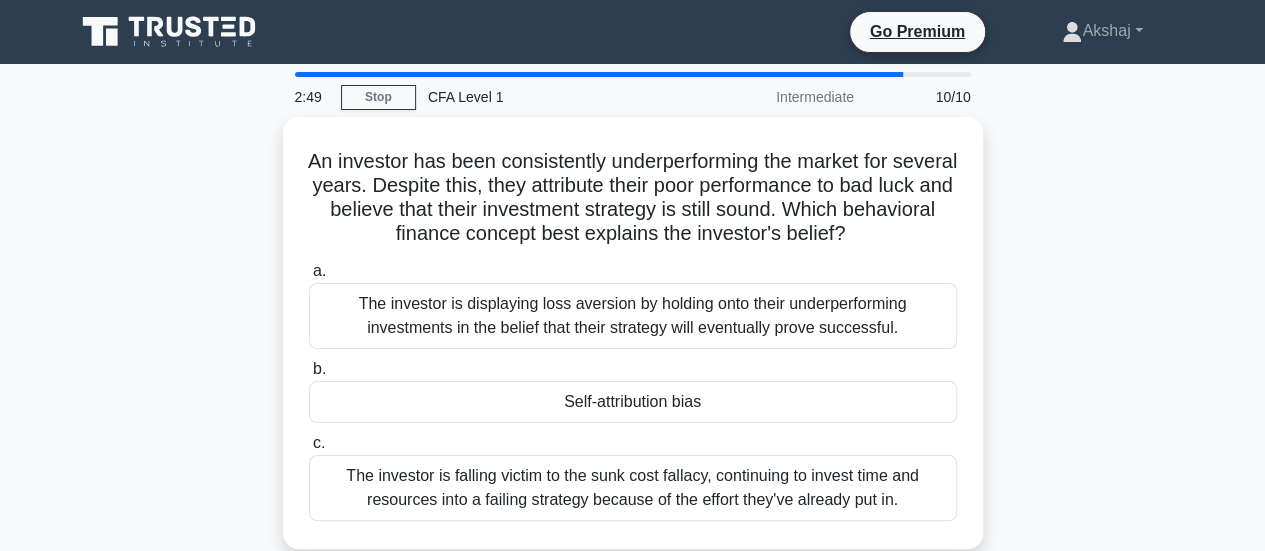 click on "An investor has been consistently underperforming the market for several years. Despite this, they attribute their poor performance to bad luck and believe that their investment strategy is still sound. Which behavioral finance concept best explains the investor's belief?
.spinner_0XTQ{transform-origin:center;animation:spinner_y6GP .75s linear infinite}@keyframes spinner_y6GP{100%{transform:rotate(360deg)}}
a.
b." at bounding box center (633, 345) 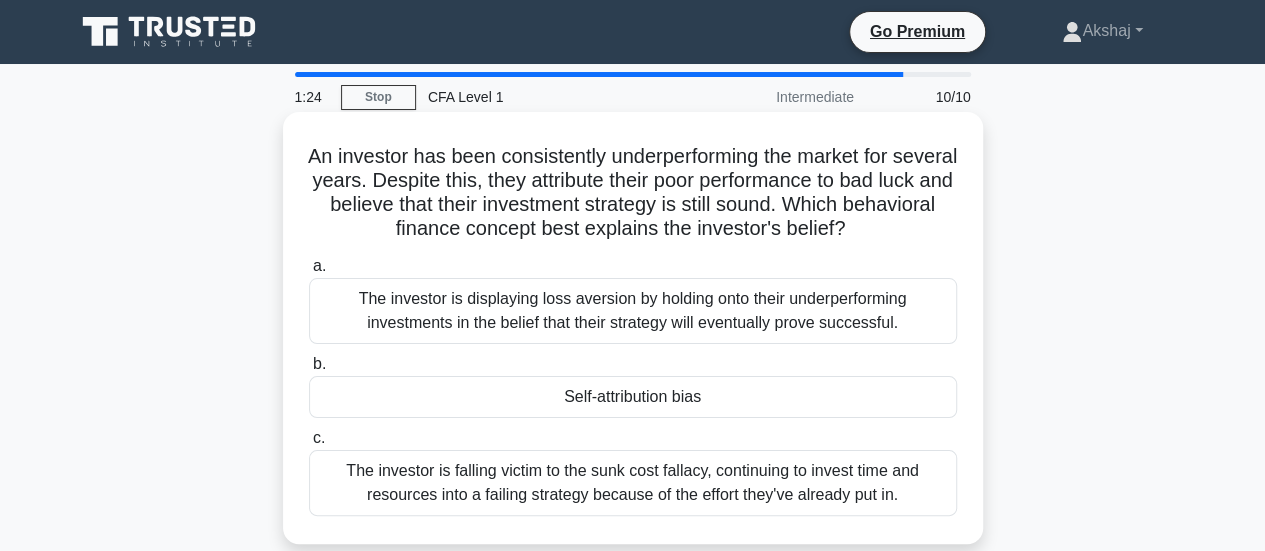 click on "The investor is falling victim to the sunk cost fallacy, continuing to invest time and resources into a failing strategy because of the effort they've already put in." at bounding box center (633, 483) 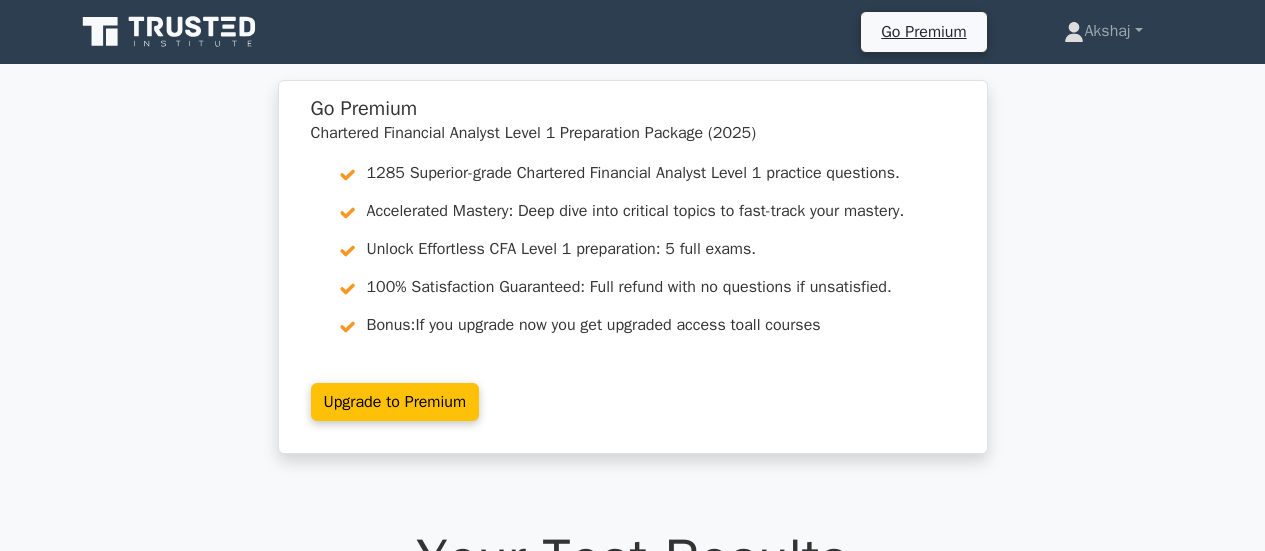 scroll, scrollTop: 0, scrollLeft: 0, axis: both 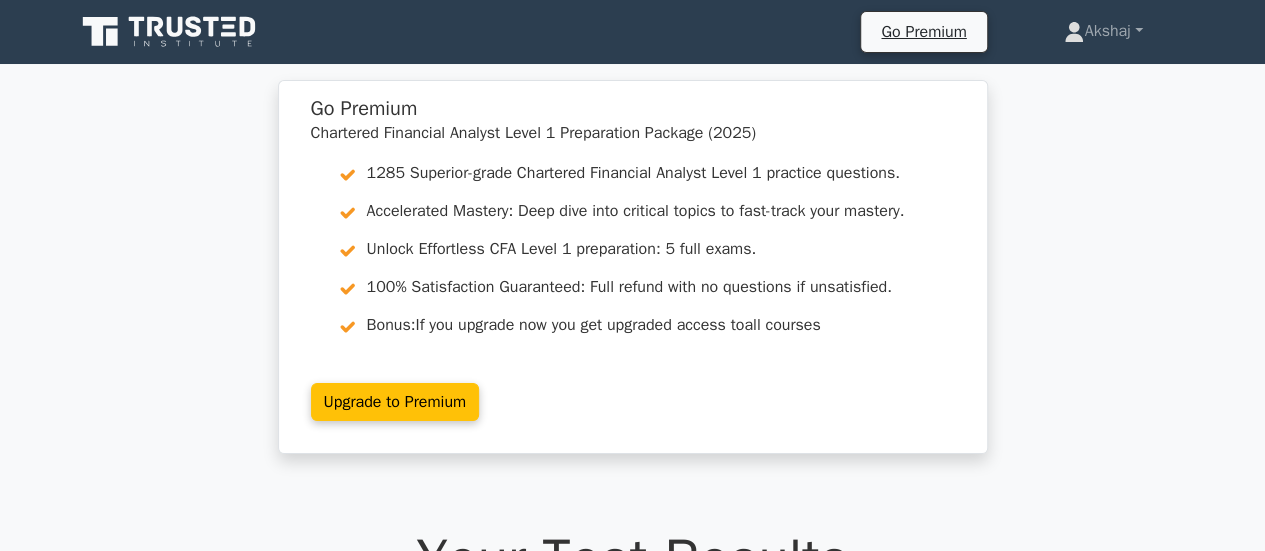 click on "Go Premium
Chartered Financial Analyst Level 1 Preparation Package (2025)
1285 Superior-grade  Chartered Financial Analyst Level 1 practice questions.
Accelerated Mastery: Deep dive into critical topics to fast-track your mastery.
Unlock Effortless CFA Level 1 preparation: 5 full exams.
100% Satisfaction Guaranteed: Full refund with no questions if unsatisfied.
Bonus:  If you upgrade now you get upgraded access to  all courses
Upgrade to Premium" at bounding box center (632, 279) 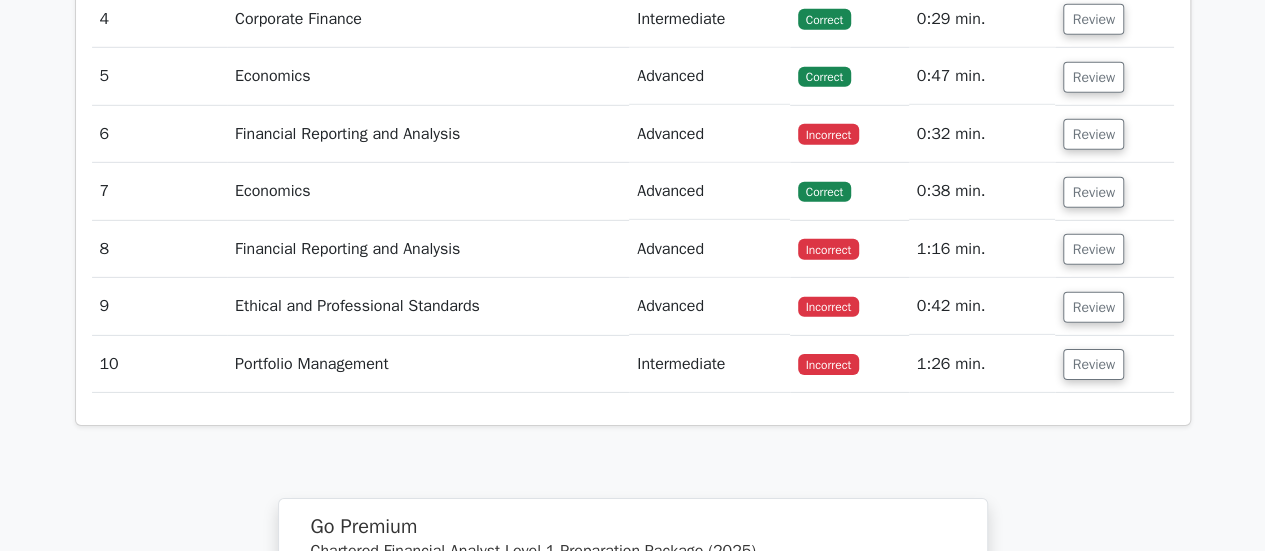 scroll, scrollTop: 3040, scrollLeft: 0, axis: vertical 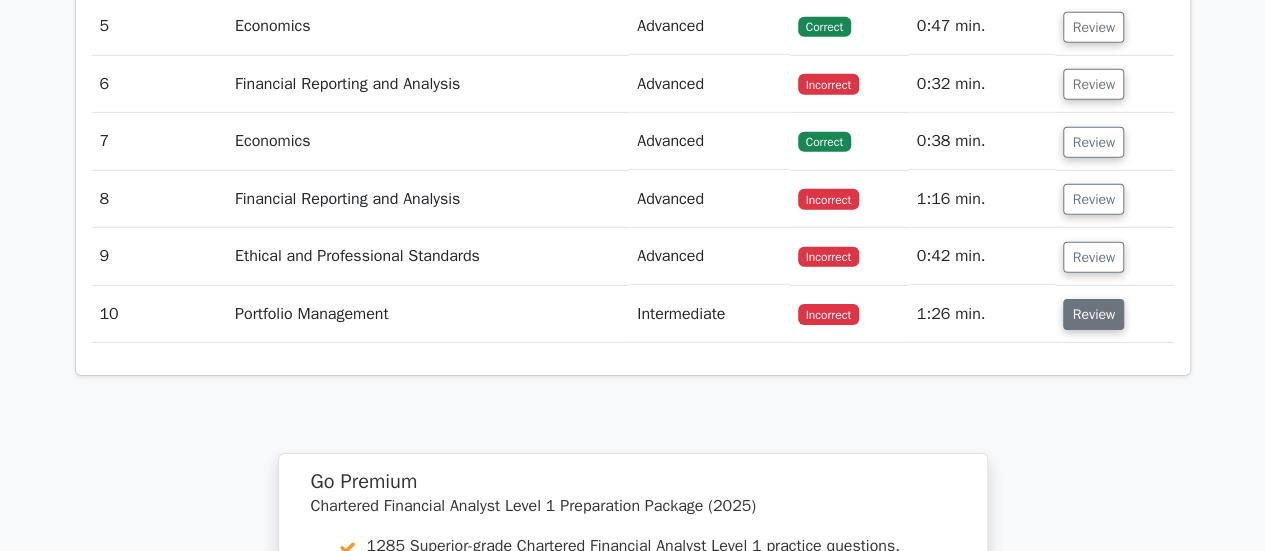 click on "Review" at bounding box center [1093, 314] 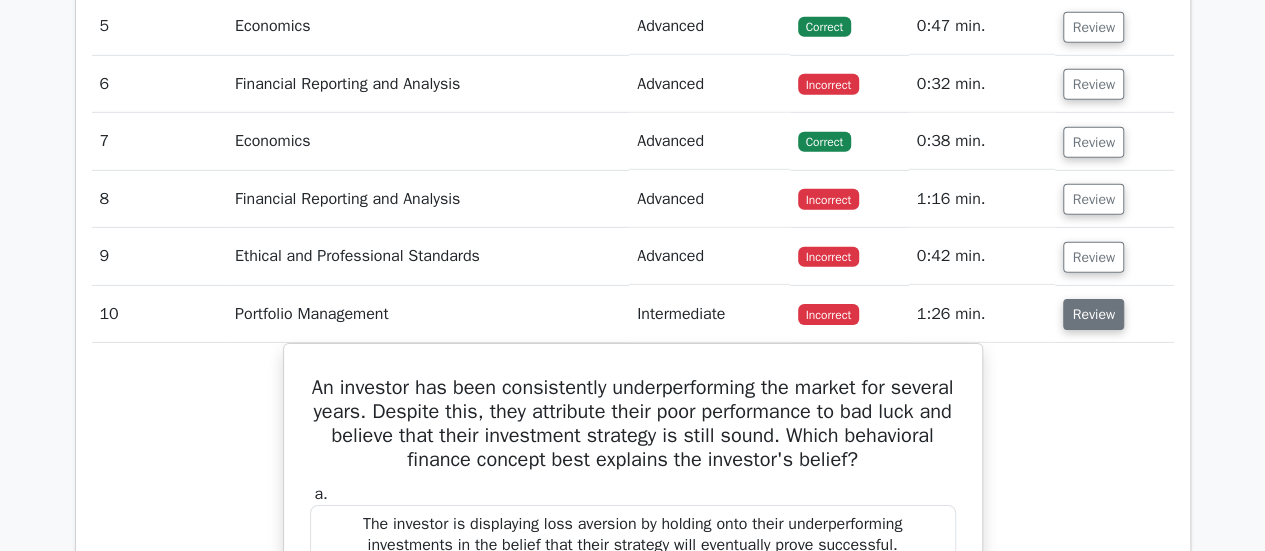 type 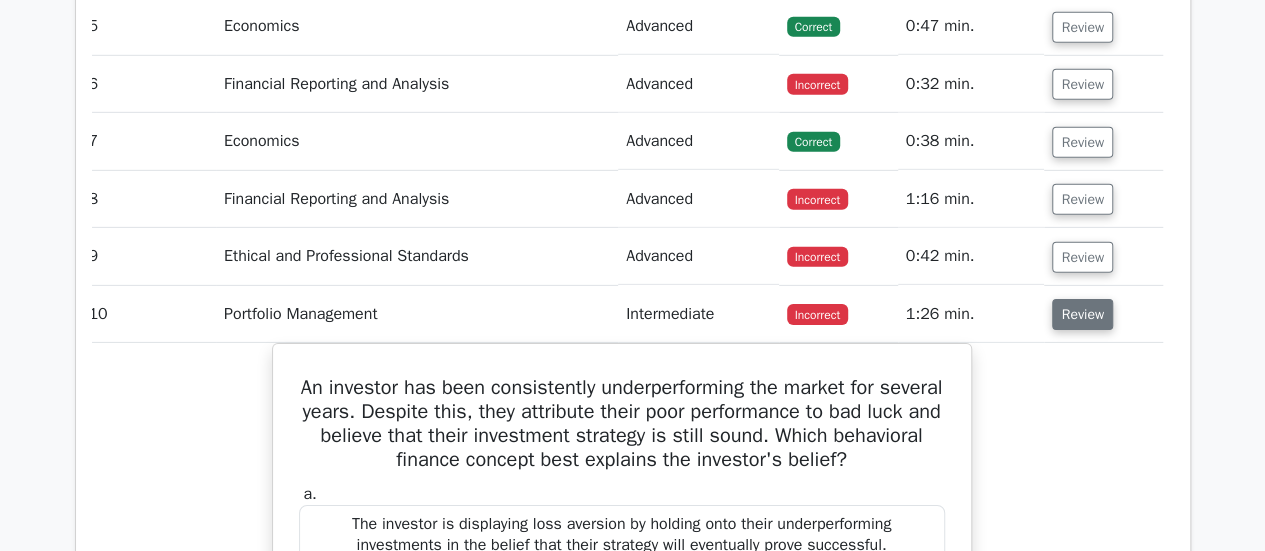 click on "Review" at bounding box center [1082, 314] 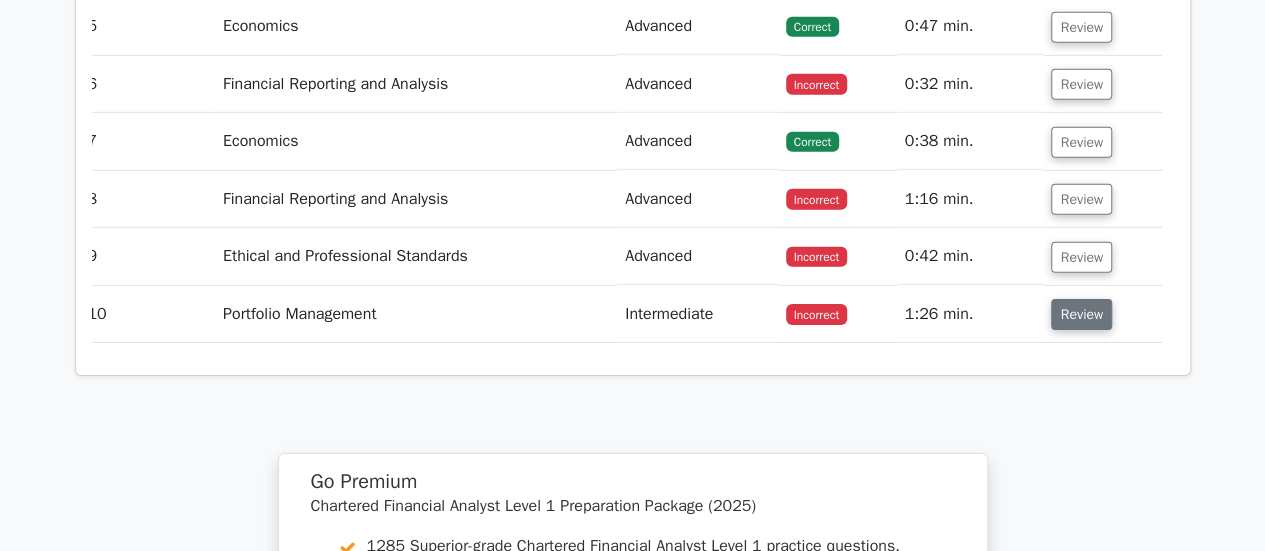 click on "Review" at bounding box center (1081, 314) 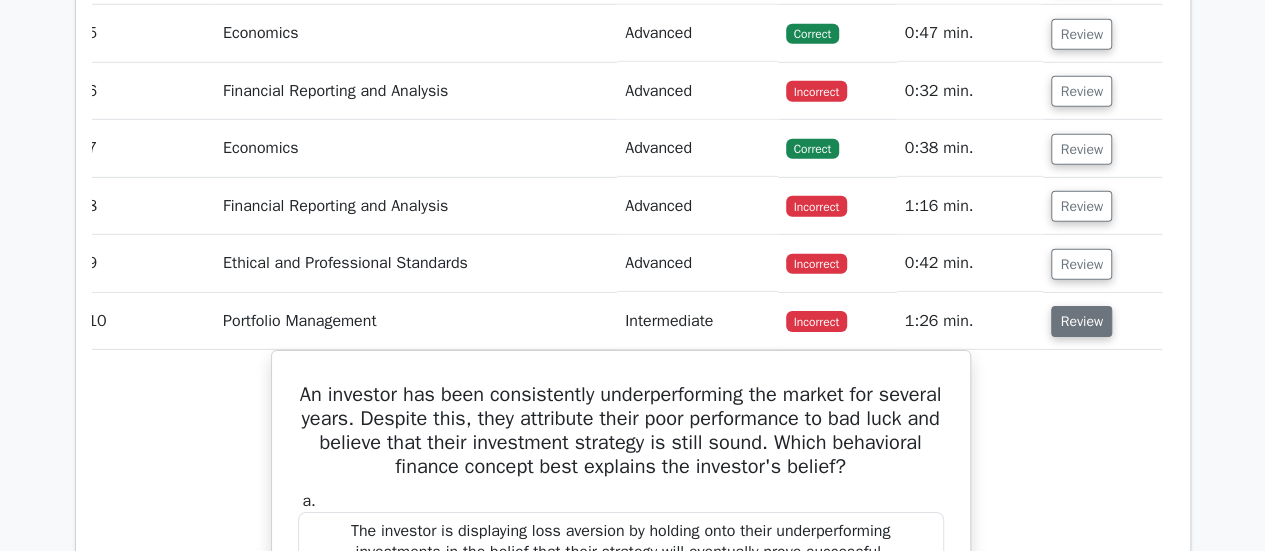 scroll, scrollTop: 3000, scrollLeft: 0, axis: vertical 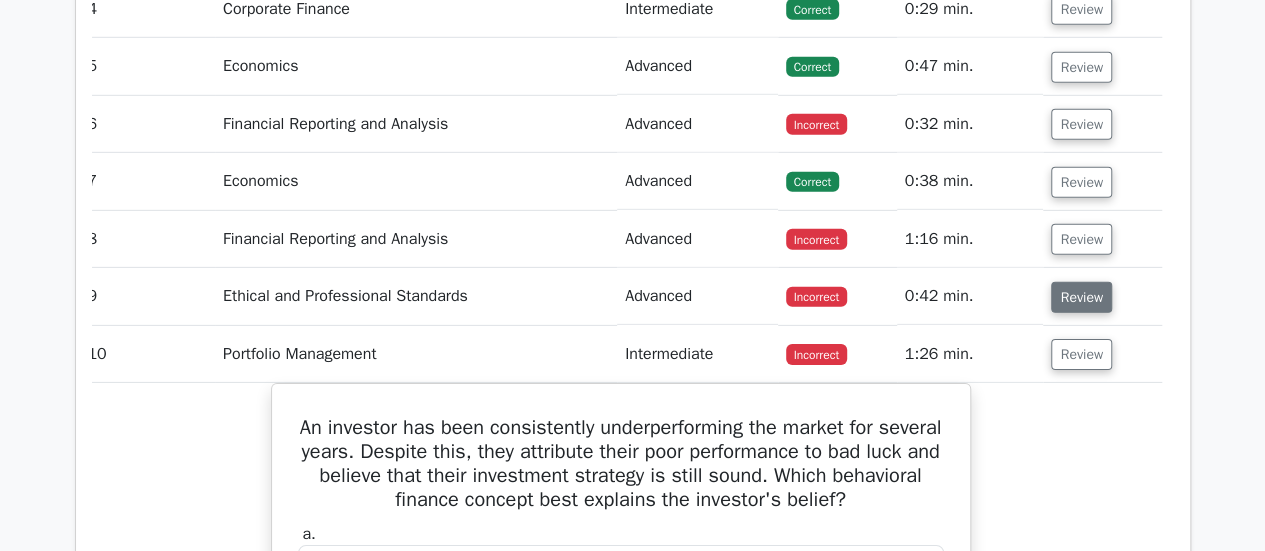 click on "Review" at bounding box center [1081, 297] 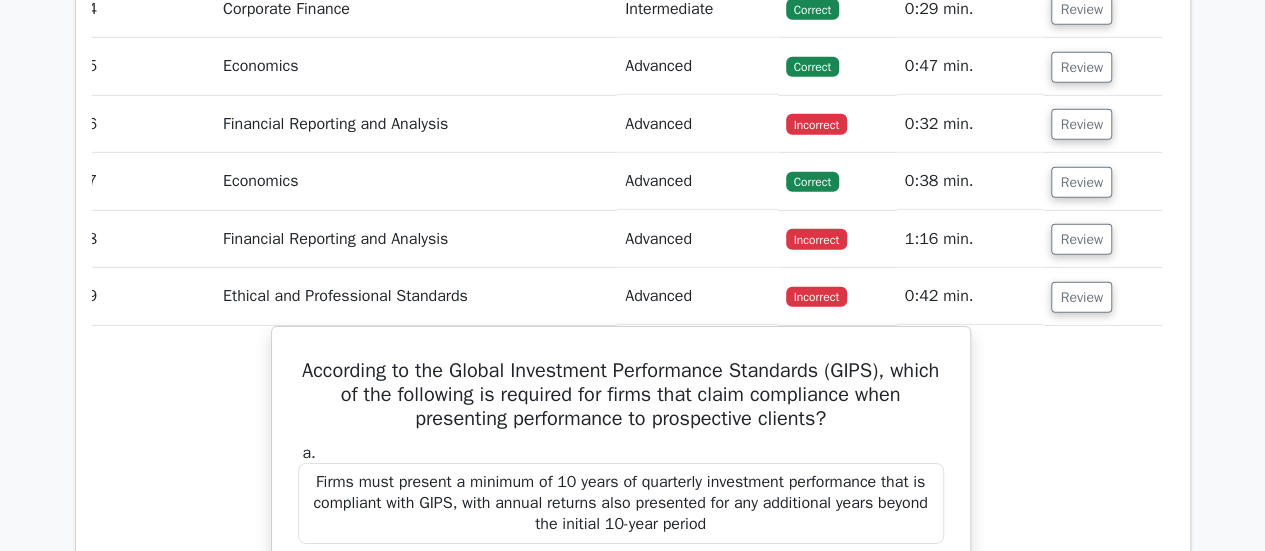 type 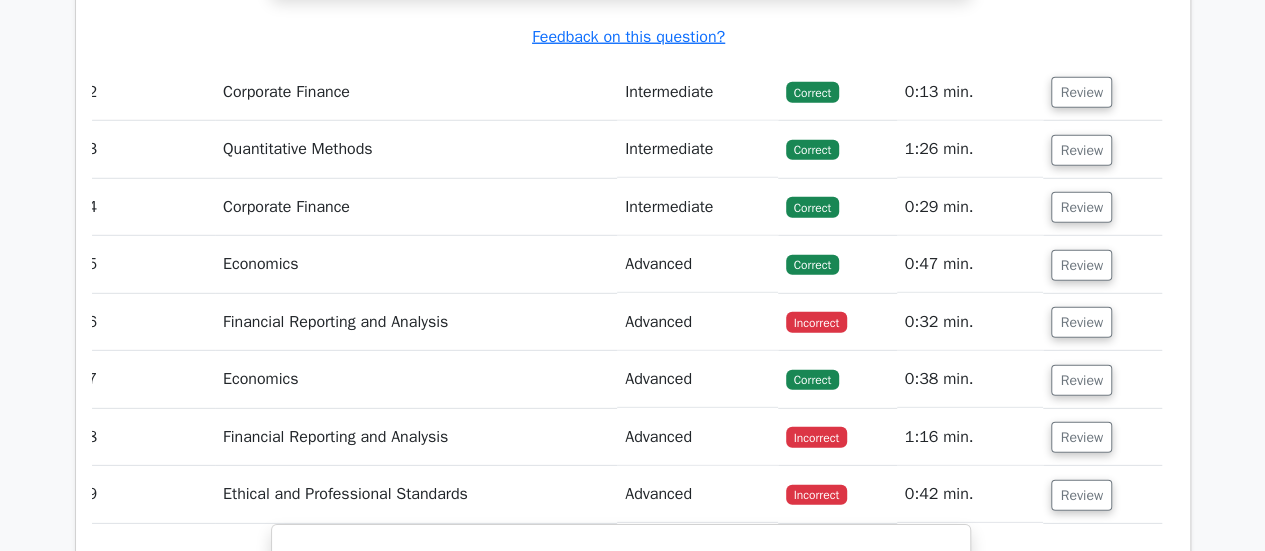 scroll, scrollTop: 2800, scrollLeft: 0, axis: vertical 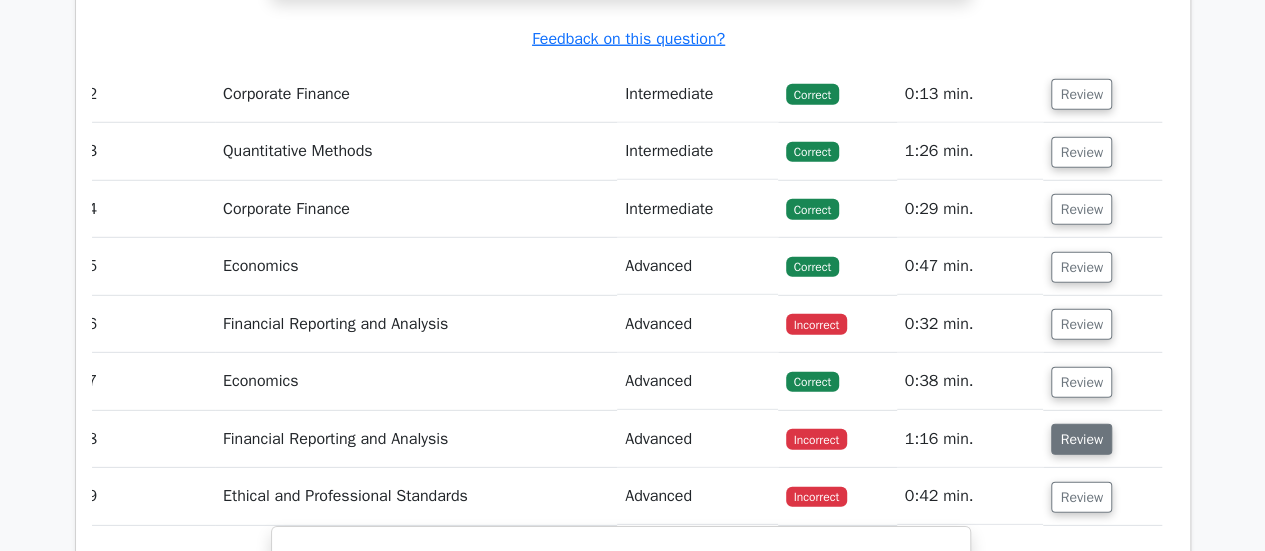 click on "Review" at bounding box center (1081, 439) 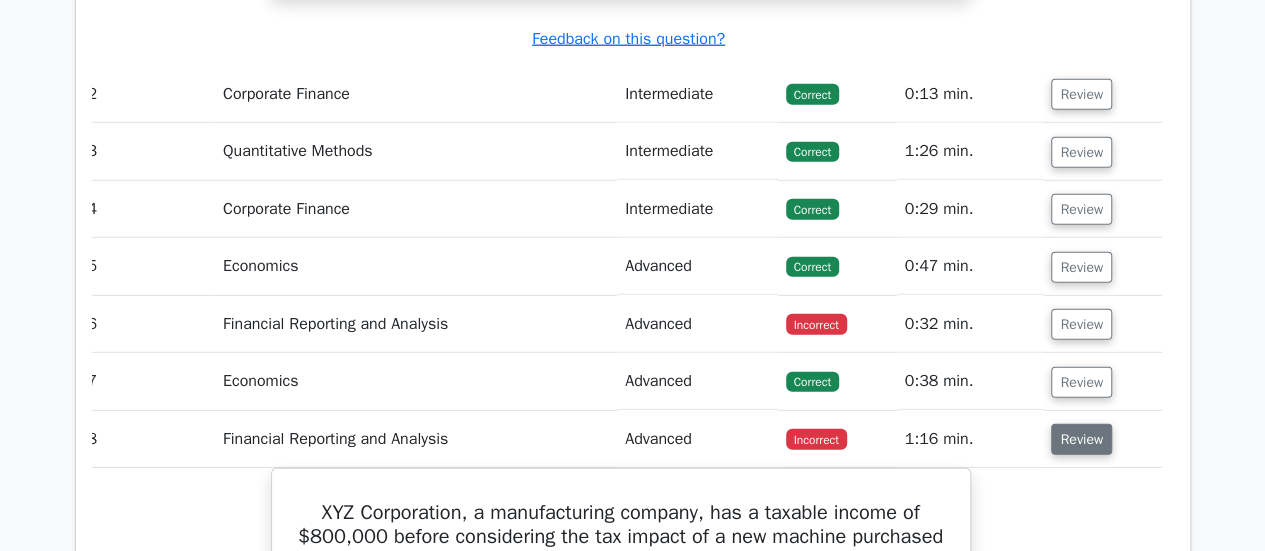 type 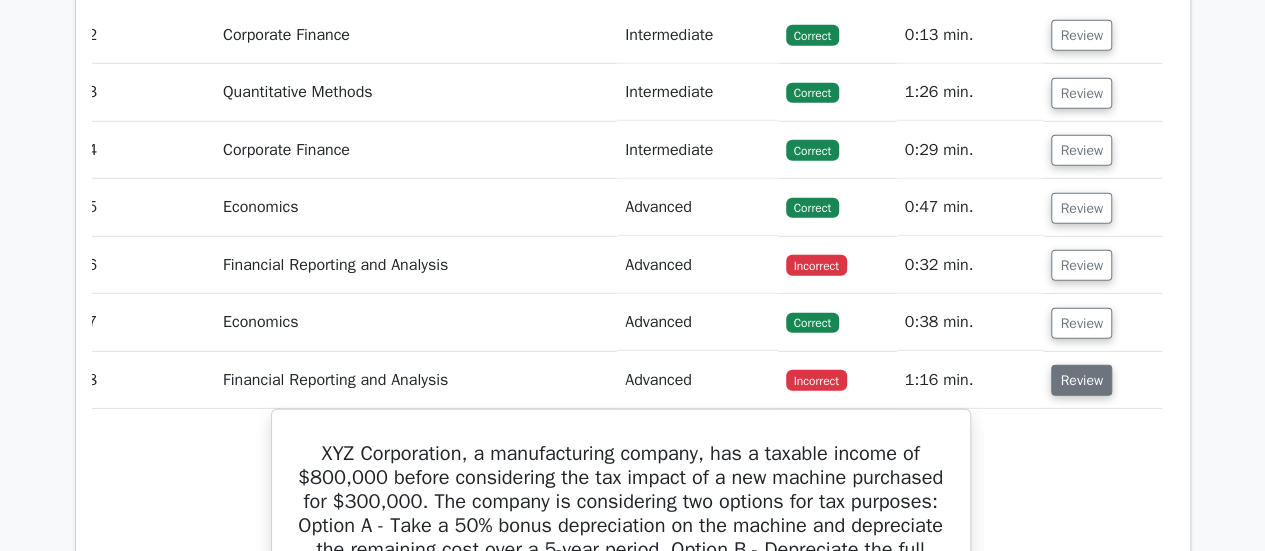 scroll, scrollTop: 2800, scrollLeft: 0, axis: vertical 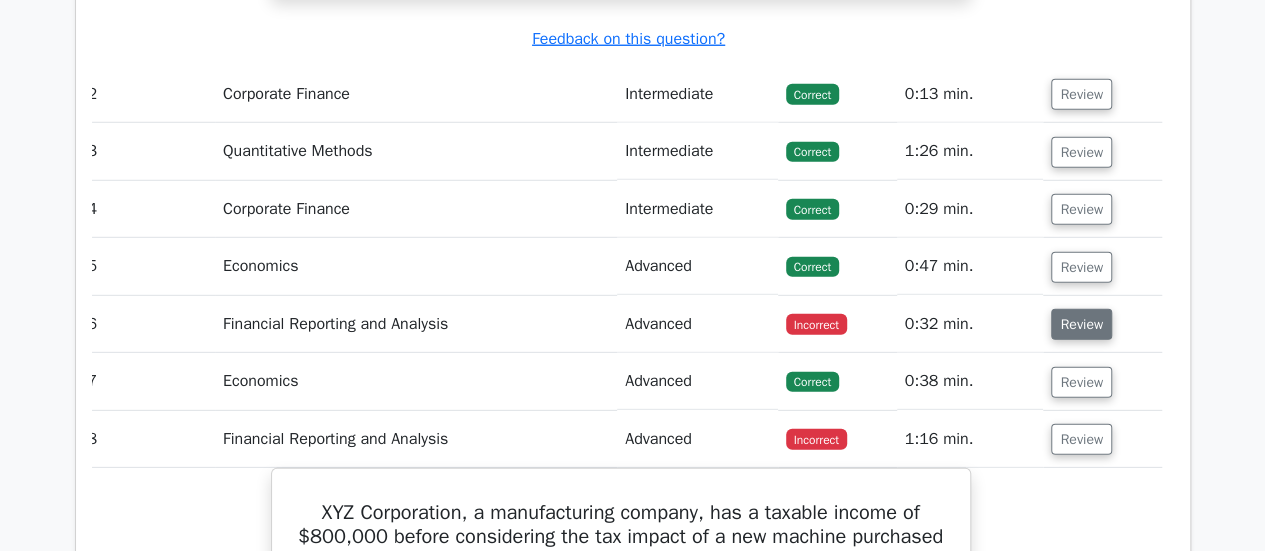 click on "Review" at bounding box center (1081, 324) 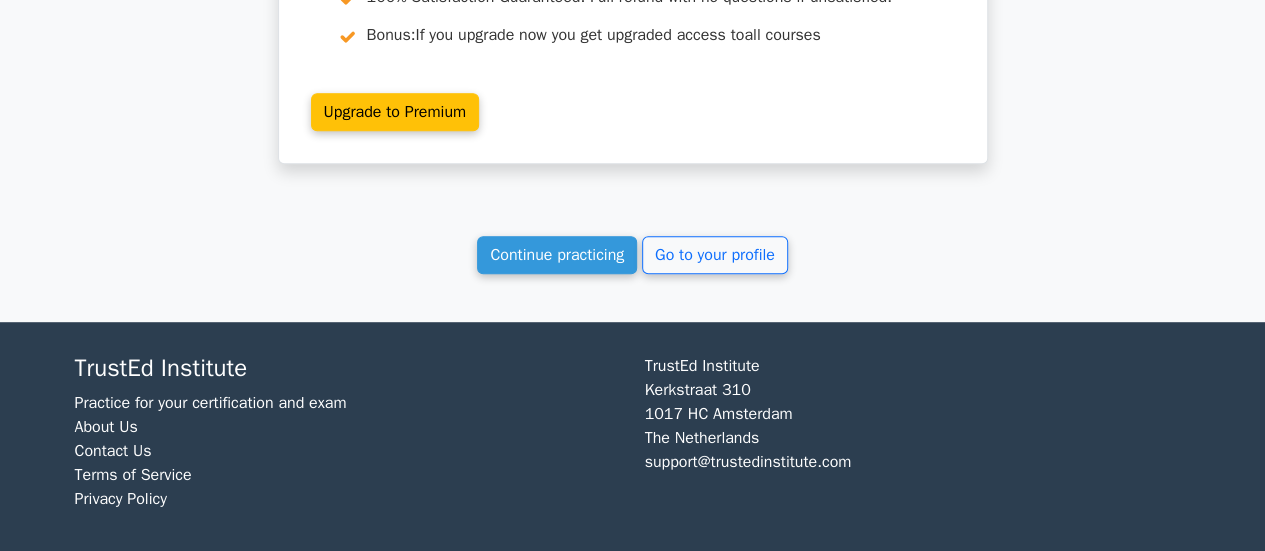 scroll, scrollTop: 8080, scrollLeft: 0, axis: vertical 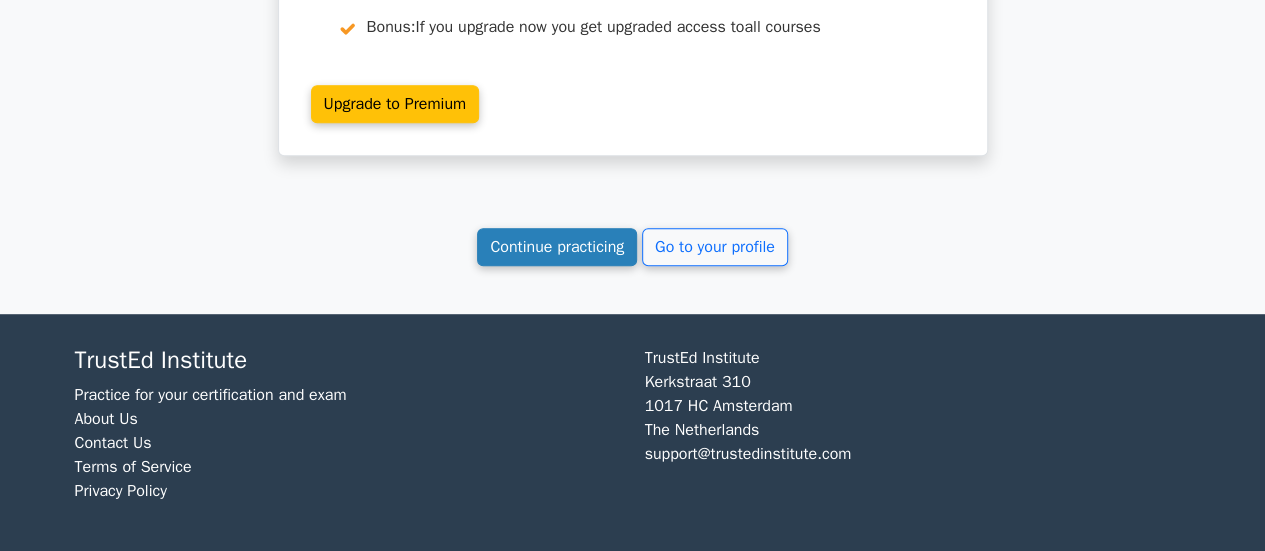 click on "Continue practicing" at bounding box center (557, 247) 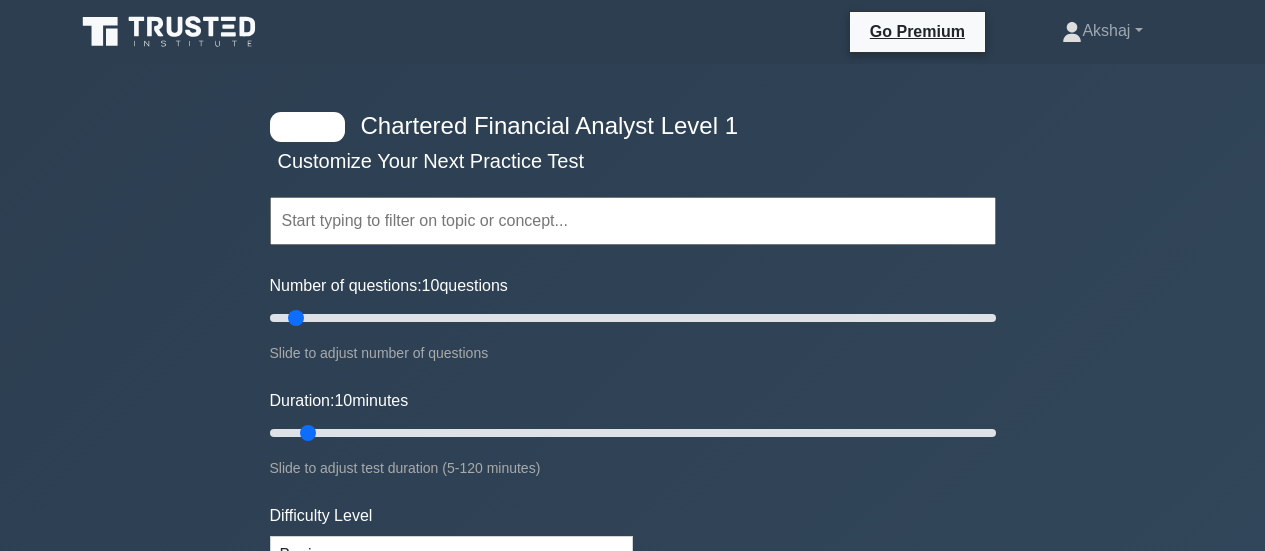 scroll, scrollTop: 0, scrollLeft: 0, axis: both 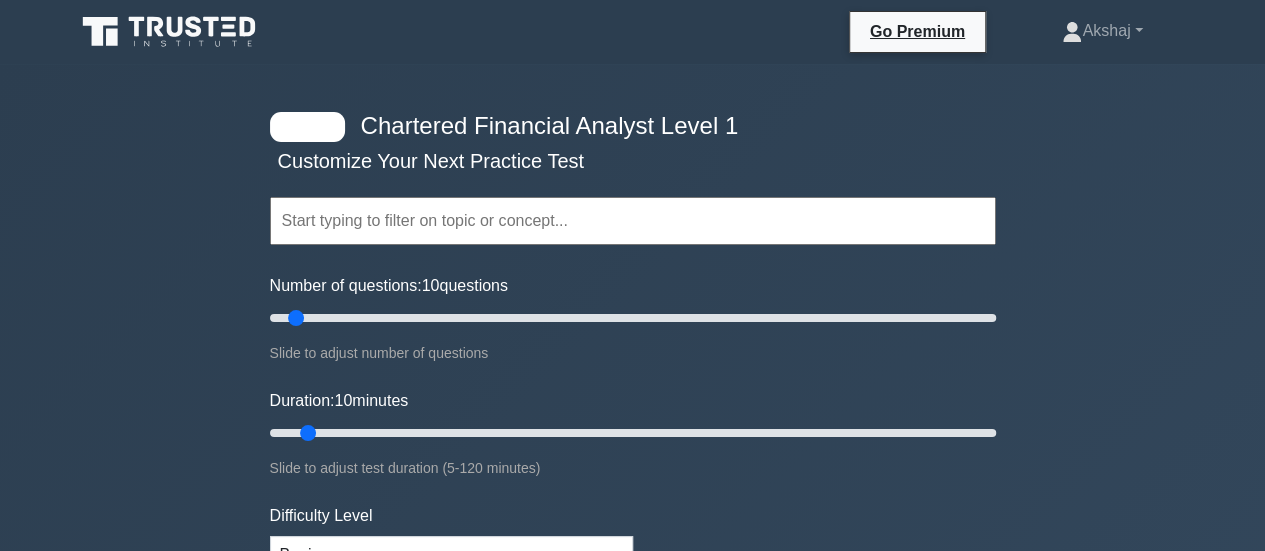click on "Chartered Financial Analyst Level 1
Customize Your Next Practice Test
Topics
Quantitative Methods
Economics
Financial Reporting and Analysis
Corporate Finance
Portfolio Management
Equity Investments
Fixed Income" at bounding box center [632, 634] 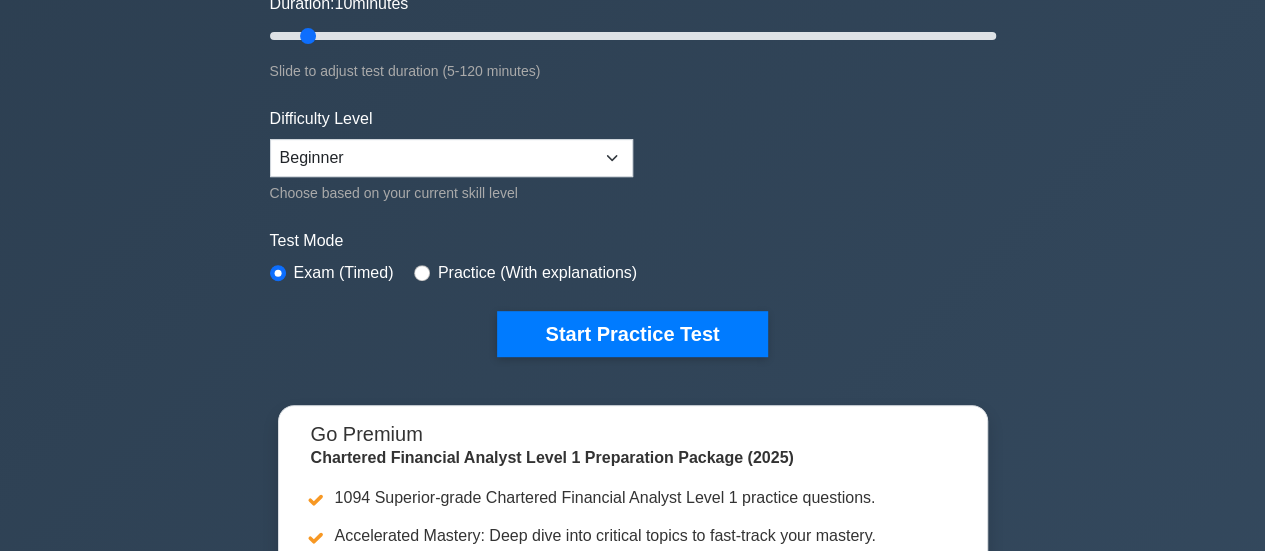 scroll, scrollTop: 400, scrollLeft: 0, axis: vertical 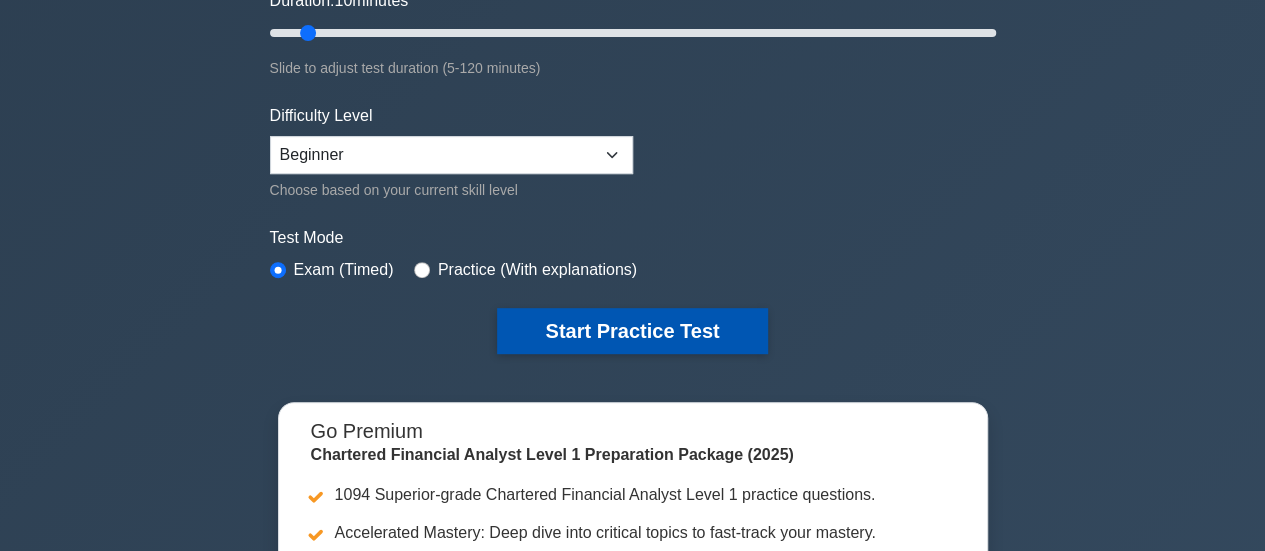 click on "Start Practice Test" at bounding box center (632, 331) 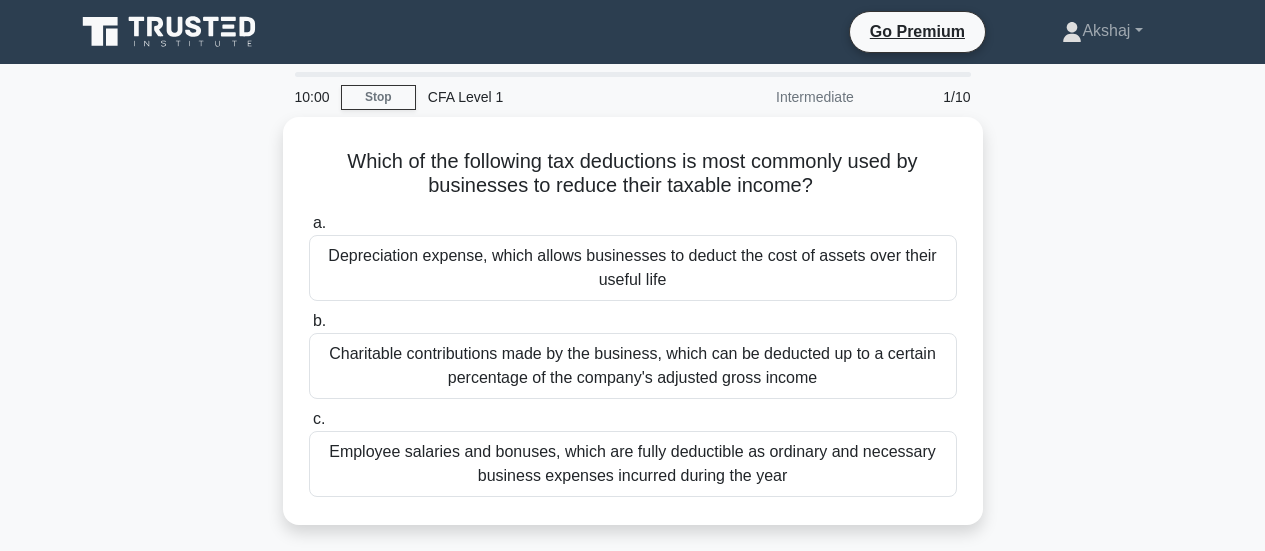 scroll, scrollTop: 0, scrollLeft: 0, axis: both 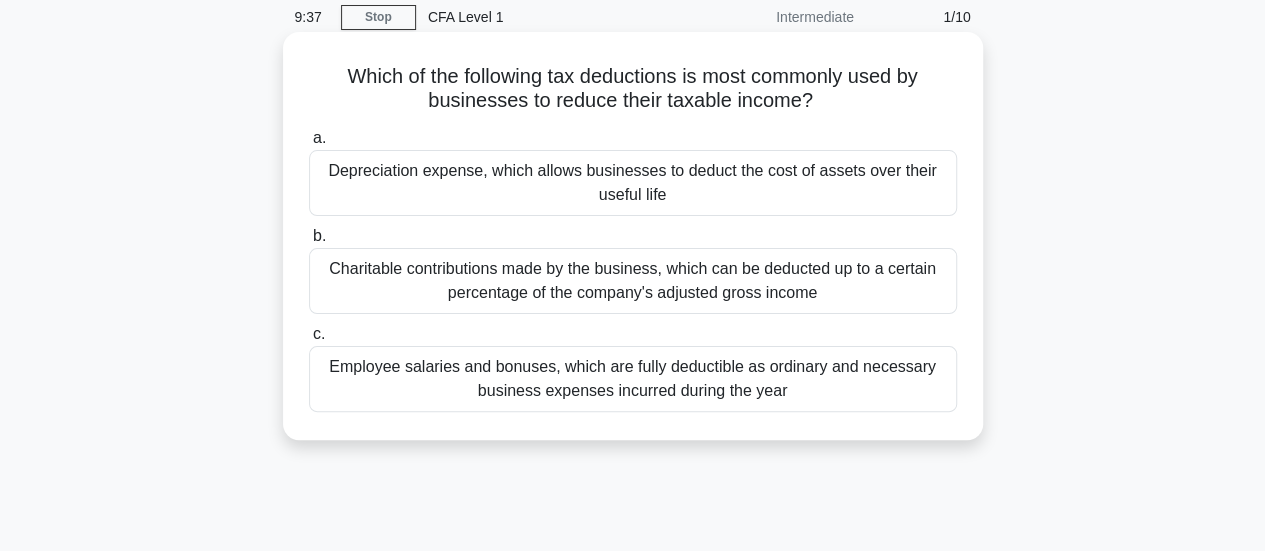 click on "Charitable contributions made by the business, which can be deducted up to a certain percentage of the company's adjusted gross income" at bounding box center (633, 281) 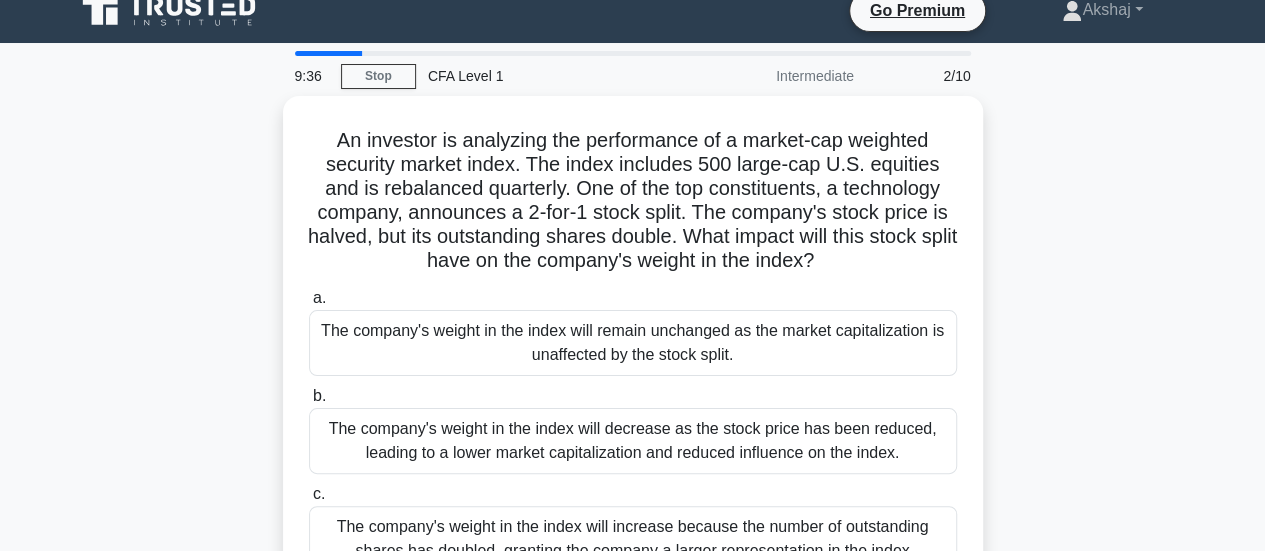 scroll, scrollTop: 0, scrollLeft: 0, axis: both 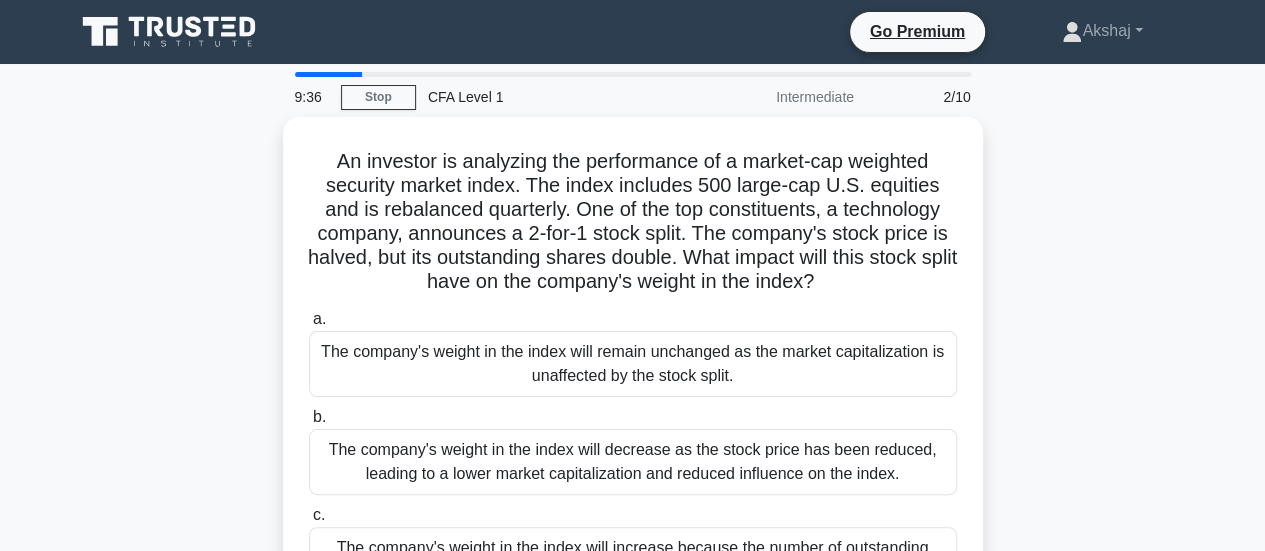 click on "An investor is analyzing the performance of a market-cap weighted security market index. The index includes 500 large-cap U.S. equities and is rebalanced quarterly. One of the top constituents, a technology company, announces a 2-for-1 stock split. The company's stock price is halved, but its outstanding shares double. What impact will this stock split have on the company's weight in the index?
.spinner_0XTQ{transform-origin:center;animation:spinner_y6GP .75s linear infinite}@keyframes spinner_y6GP{100%{transform:rotate(360deg)}}
a.
b. c." at bounding box center (633, 393) 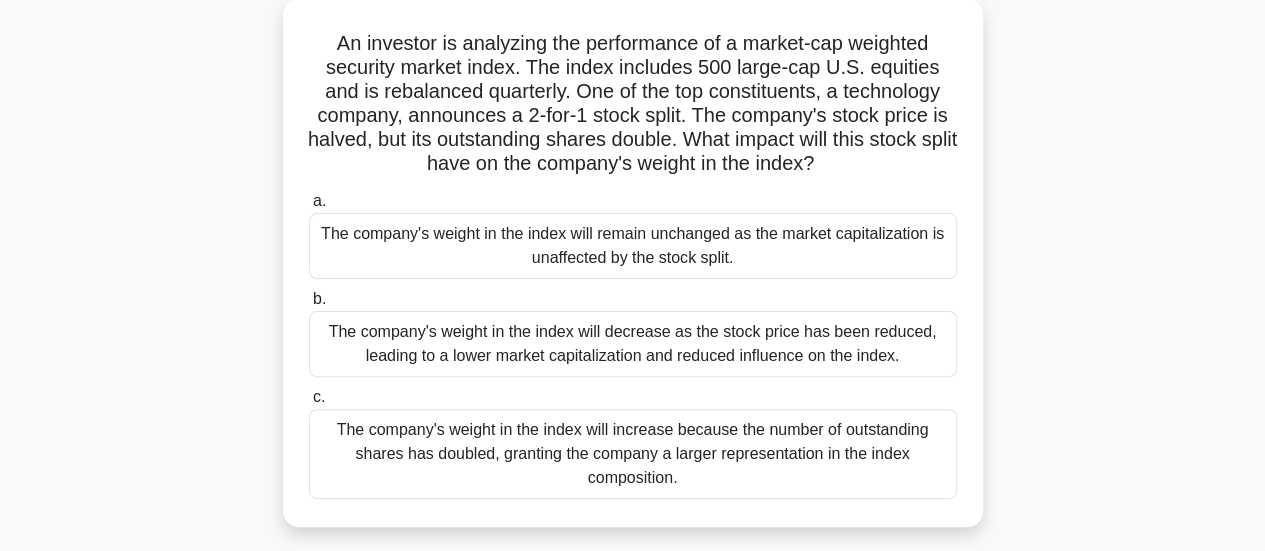 scroll, scrollTop: 120, scrollLeft: 0, axis: vertical 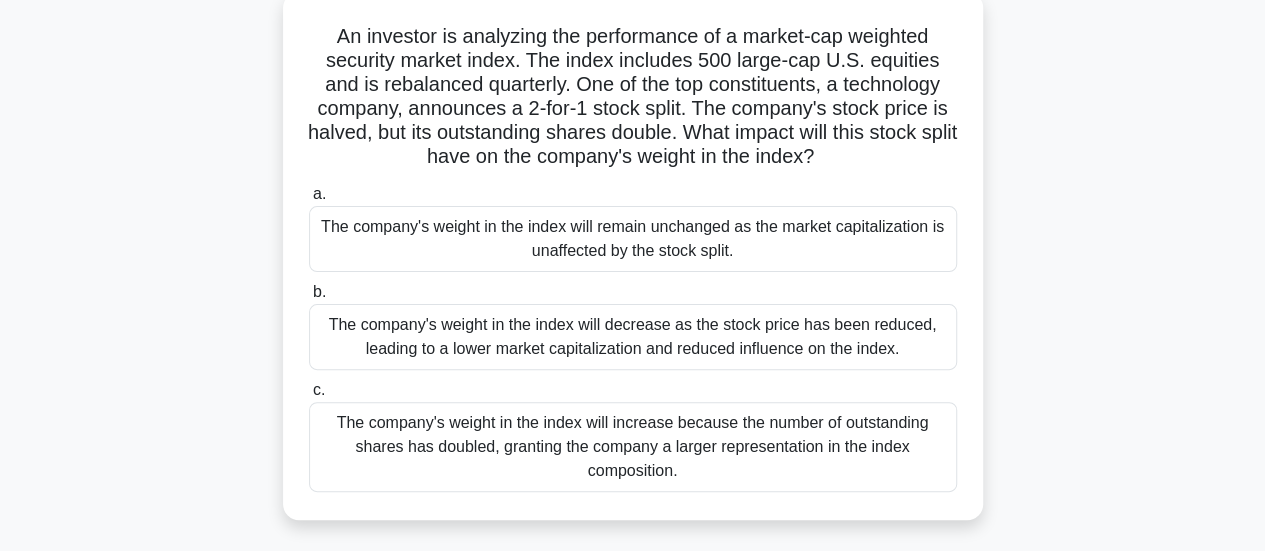 click on "The company's weight in the index will remain unchanged as the market capitalization is unaffected by the stock split." at bounding box center (633, 239) 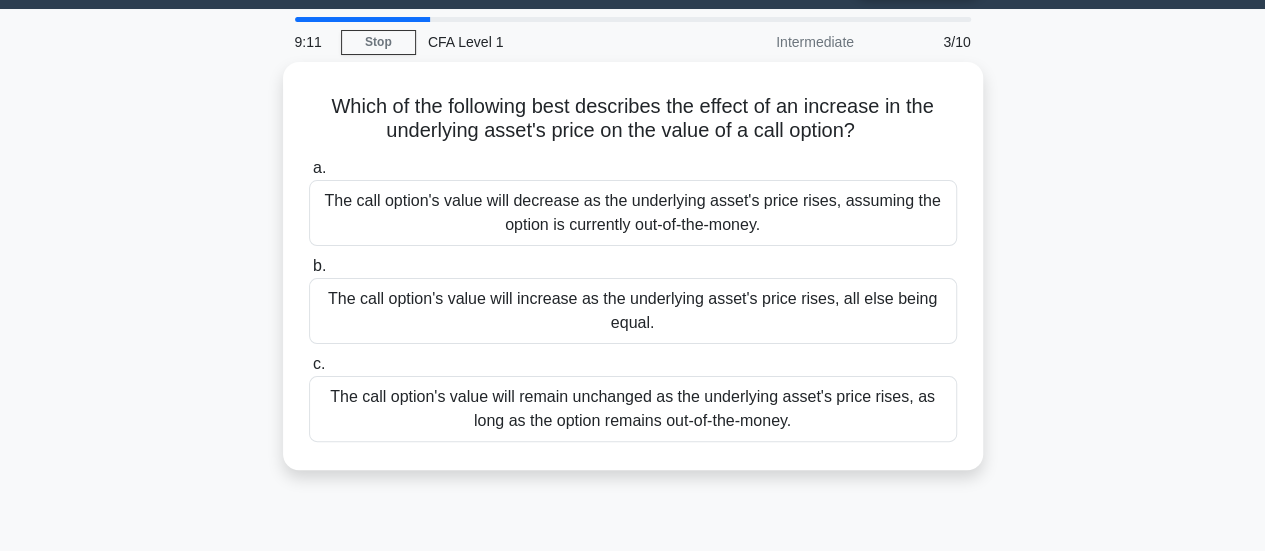 scroll, scrollTop: 0, scrollLeft: 0, axis: both 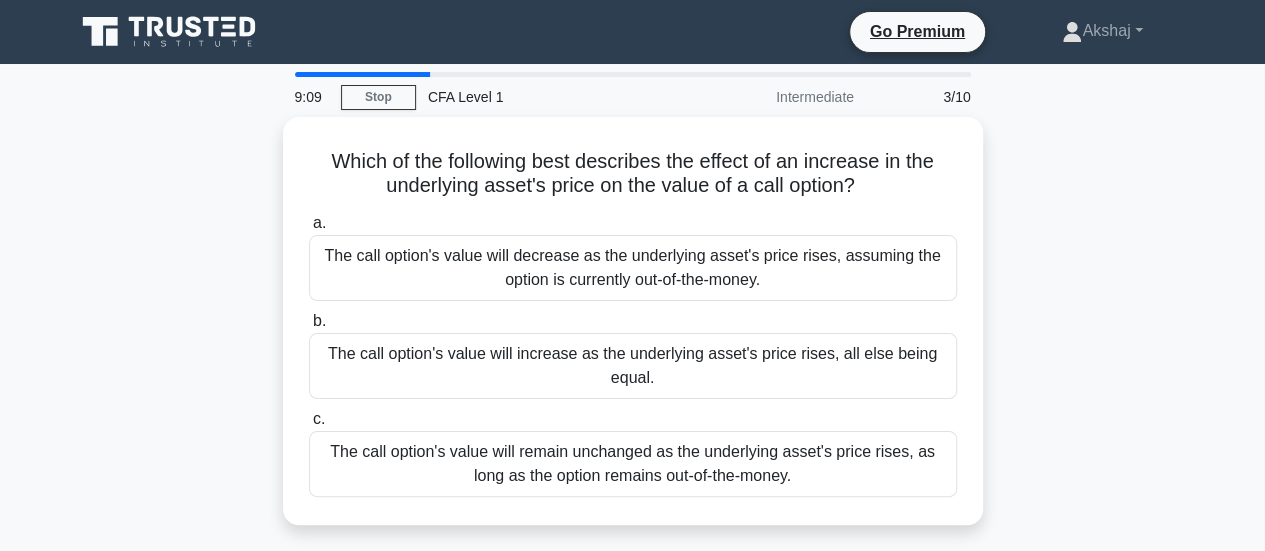 click on "Which of the following best describes the effect of an increase in the underlying asset's price on the value of a call option?
.spinner_0XTQ{transform-origin:center;animation:spinner_y6GP .75s linear infinite}@keyframes spinner_y6GP{100%{transform:rotate(360deg)}}
a.
The call option's value will decrease as the underlying asset's price rises, assuming the option is currently out-of-the-money.
b." at bounding box center (633, 333) 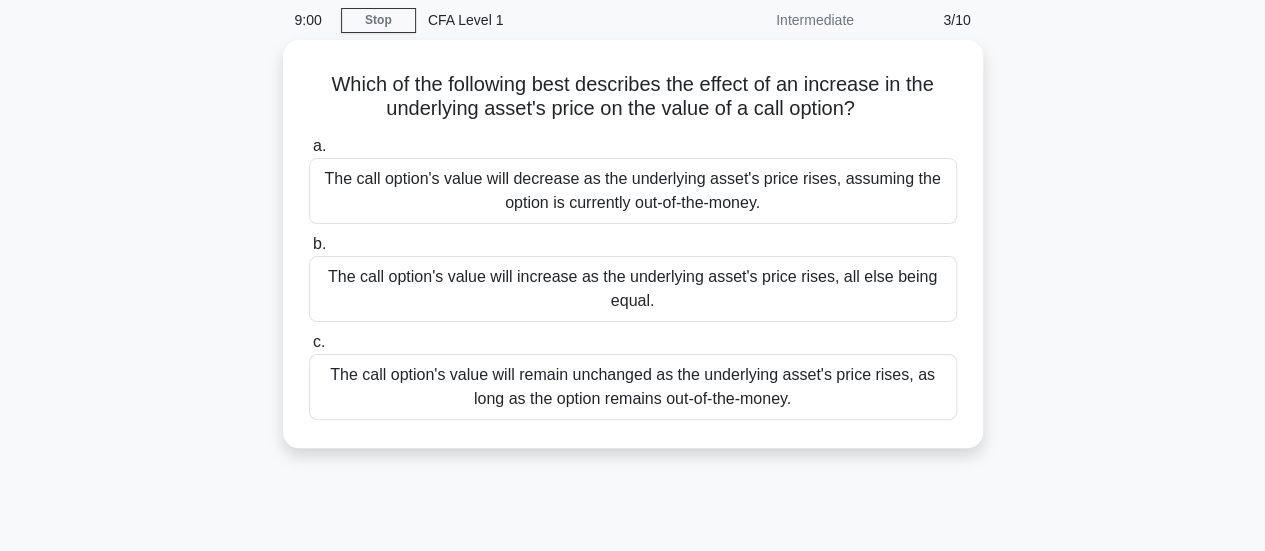 scroll, scrollTop: 80, scrollLeft: 0, axis: vertical 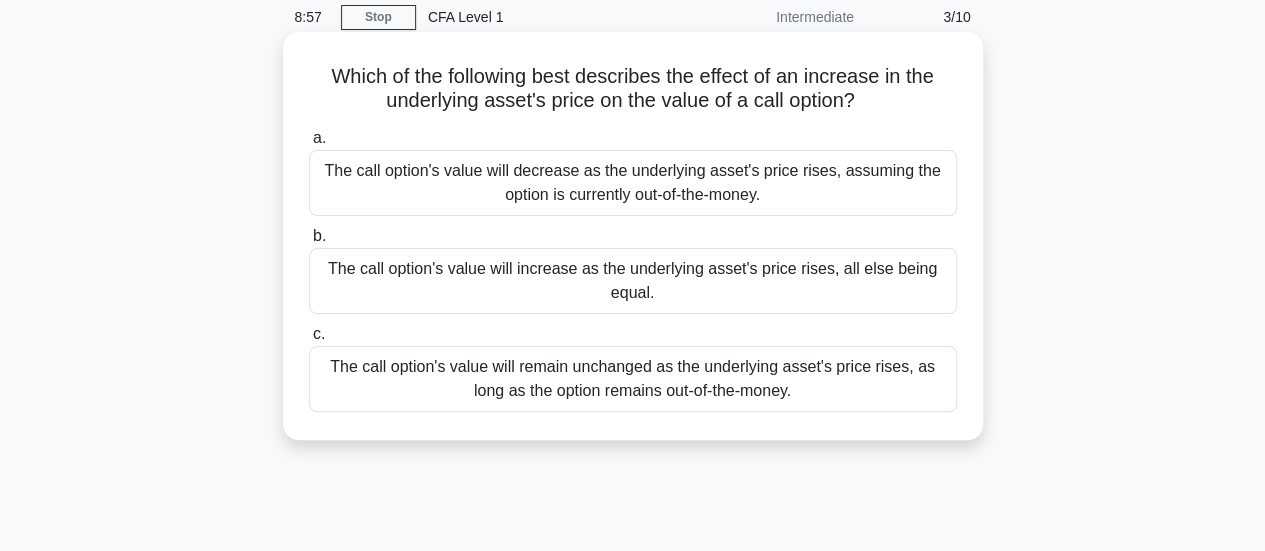 click on "The call option's value will decrease as the underlying asset's price rises, assuming the option is currently out-of-the-money." at bounding box center (633, 183) 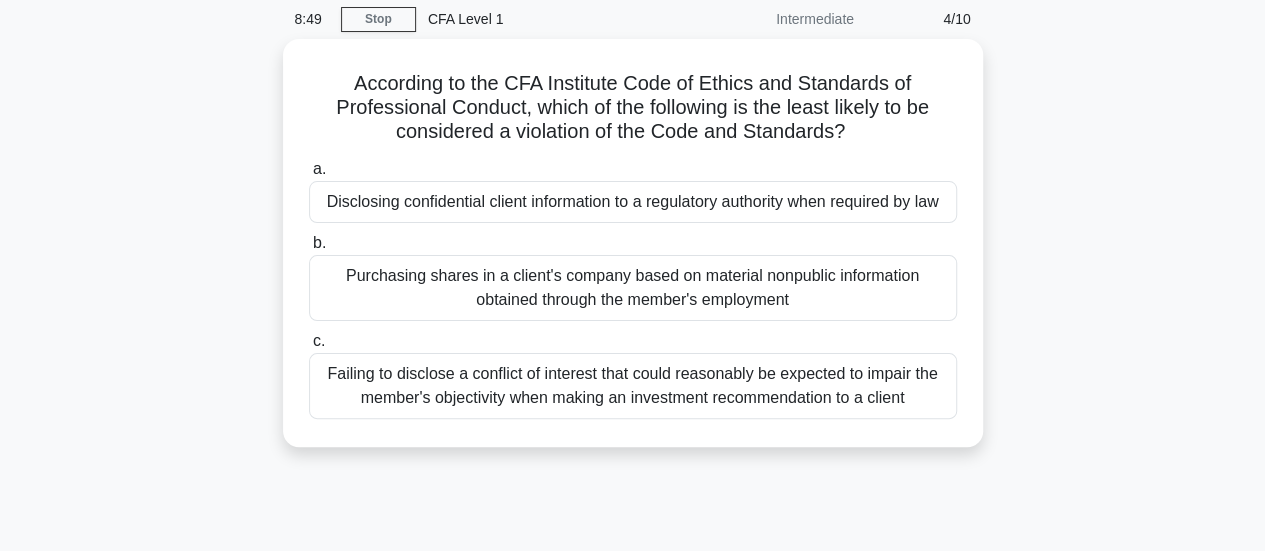 scroll, scrollTop: 80, scrollLeft: 0, axis: vertical 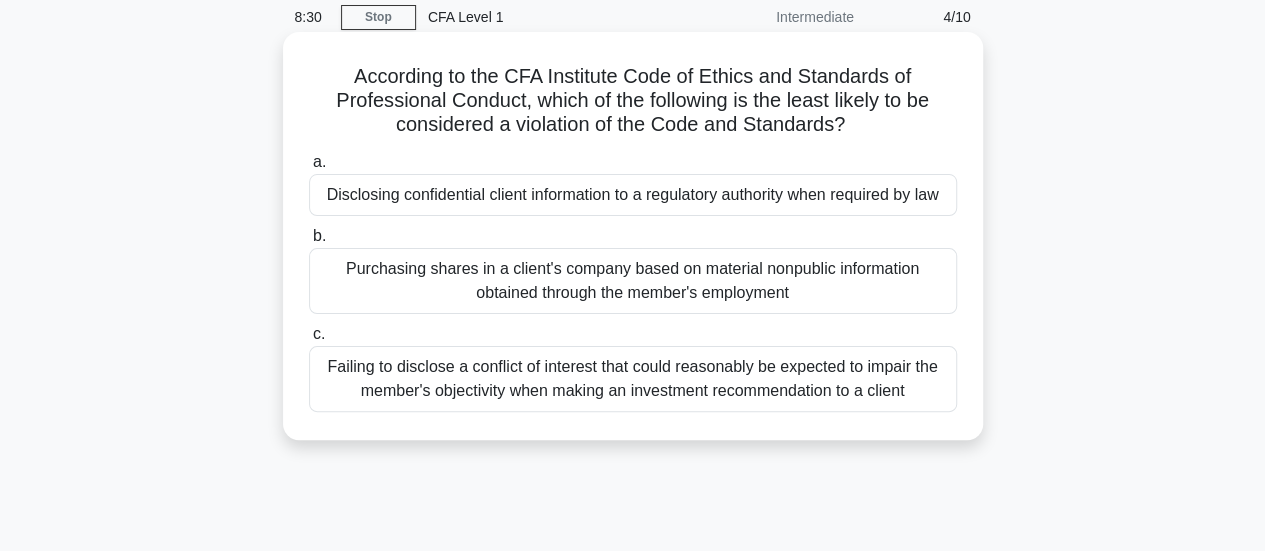 click on "Failing to disclose a conflict of interest that could reasonably be expected to impair the member's objectivity when making an investment recommendation to a client" at bounding box center [633, 379] 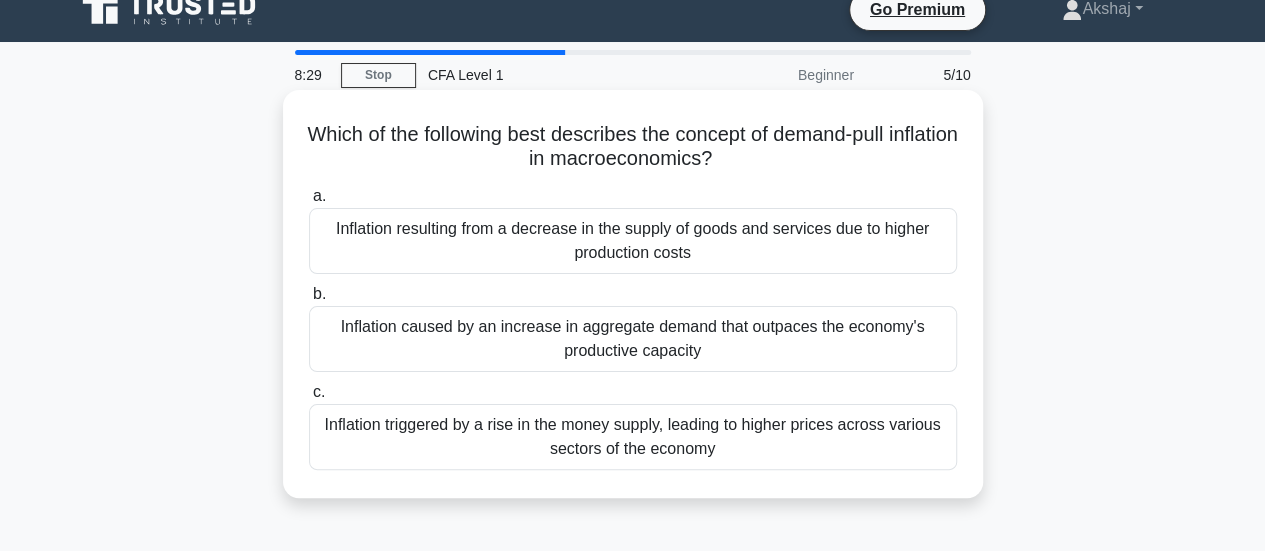 scroll, scrollTop: 0, scrollLeft: 0, axis: both 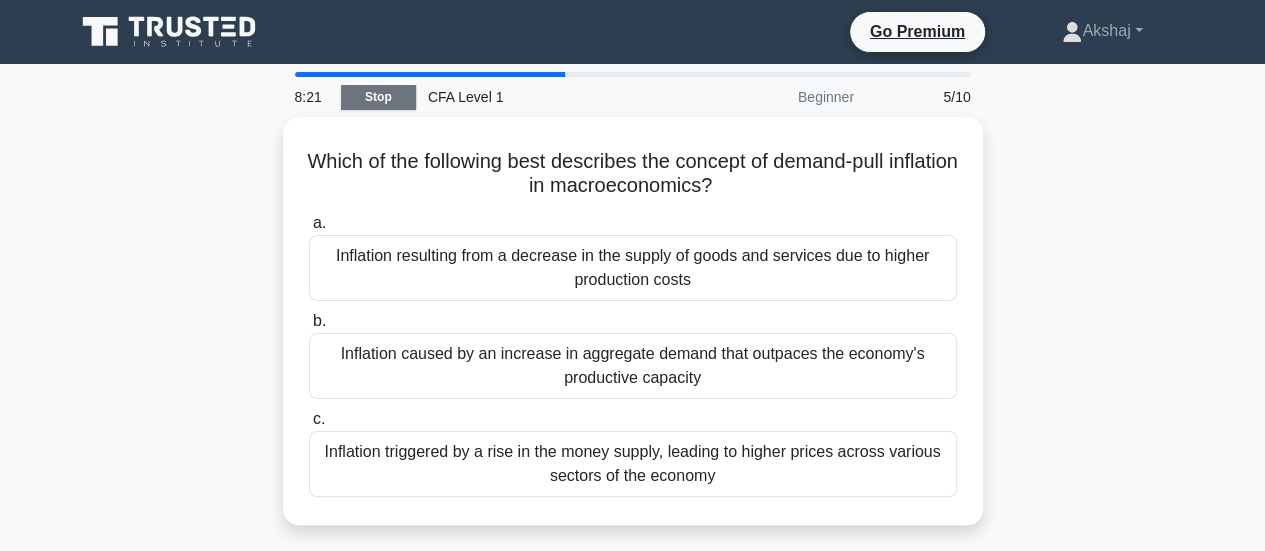 click on "Stop" at bounding box center [378, 97] 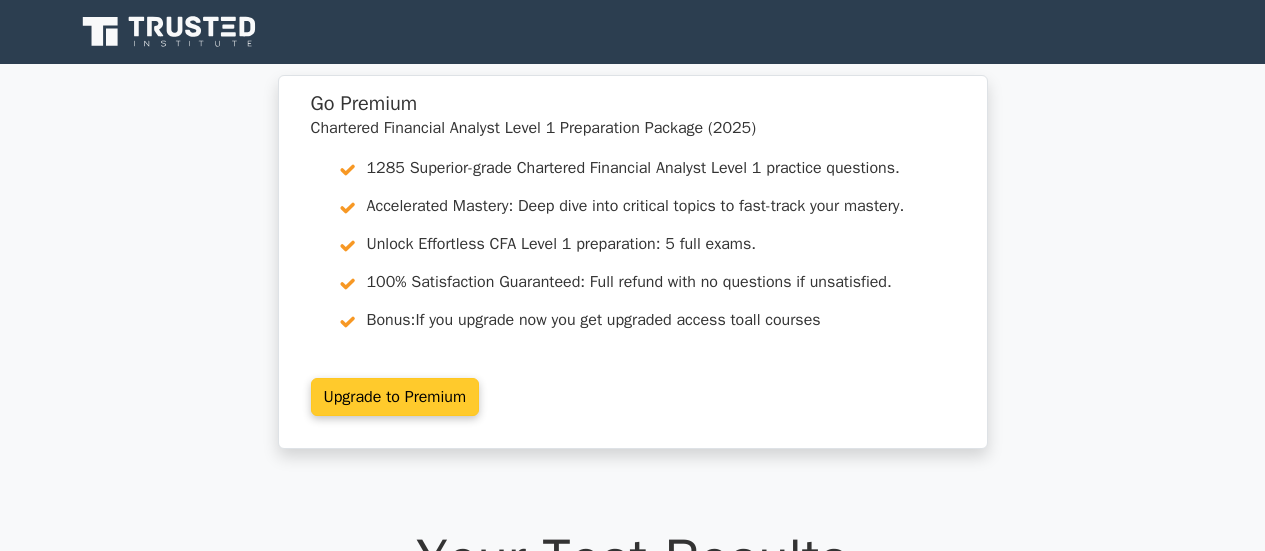 scroll, scrollTop: 0, scrollLeft: 0, axis: both 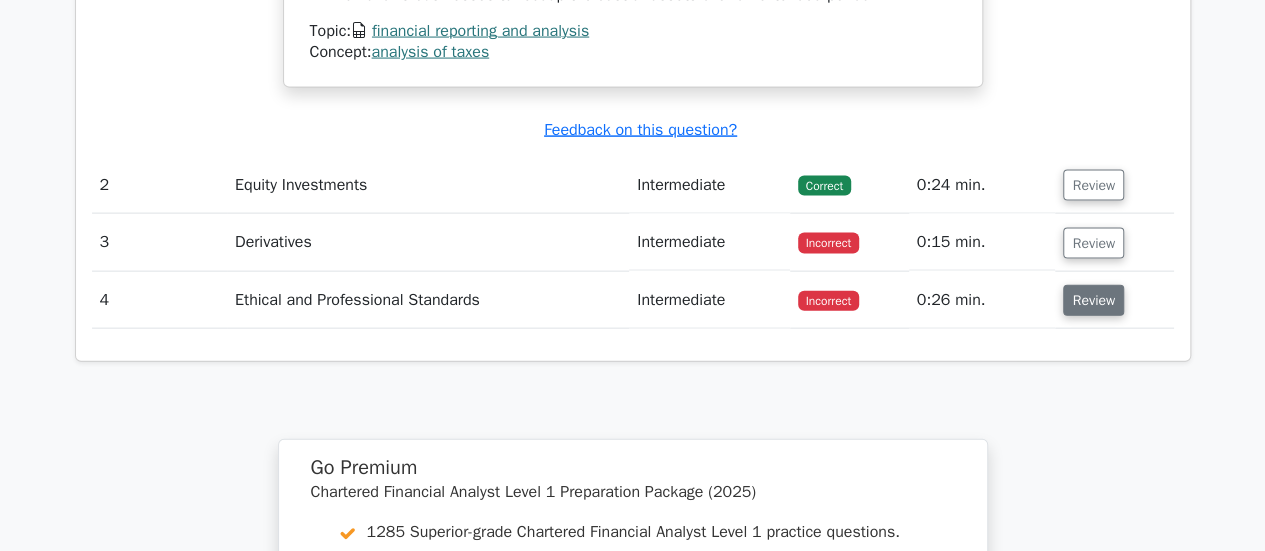 click on "Review" at bounding box center [1093, 300] 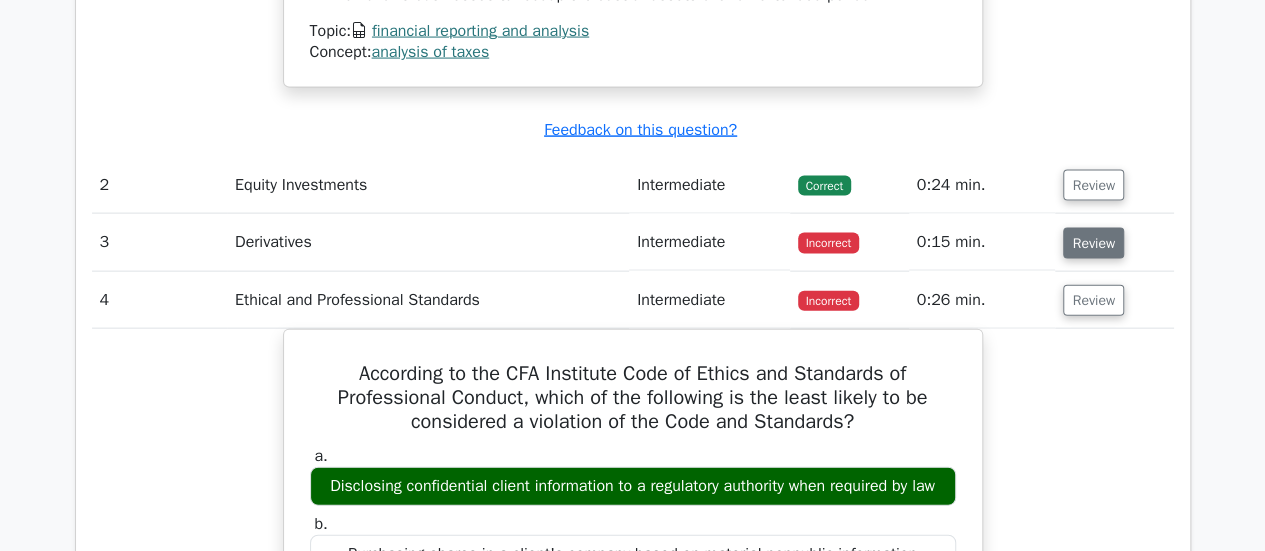 click on "Review" at bounding box center [1093, 243] 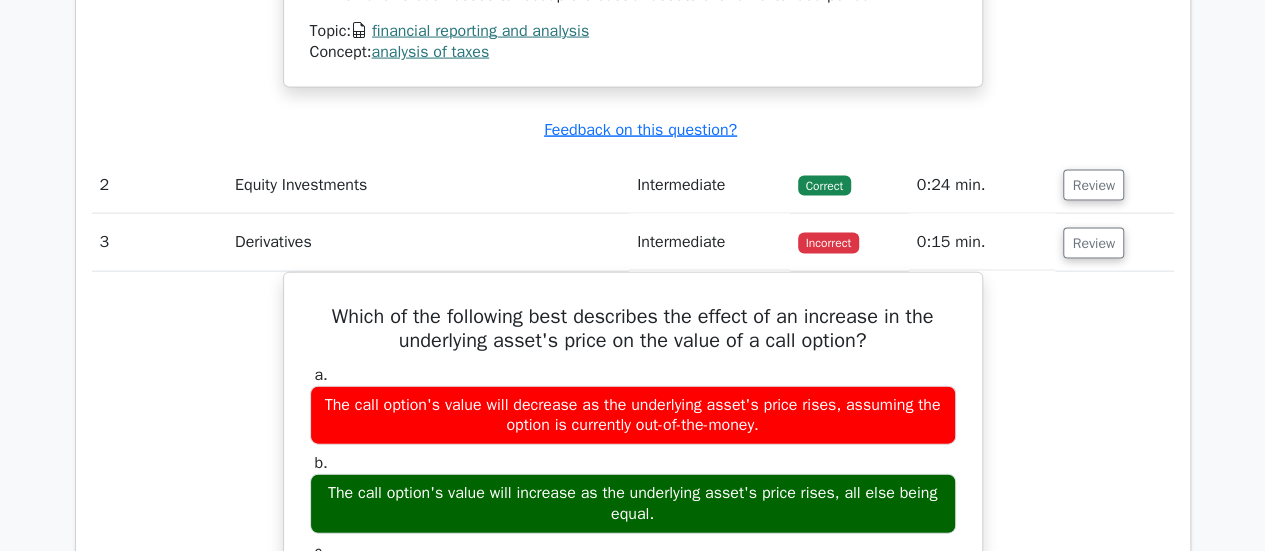 type 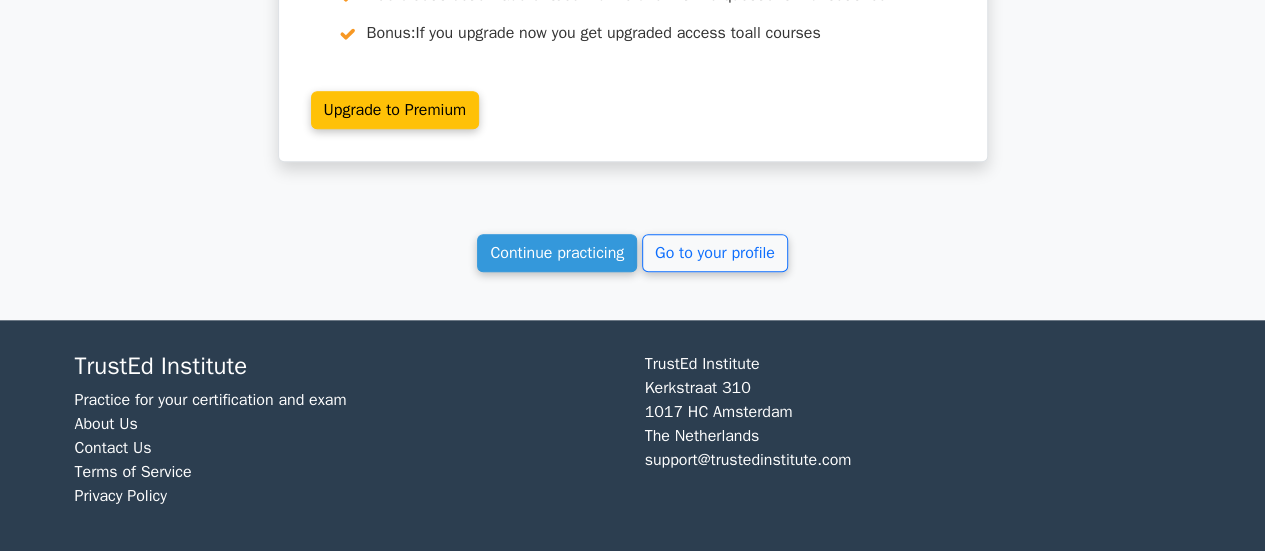 scroll, scrollTop: 4694, scrollLeft: 0, axis: vertical 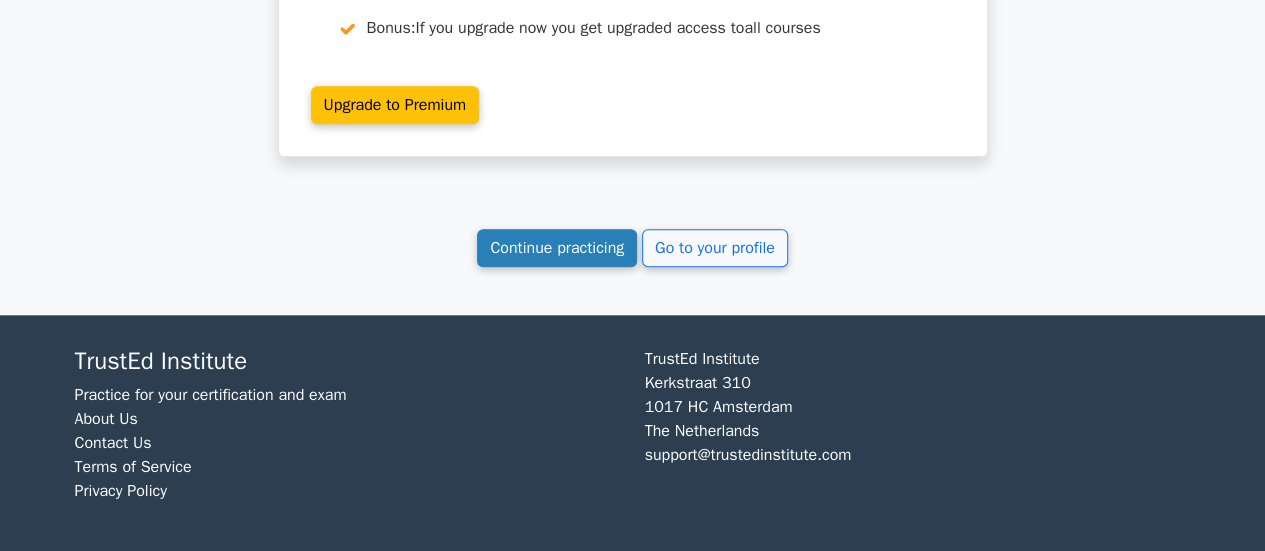 click on "Continue practicing" at bounding box center (557, 248) 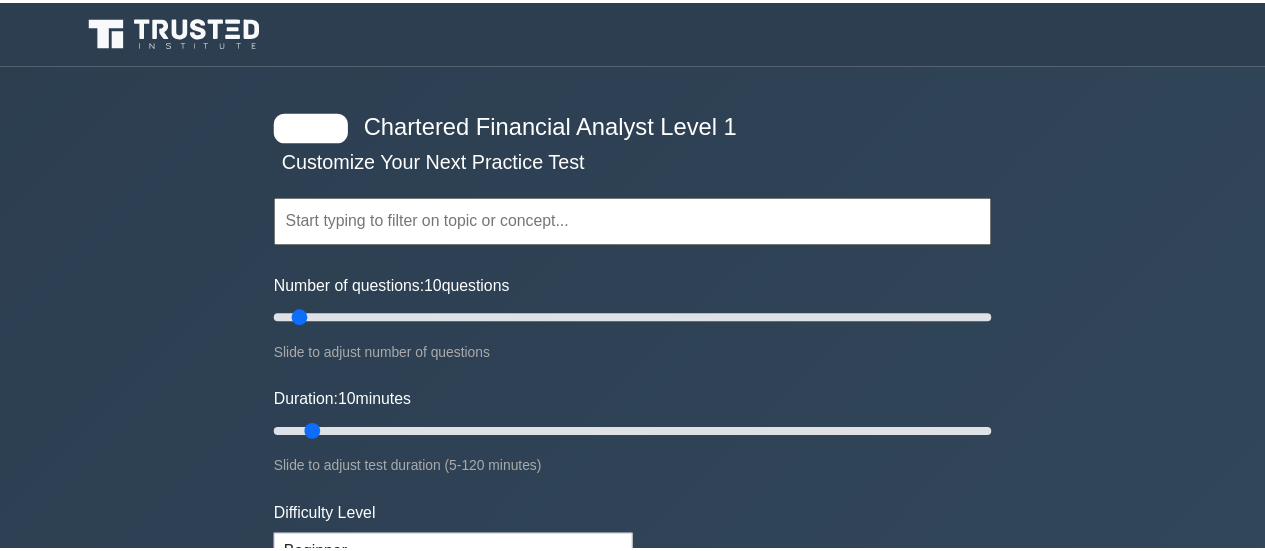 scroll, scrollTop: 0, scrollLeft: 0, axis: both 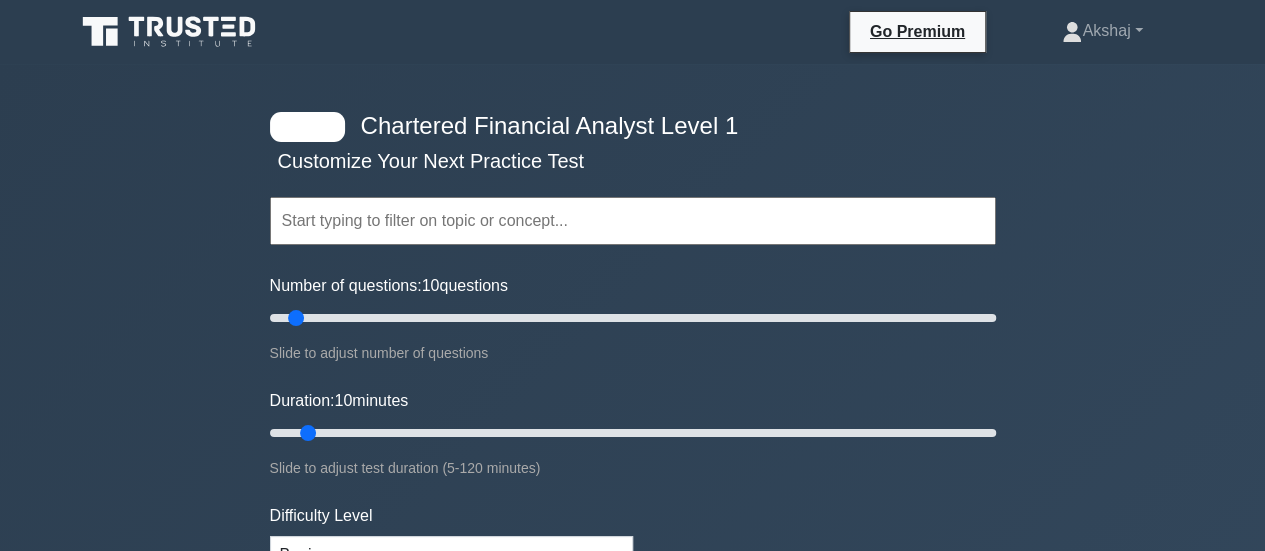 click on "Chartered Financial Analyst Level 1
Customize Your Next Practice Test
Topics
Quantitative Methods
Economics
Financial Reporting and Analysis
Corporate Finance
Portfolio Management
Equity Investments
Fixed Income" at bounding box center (632, 634) 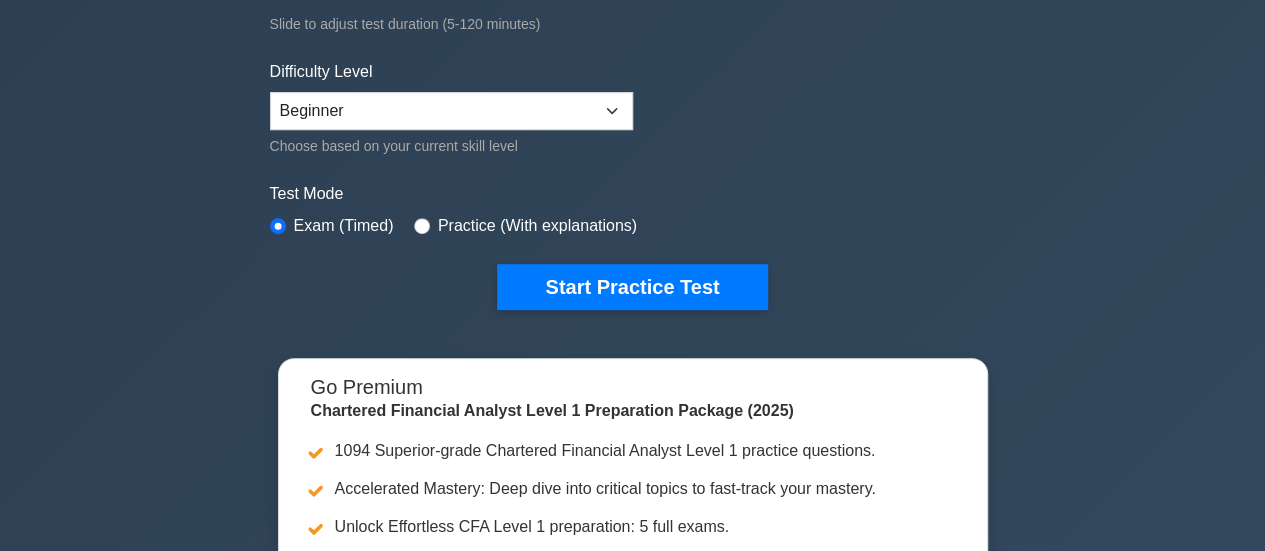 scroll, scrollTop: 440, scrollLeft: 0, axis: vertical 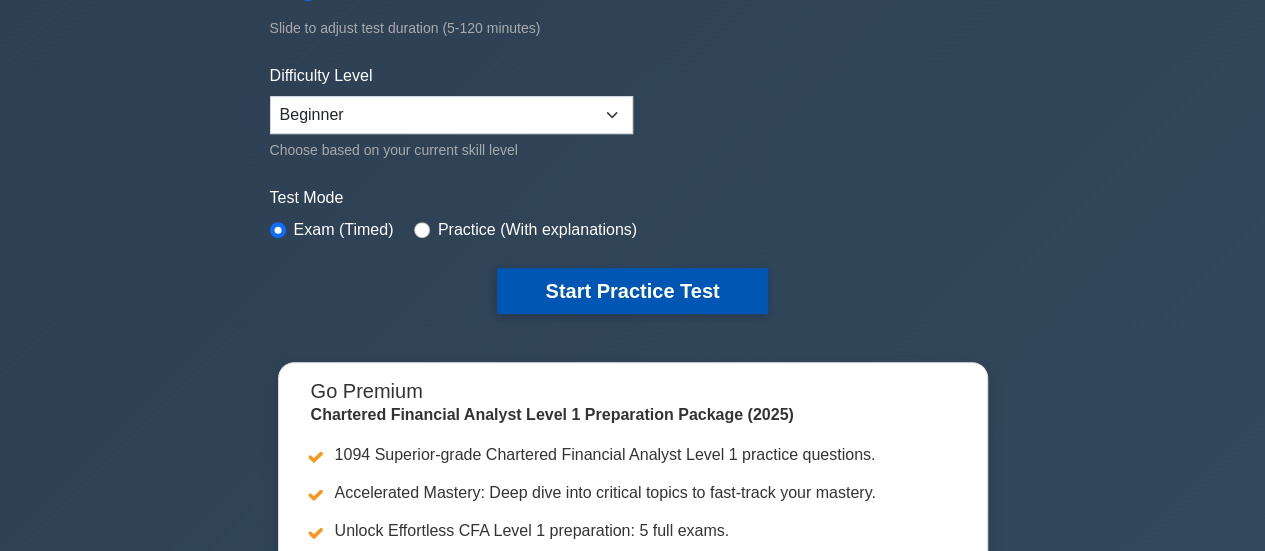 click on "Start Practice Test" at bounding box center (632, 291) 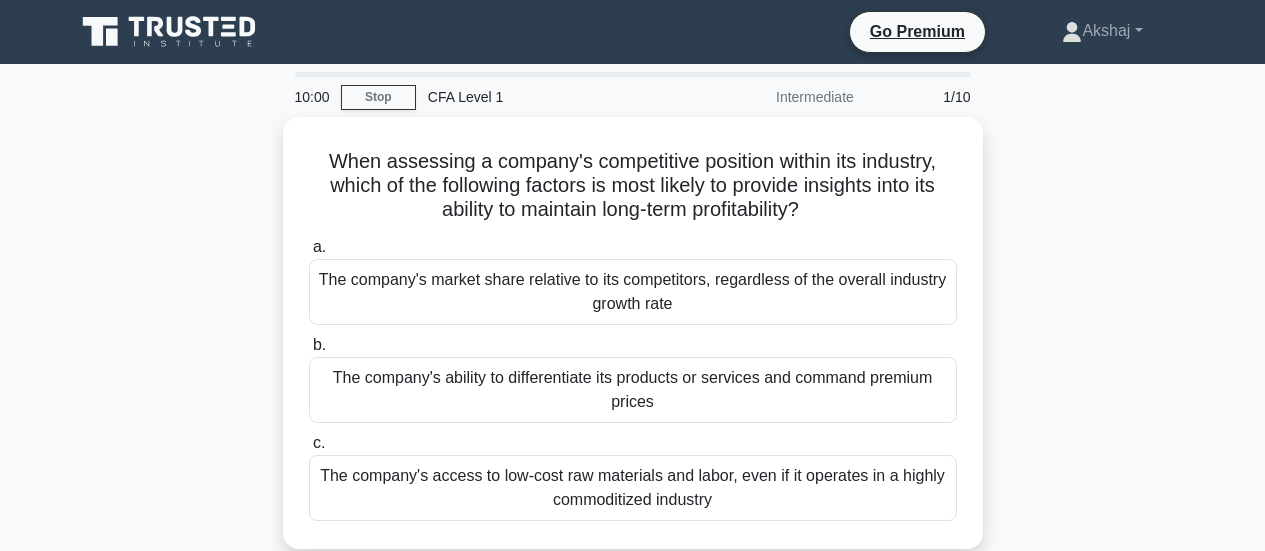 scroll, scrollTop: 0, scrollLeft: 0, axis: both 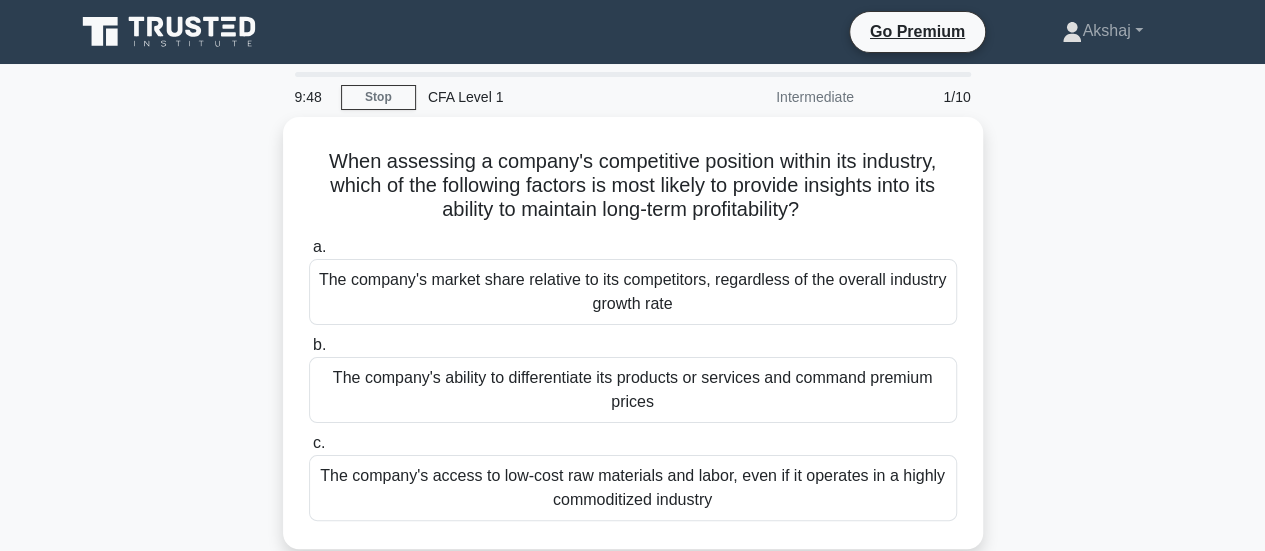 click on "When assessing a company's competitive position within its industry, which of the following factors is most likely to provide insights into its ability to maintain long-term profitability?
.spinner_0XTQ{transform-origin:center;animation:spinner_y6GP .75s linear infinite}@keyframes spinner_y6GP{100%{transform:rotate(360deg)}}
a.
b.
c." at bounding box center (633, 345) 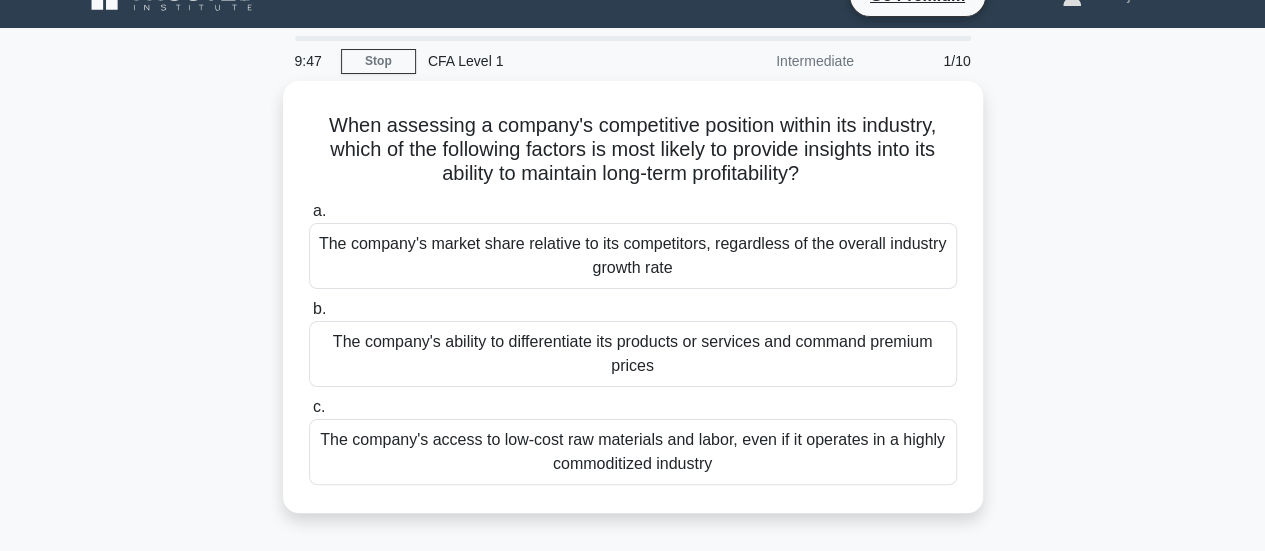 scroll, scrollTop: 40, scrollLeft: 0, axis: vertical 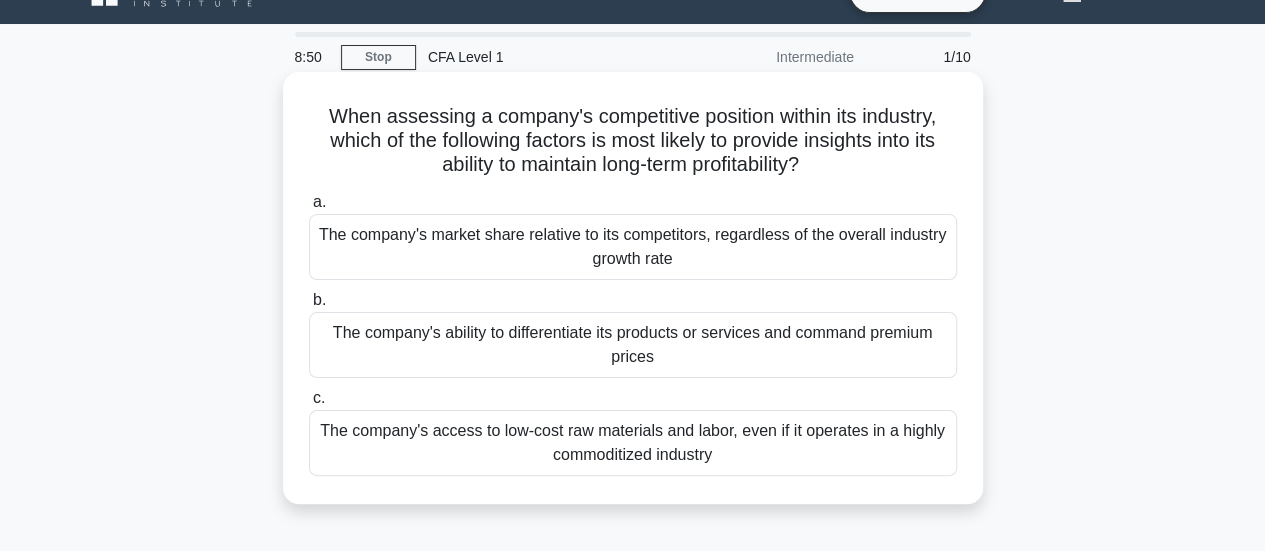 click on "The company's market share relative to its competitors, regardless of the overall industry growth rate" at bounding box center [633, 247] 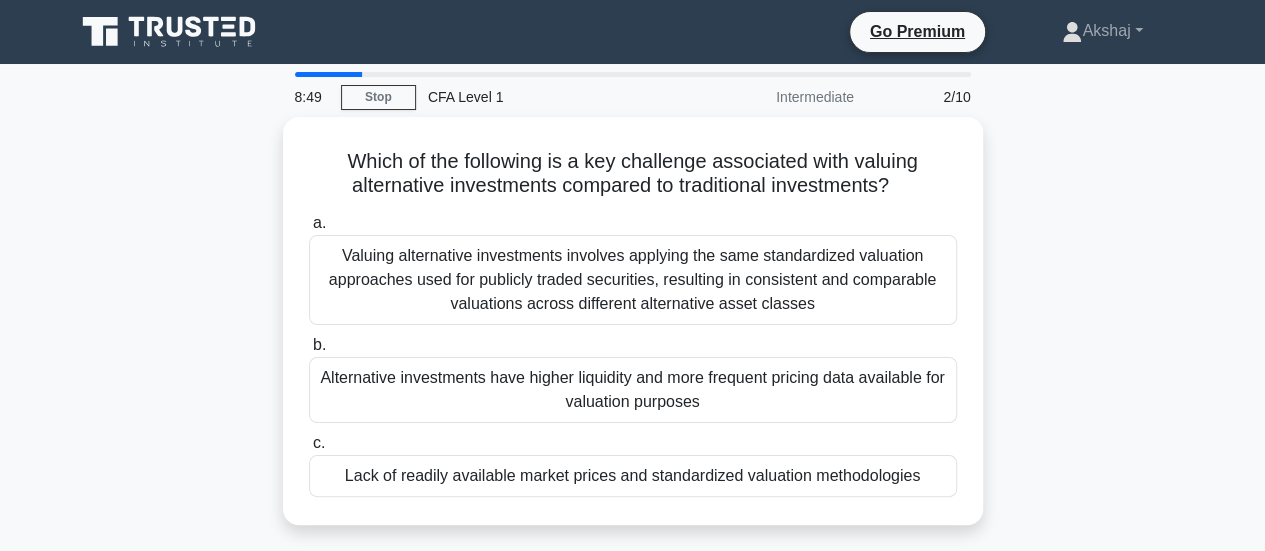 scroll, scrollTop: 0, scrollLeft: 0, axis: both 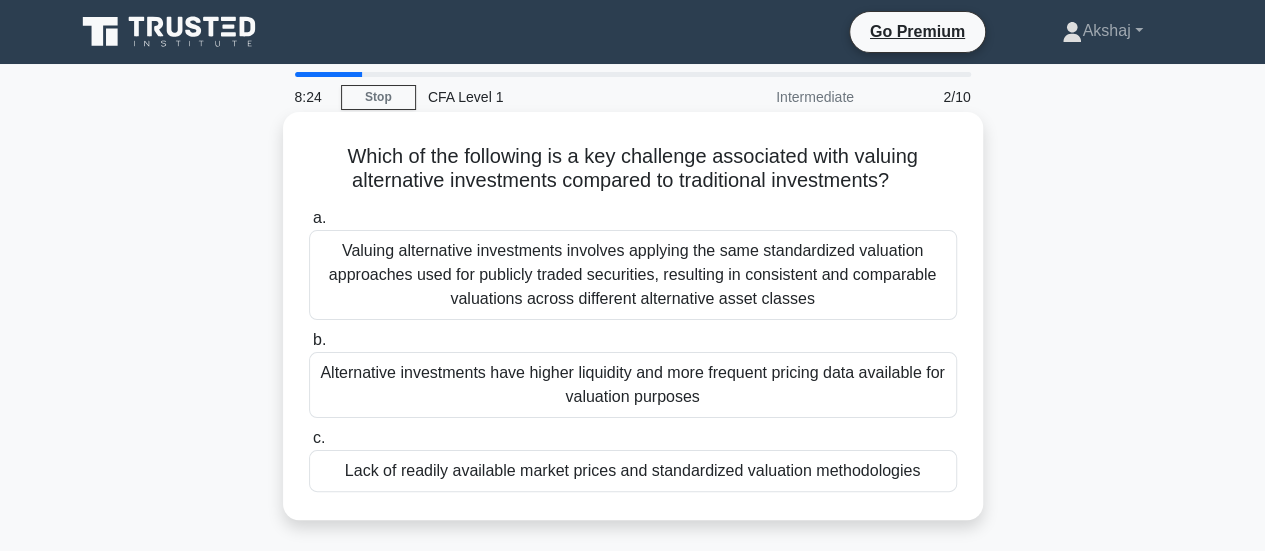 click on "Lack of readily available market prices and standardized valuation methodologies" at bounding box center (633, 471) 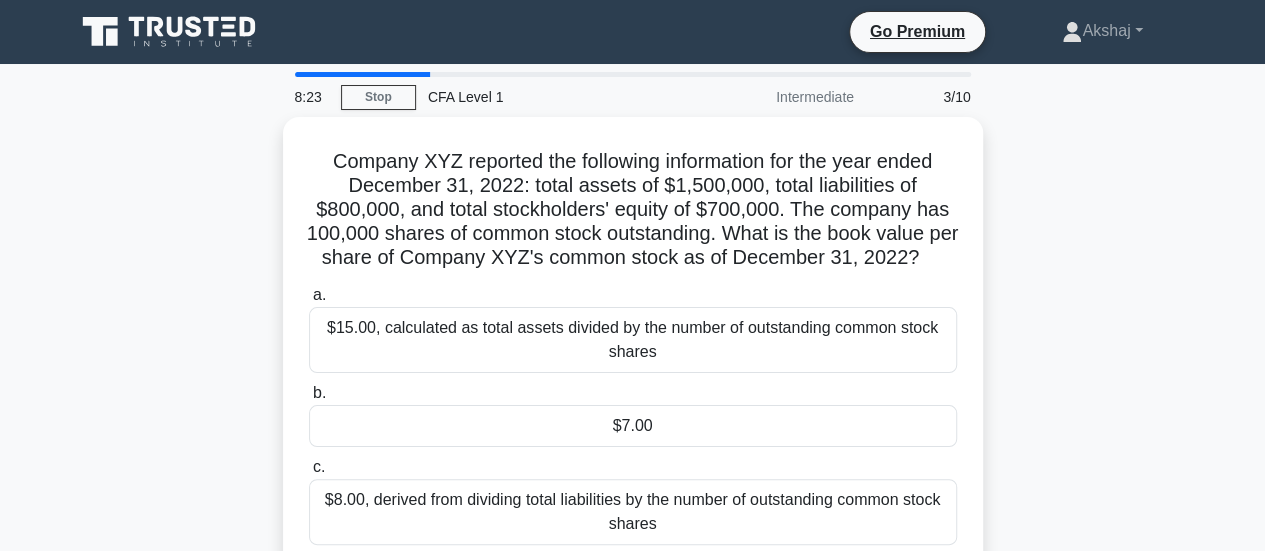 click on "Company XYZ reported the following information for the year ended December 31, 2022: total assets of $1,500,000, total liabilities of $800,000, and total stockholders' equity of $700,000. The company has 100,000 shares of common stock outstanding. What is the book value per share of Company XYZ's common stock as of December 31, 2022?
.spinner_0XTQ{transform-origin:center;animation:spinner_y6GP .75s linear infinite}@keyframes spinner_y6GP{100%{transform:rotate(360deg)}}
a.
b. c." at bounding box center [633, 357] 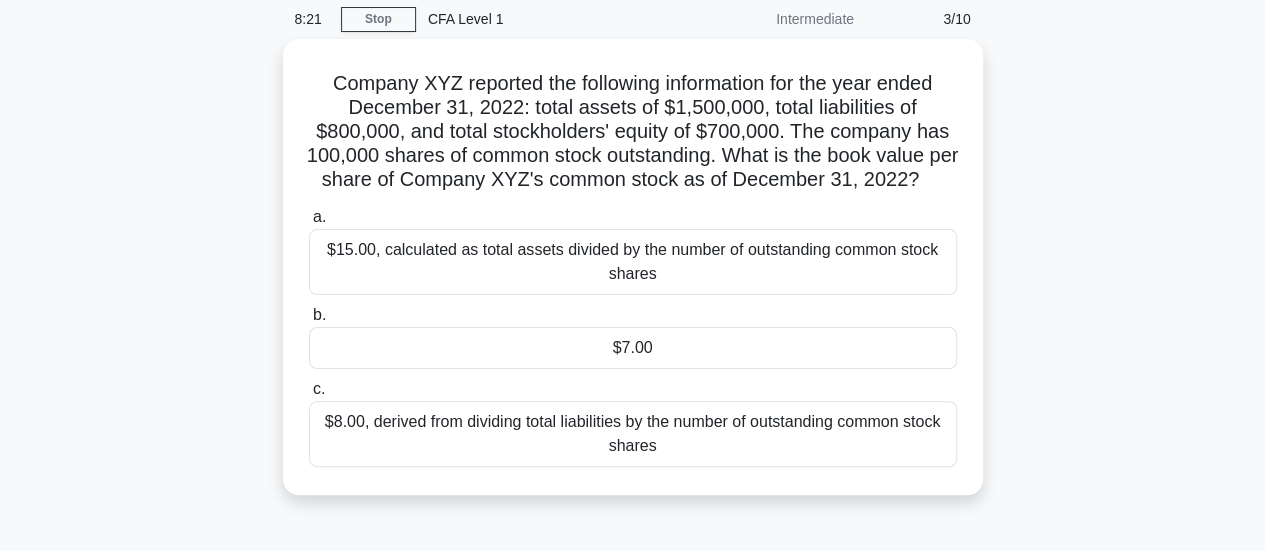 scroll, scrollTop: 80, scrollLeft: 0, axis: vertical 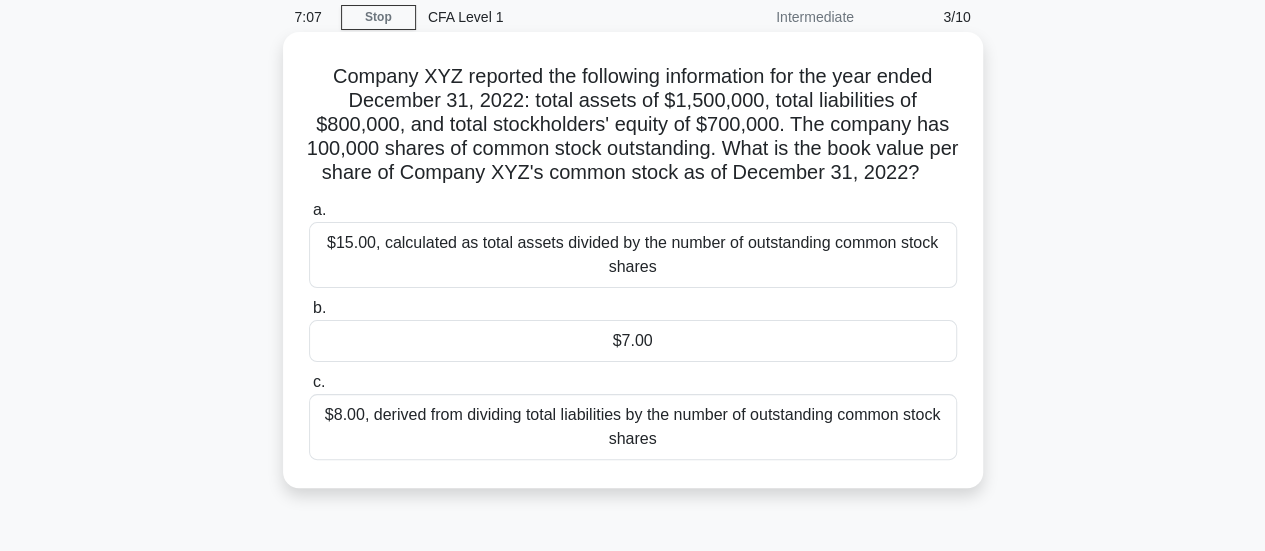click on "$7.00" at bounding box center (633, 341) 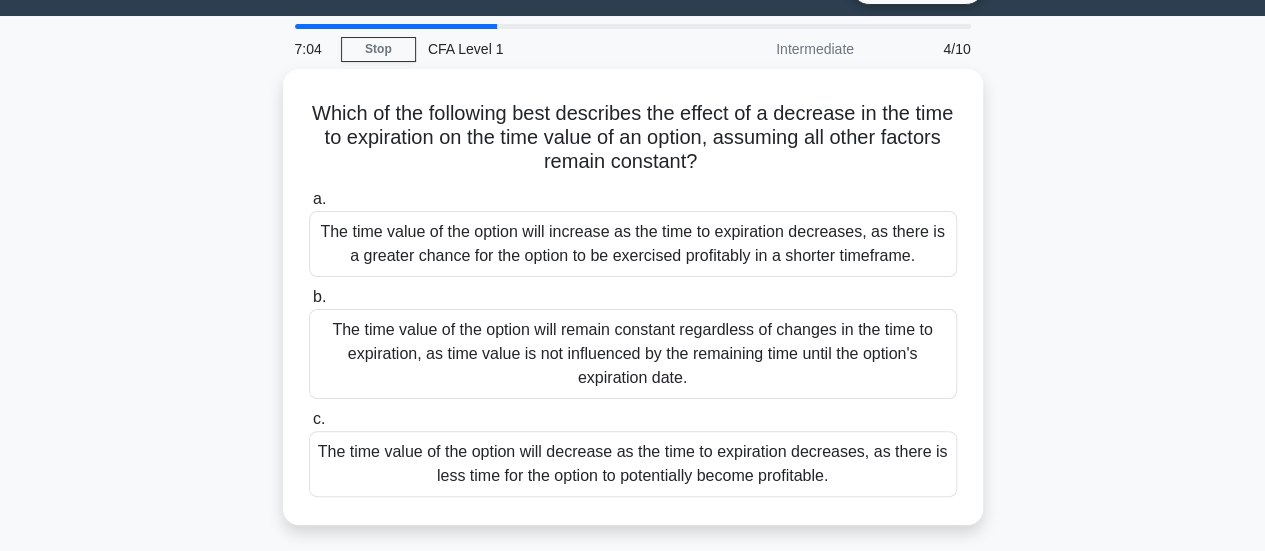 scroll, scrollTop: 54, scrollLeft: 0, axis: vertical 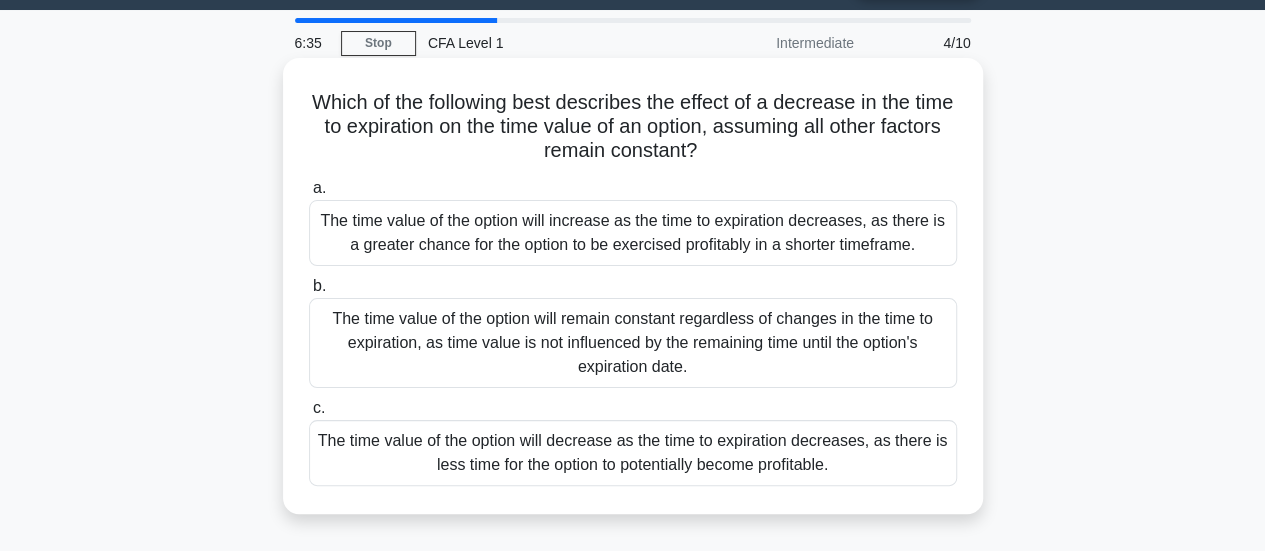 click on "The time value of the option will increase as the time to expiration decreases, as there is a greater chance for the option to be exercised profitably in a shorter timeframe." at bounding box center (633, 233) 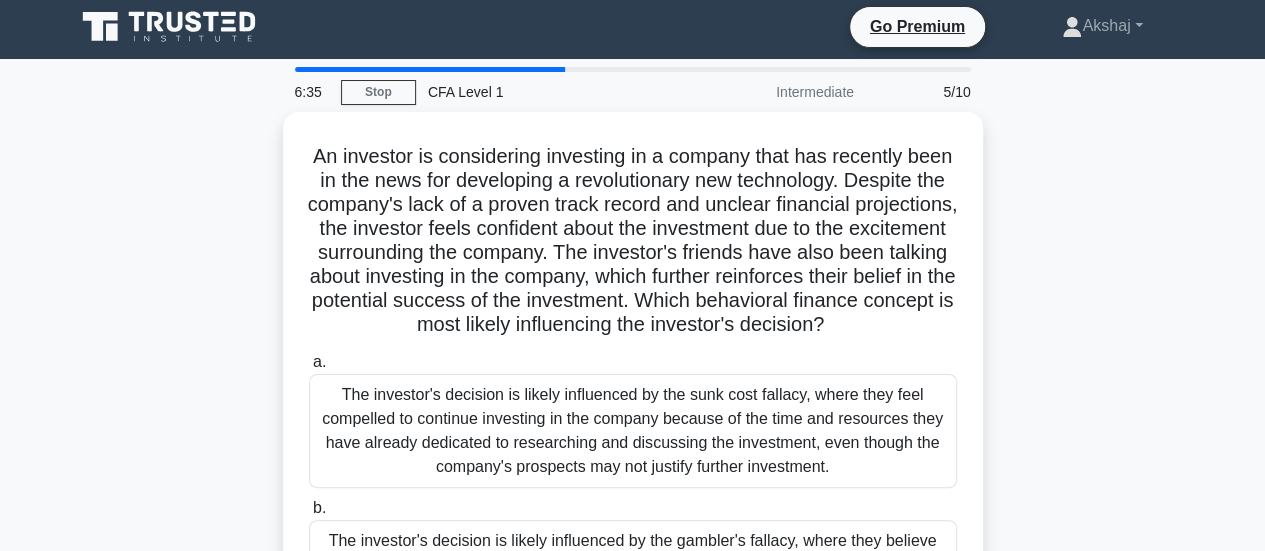 scroll, scrollTop: 0, scrollLeft: 0, axis: both 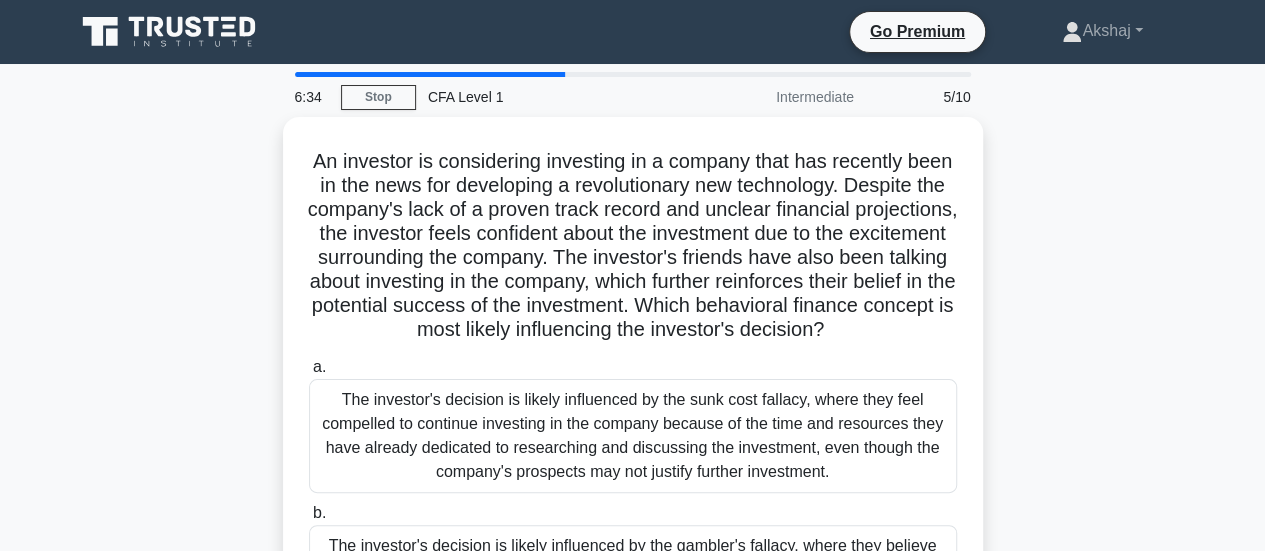 click on "An investor is considering investing in a company that has recently been in the news for developing a revolutionary new technology. Despite the company's lack of a proven track record and unclear financial projections, the investor feels confident about the investment due to the excitement surrounding the company. The investor's friends have also been talking about investing in the company, which further reinforces their belief in the potential success of the investment. Which behavioral finance concept is most likely influencing the investor's decision?
.spinner_0XTQ{transform-origin:center;animation:spinner_y6GP .75s linear infinite}@keyframes spinner_y6GP{100%{transform:rotate(360deg)}}
a. b. c." at bounding box center (633, 477) 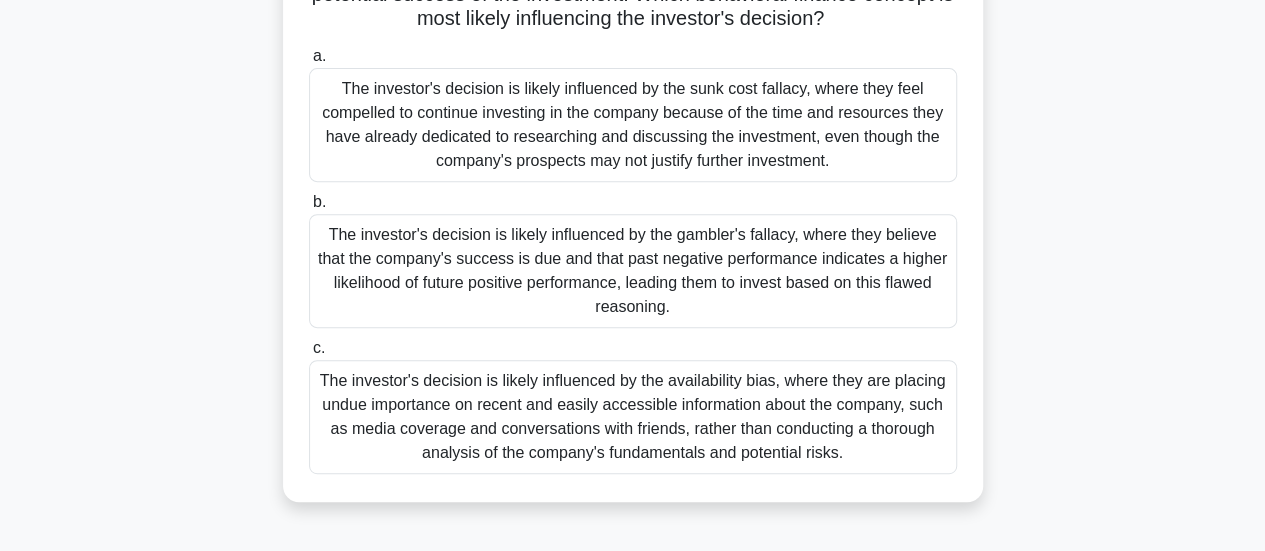 scroll, scrollTop: 312, scrollLeft: 0, axis: vertical 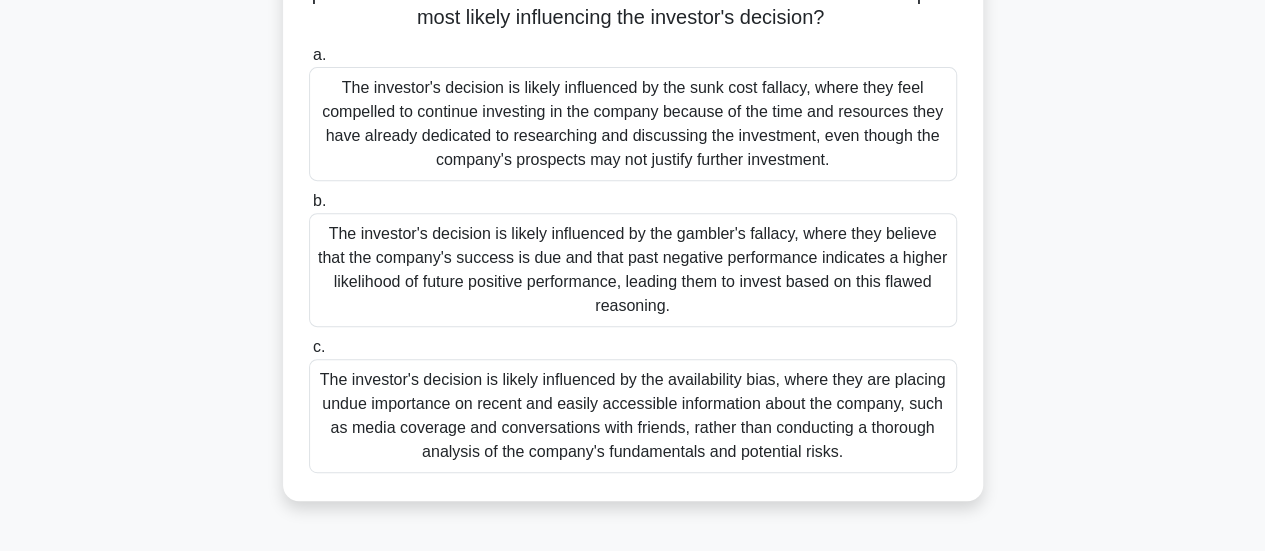 click on "4:57
Stop
CFA Level 1
Intermediate
5/10
An investor is considering investing in a company that has recently been in the news for developing a revolutionary new technology. Despite the company's lack of a proven track record and unclear financial projections, the investor feels confident about the investment due to the excitement surrounding the company. The investor's friends have also been talking about investing in the company, which further reinforces their belief in the potential success of the investment. Which behavioral finance concept is most likely influencing the investor's decision?
.spinner_0XTQ{transform-origin:center;animation:spinner_y6GP .75s linear infinite}@keyframes spinner_y6GP{100%{transform:rotate(360deg)}} a. b. c." at bounding box center [632, 260] 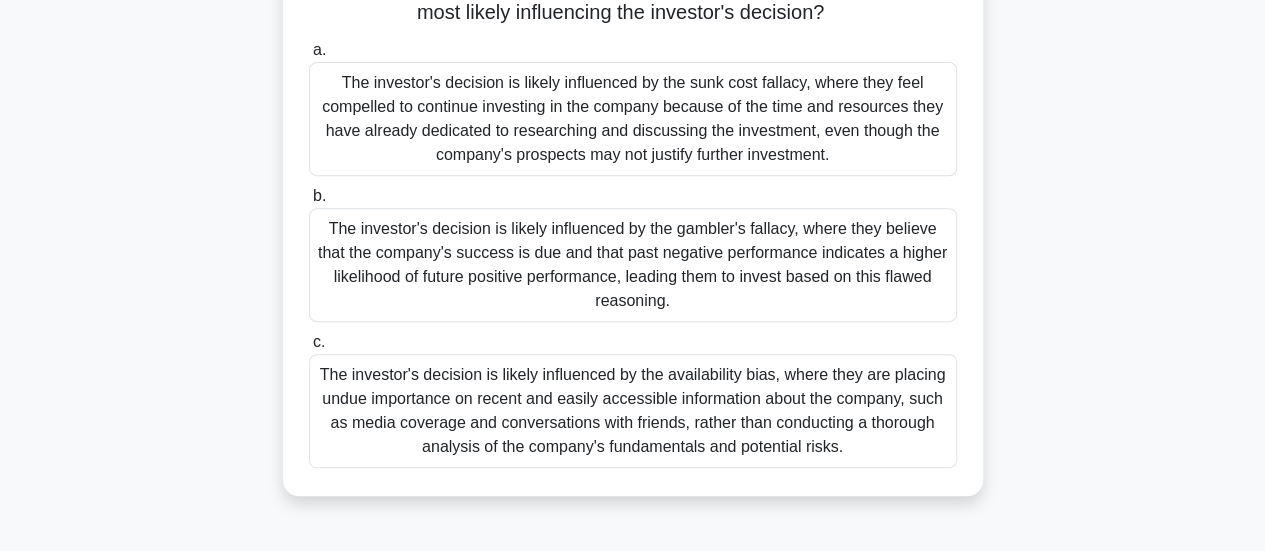 click on "The investor's decision is likely influenced by the availability bias, where they are placing undue importance on recent and easily accessible information about the company, such as media coverage and conversations with friends, rather than conducting a thorough analysis of the company's fundamentals and potential risks." at bounding box center [633, 411] 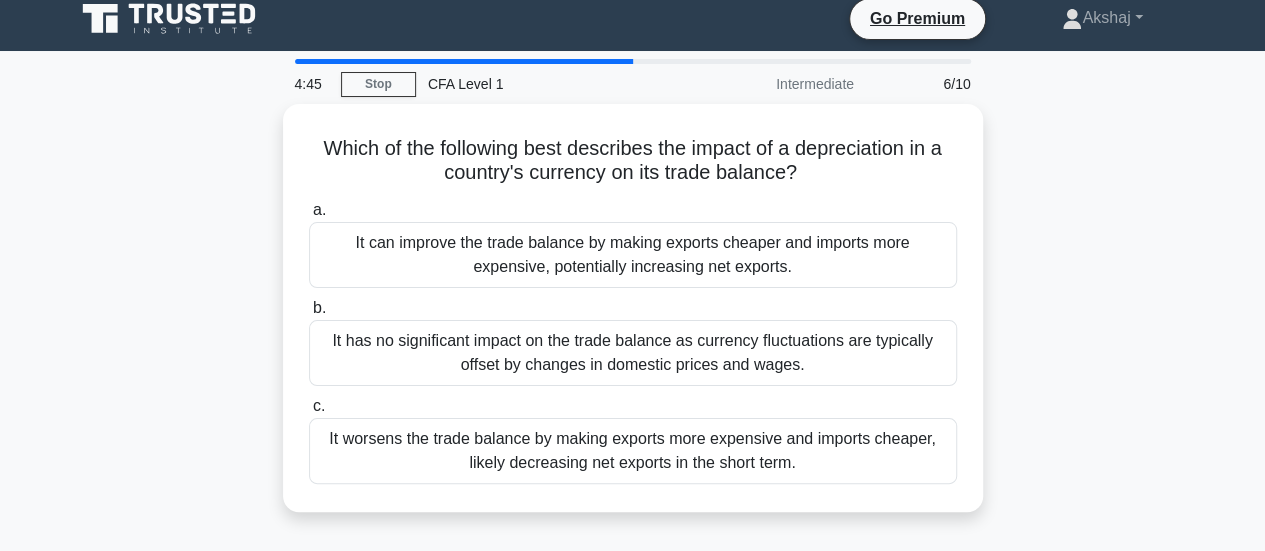 scroll, scrollTop: 0, scrollLeft: 0, axis: both 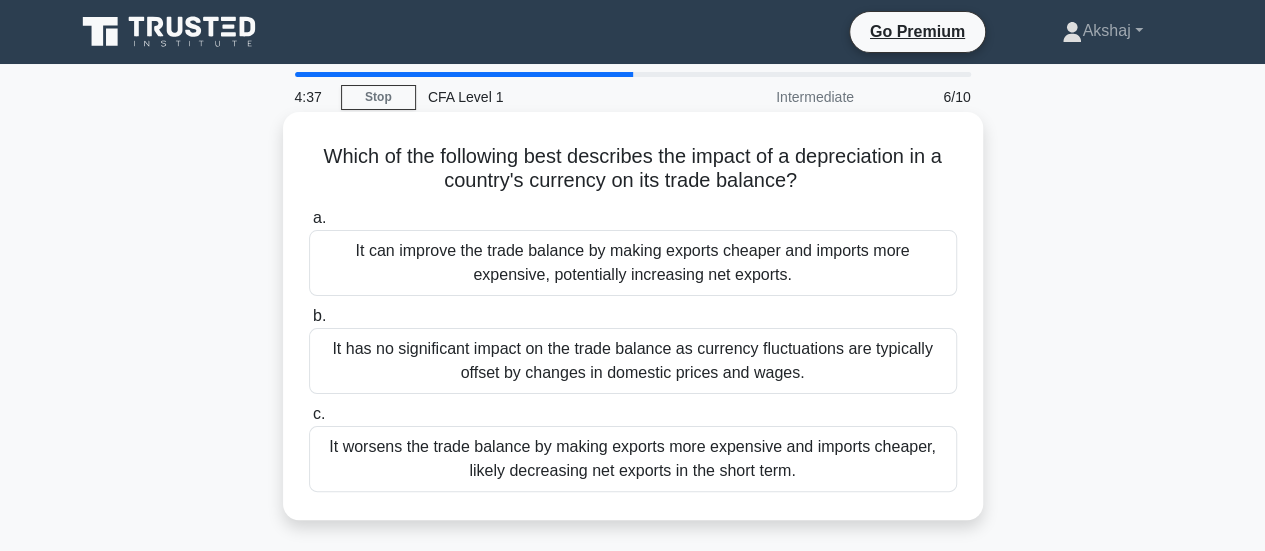 click on "It can improve the trade balance by making exports cheaper and imports more expensive, potentially increasing net exports." at bounding box center (633, 263) 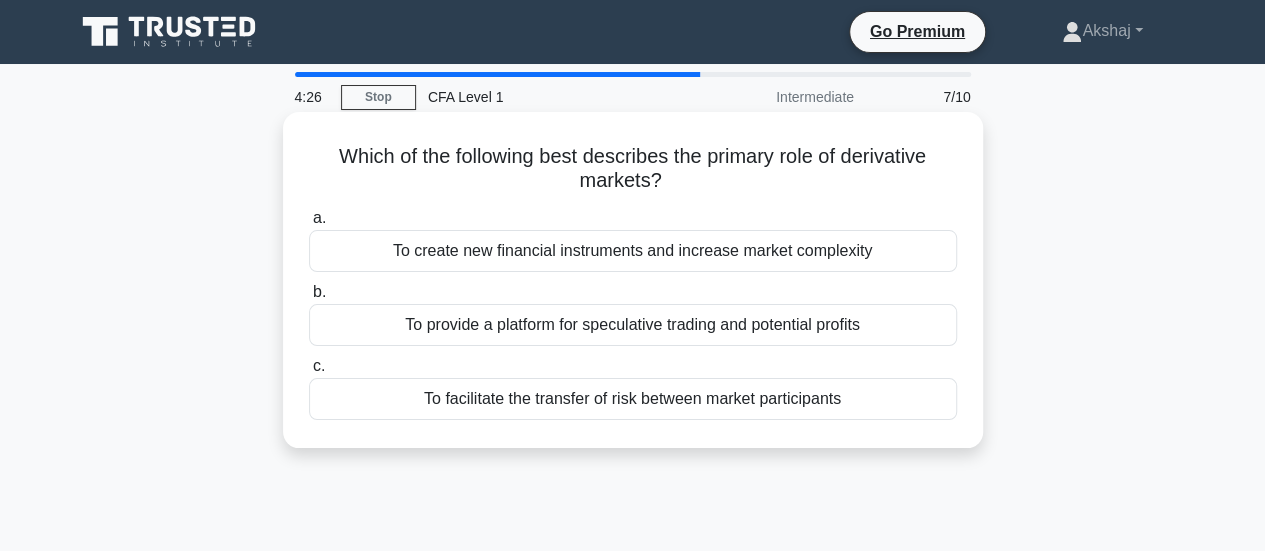 click on "To facilitate the transfer of risk between market participants" at bounding box center [633, 399] 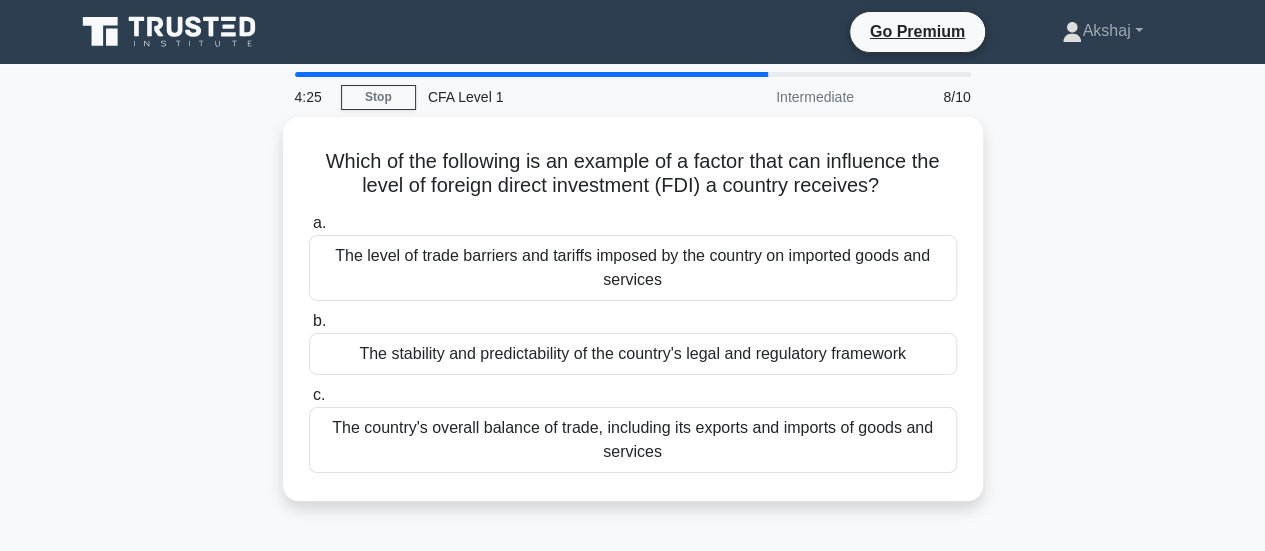 scroll, scrollTop: 5, scrollLeft: 0, axis: vertical 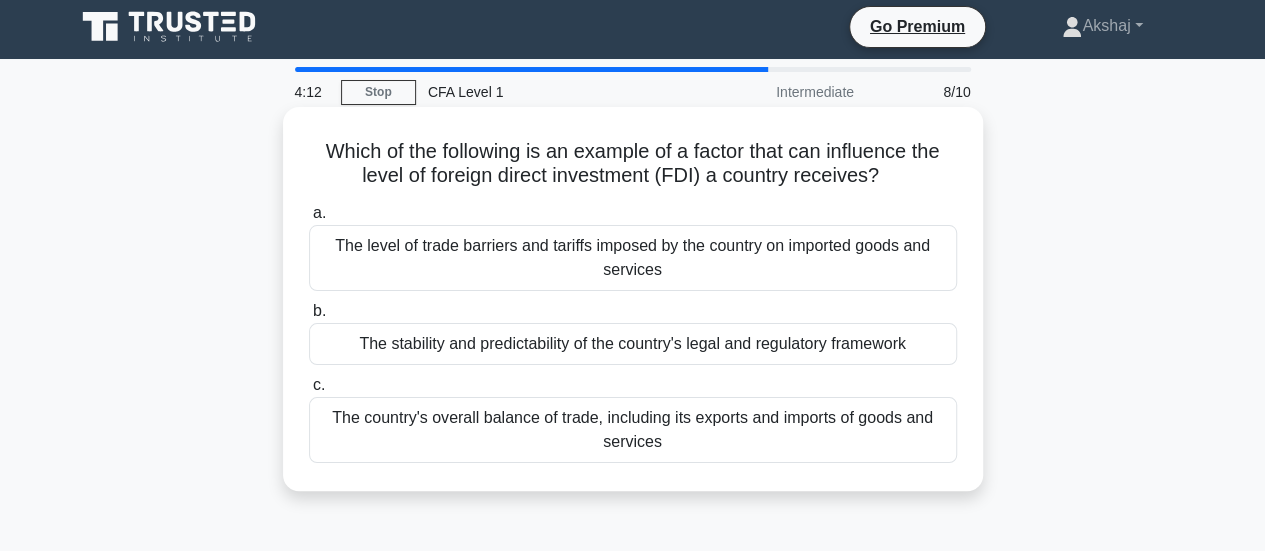 click on "The stability and predictability of the country's legal and regulatory framework" at bounding box center (633, 344) 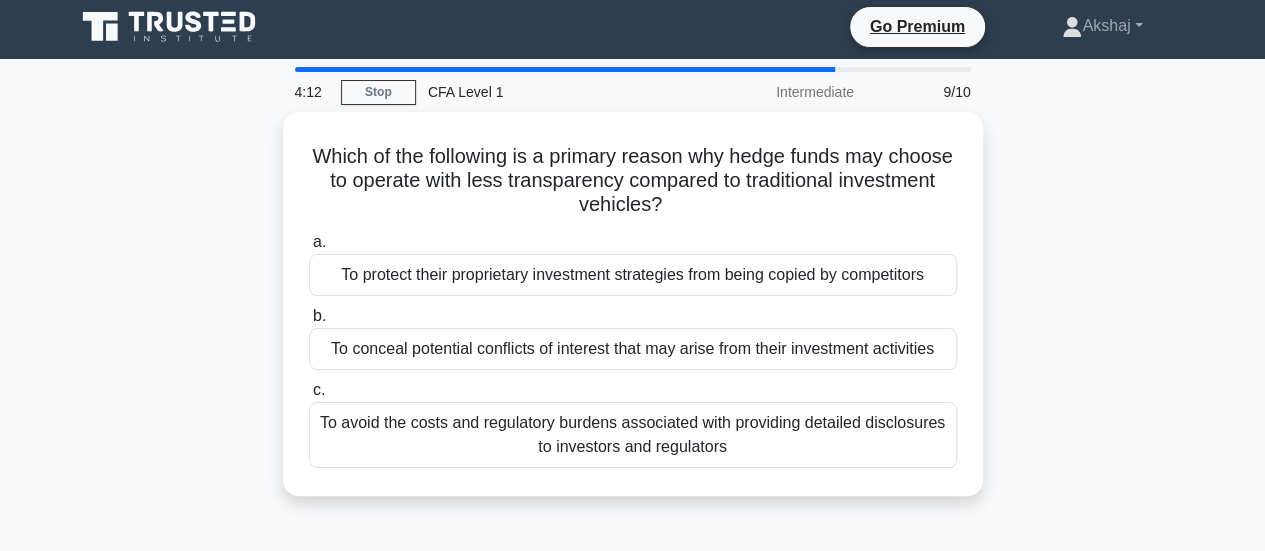 scroll, scrollTop: 0, scrollLeft: 0, axis: both 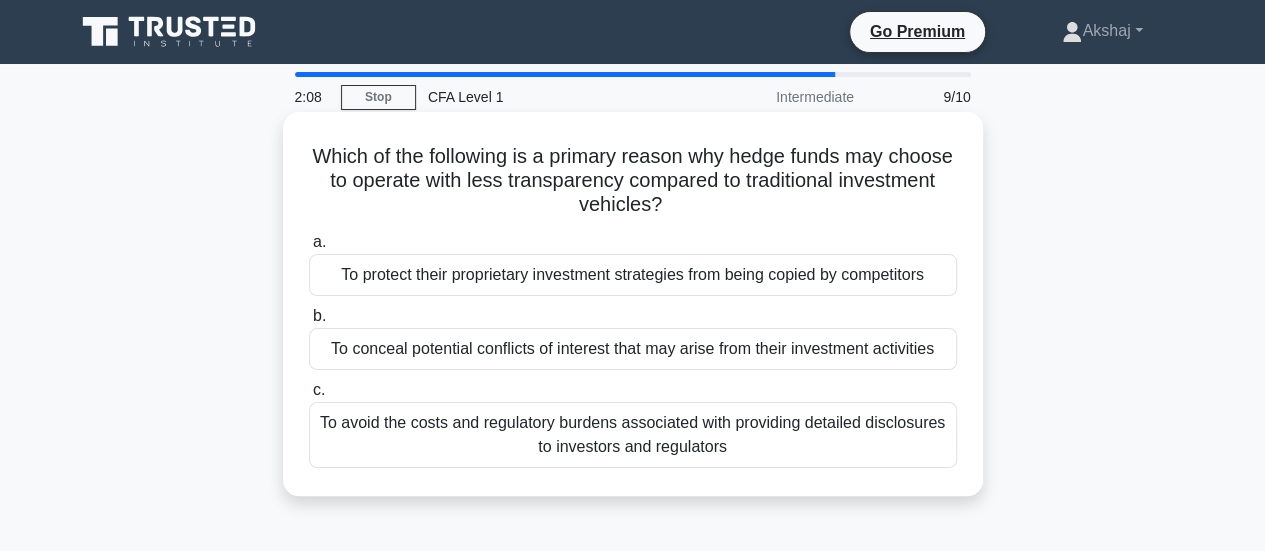 click on "To conceal potential conflicts of interest that may arise from their investment activities" at bounding box center (633, 349) 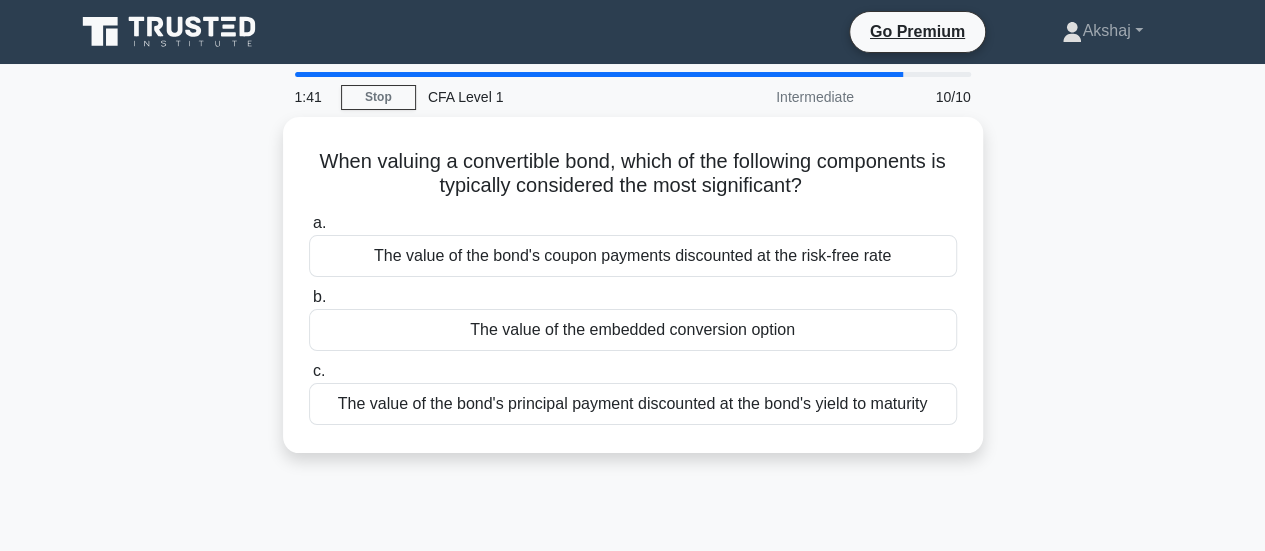 click on "When valuing a convertible bond, which of the following components is typically considered the most significant?
.spinner_0XTQ{transform-origin:center;animation:spinner_y6GP .75s linear infinite}@keyframes spinner_y6GP{100%{transform:rotate(360deg)}}
a.
The value of the bond's coupon payments discounted at the risk-free rate
b. c." at bounding box center (633, 297) 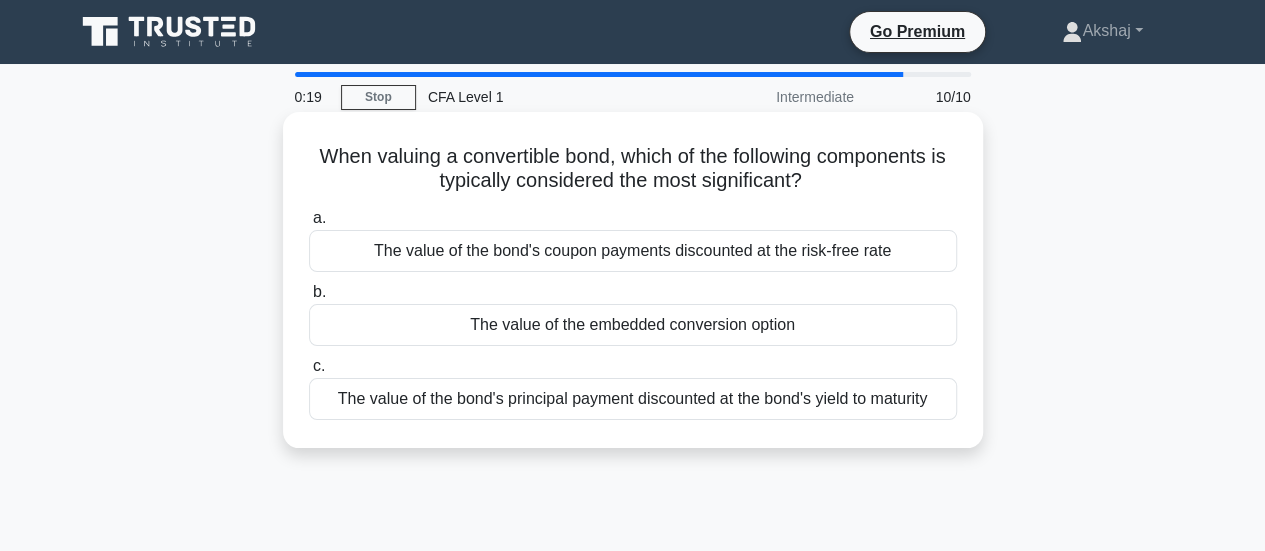 click on "The value of the bond's principal payment discounted at the bond's yield to maturity" at bounding box center [633, 399] 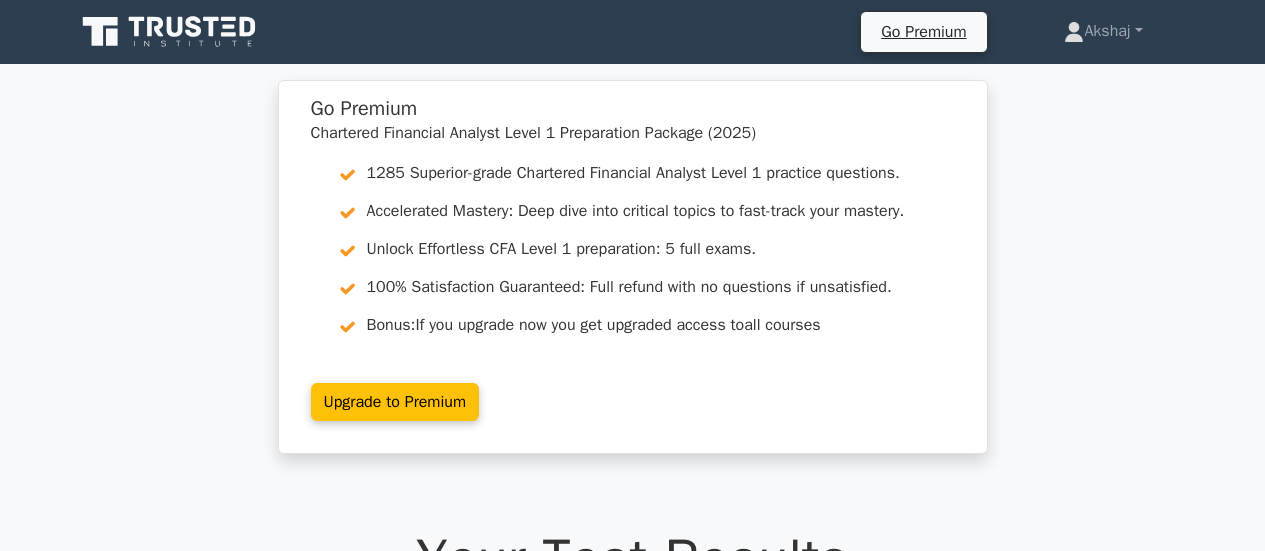 scroll, scrollTop: 40, scrollLeft: 0, axis: vertical 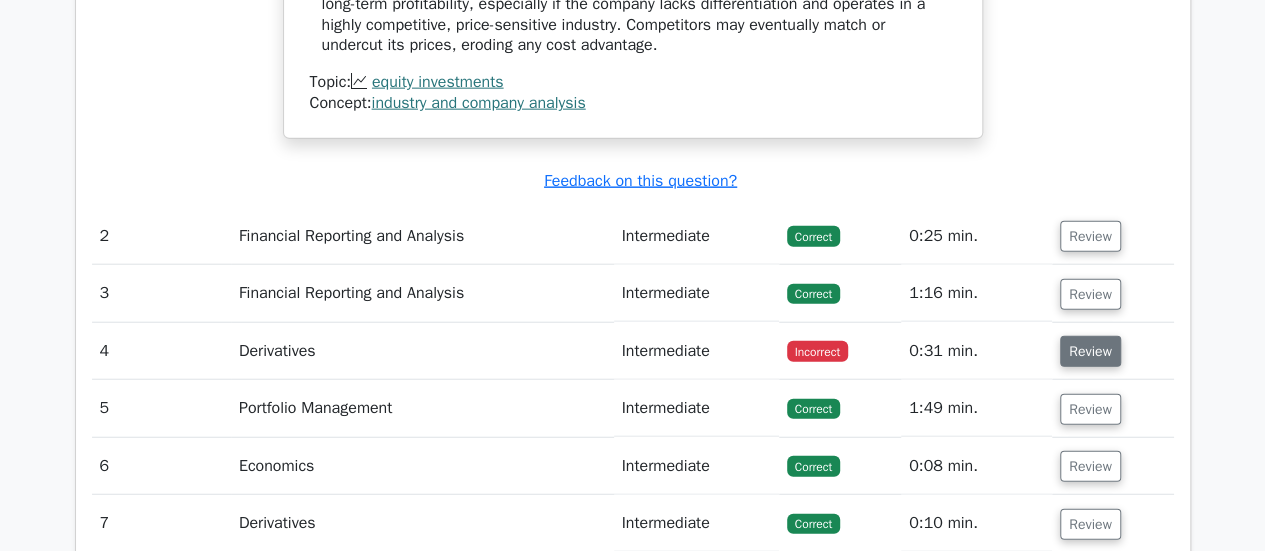 click on "Review" at bounding box center [1090, 351] 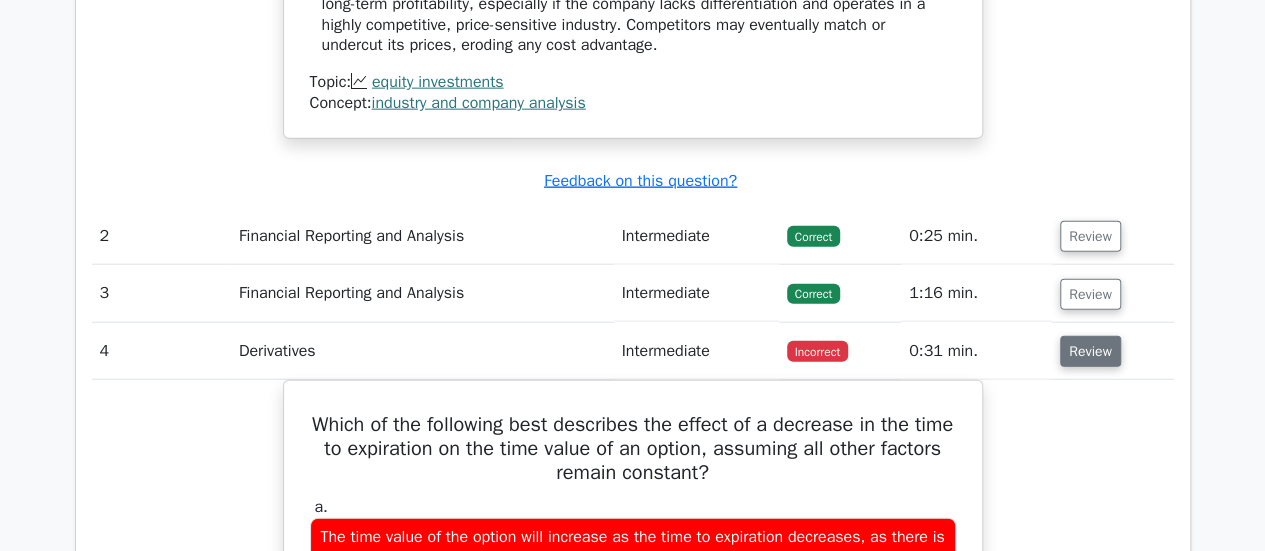 type 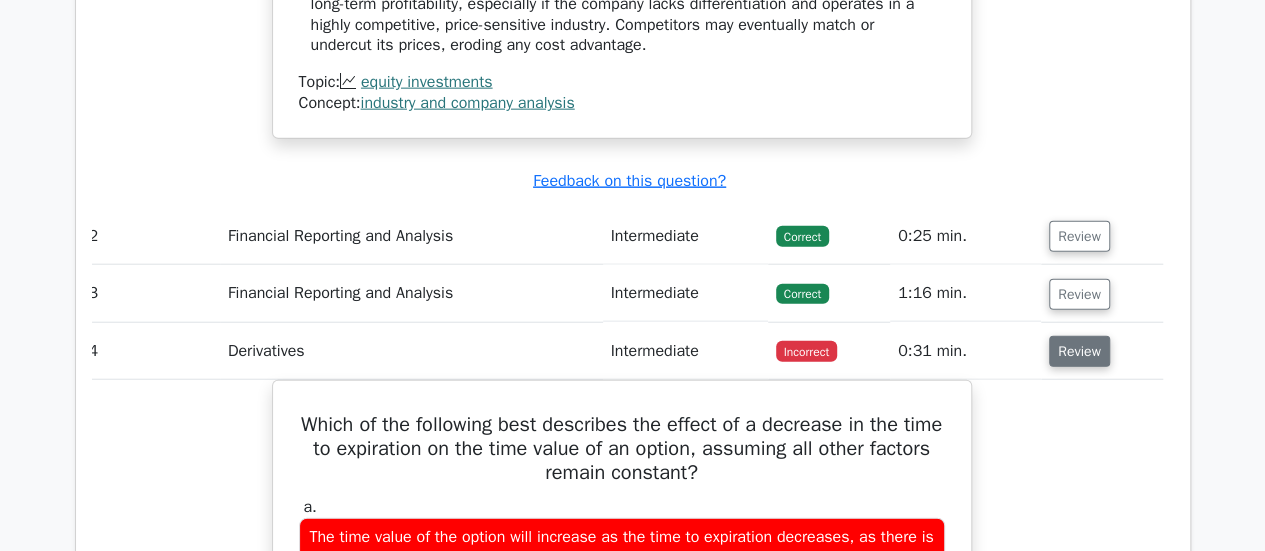 scroll, scrollTop: 0, scrollLeft: 12, axis: horizontal 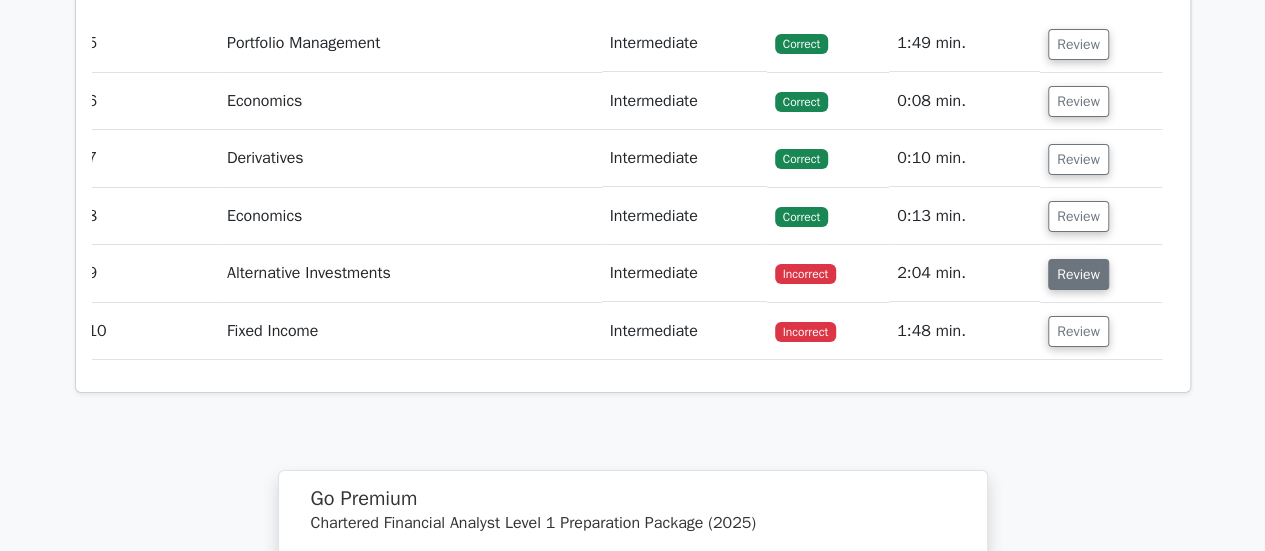 click on "Review" at bounding box center (1078, 274) 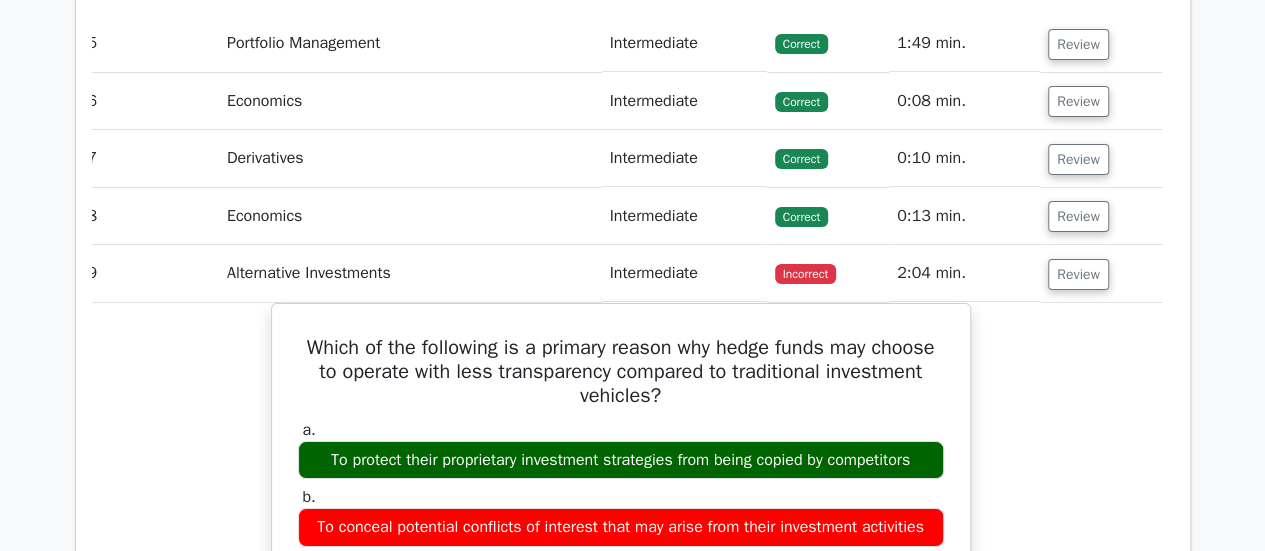 type 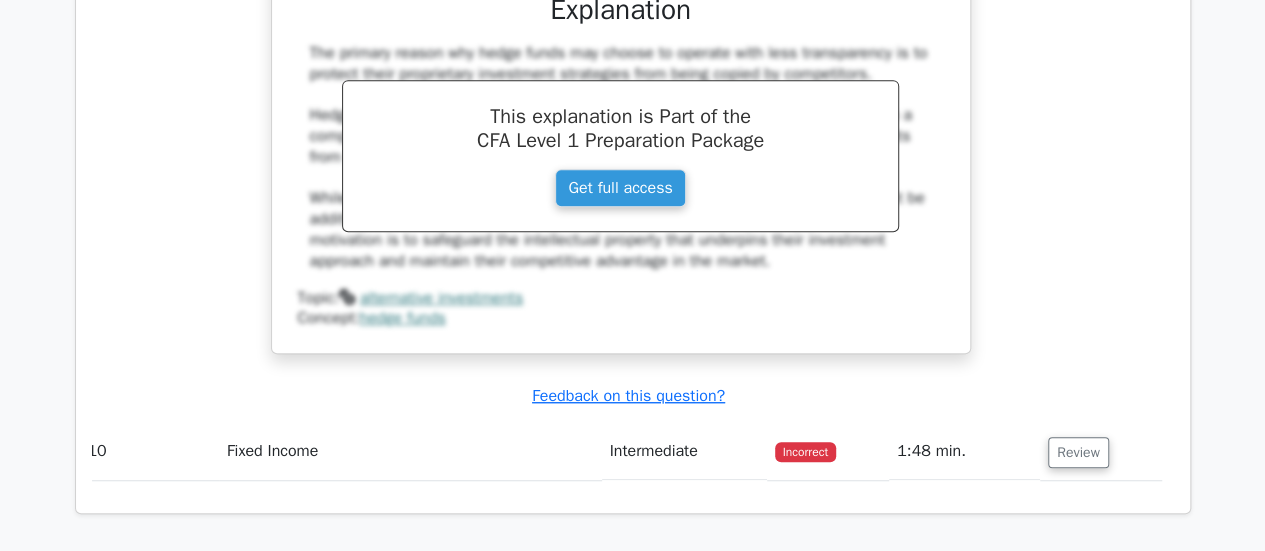scroll, scrollTop: 4320, scrollLeft: 0, axis: vertical 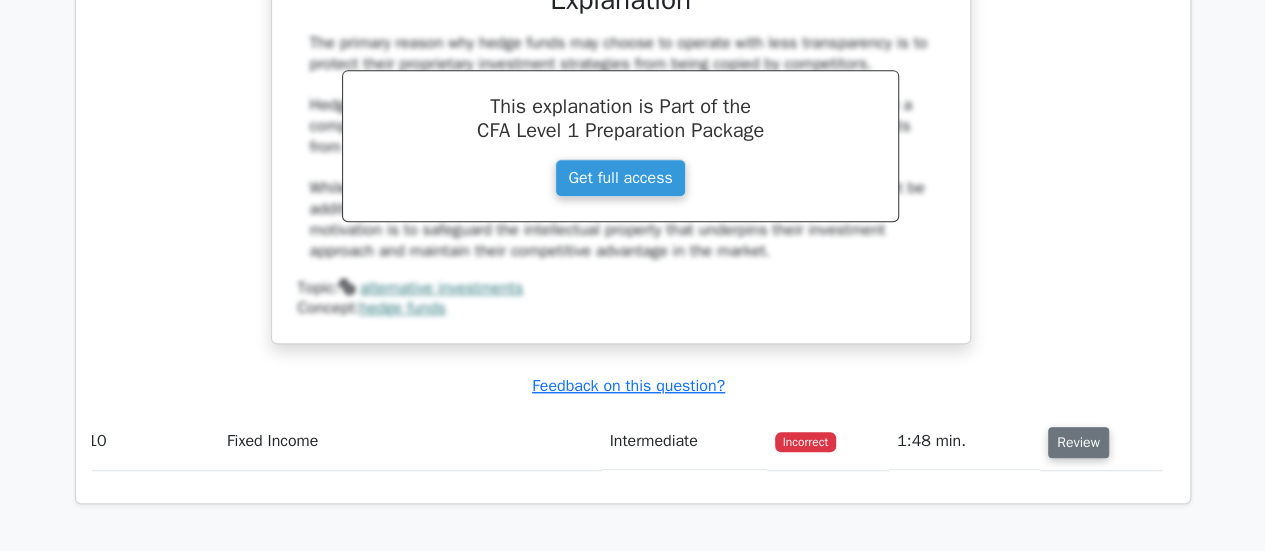 click on "Review" at bounding box center (1078, 442) 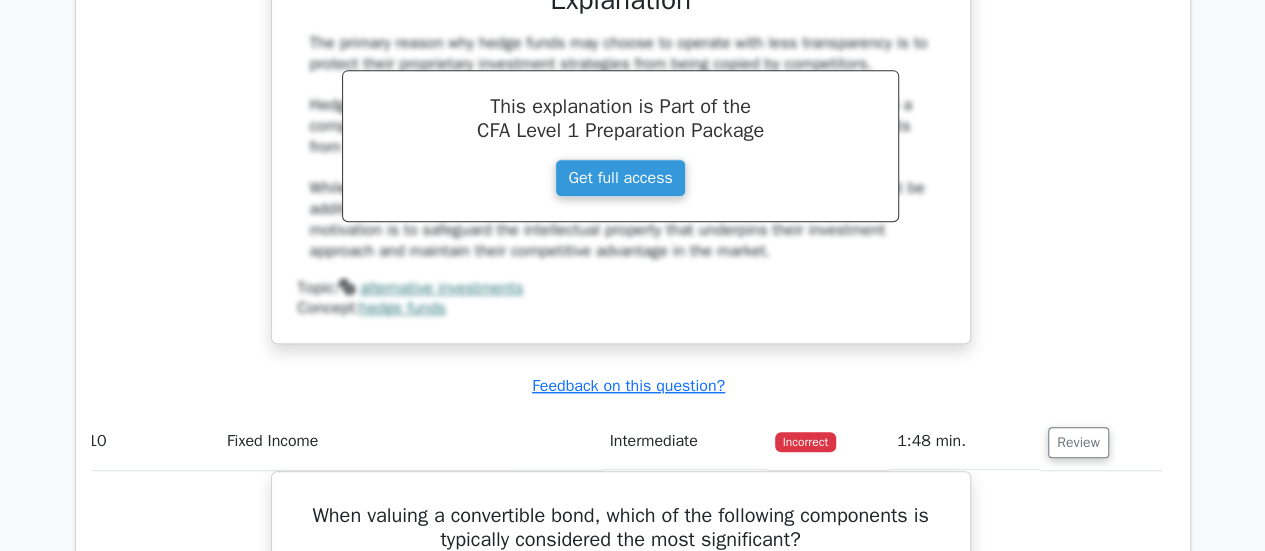 type 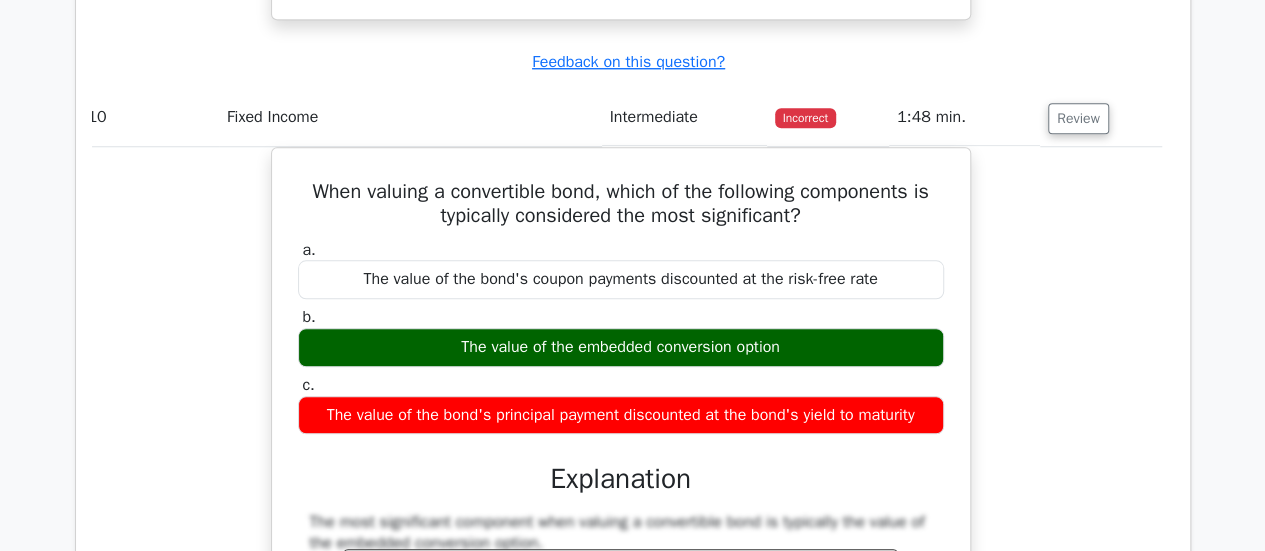 scroll, scrollTop: 4640, scrollLeft: 0, axis: vertical 